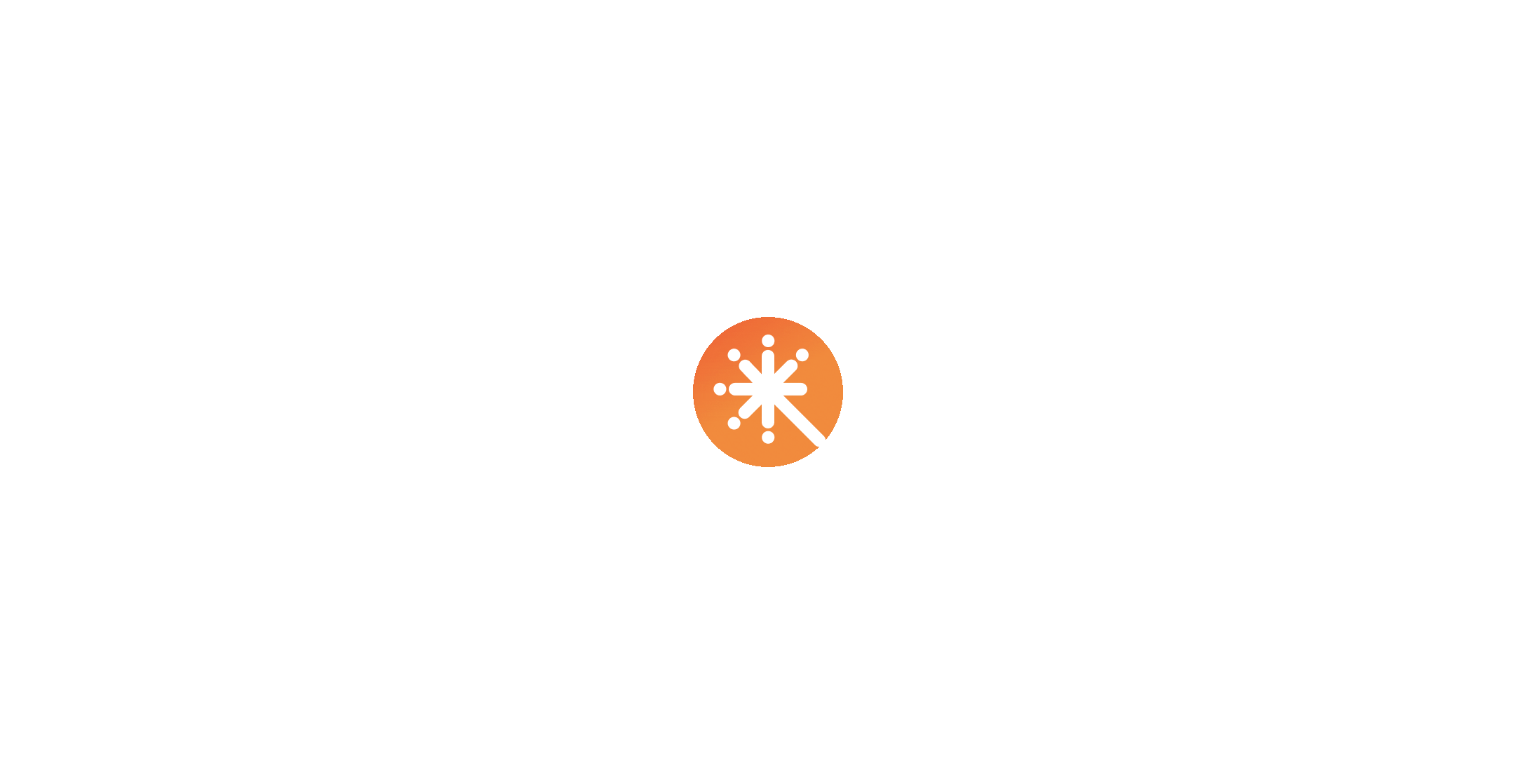 scroll, scrollTop: 0, scrollLeft: 0, axis: both 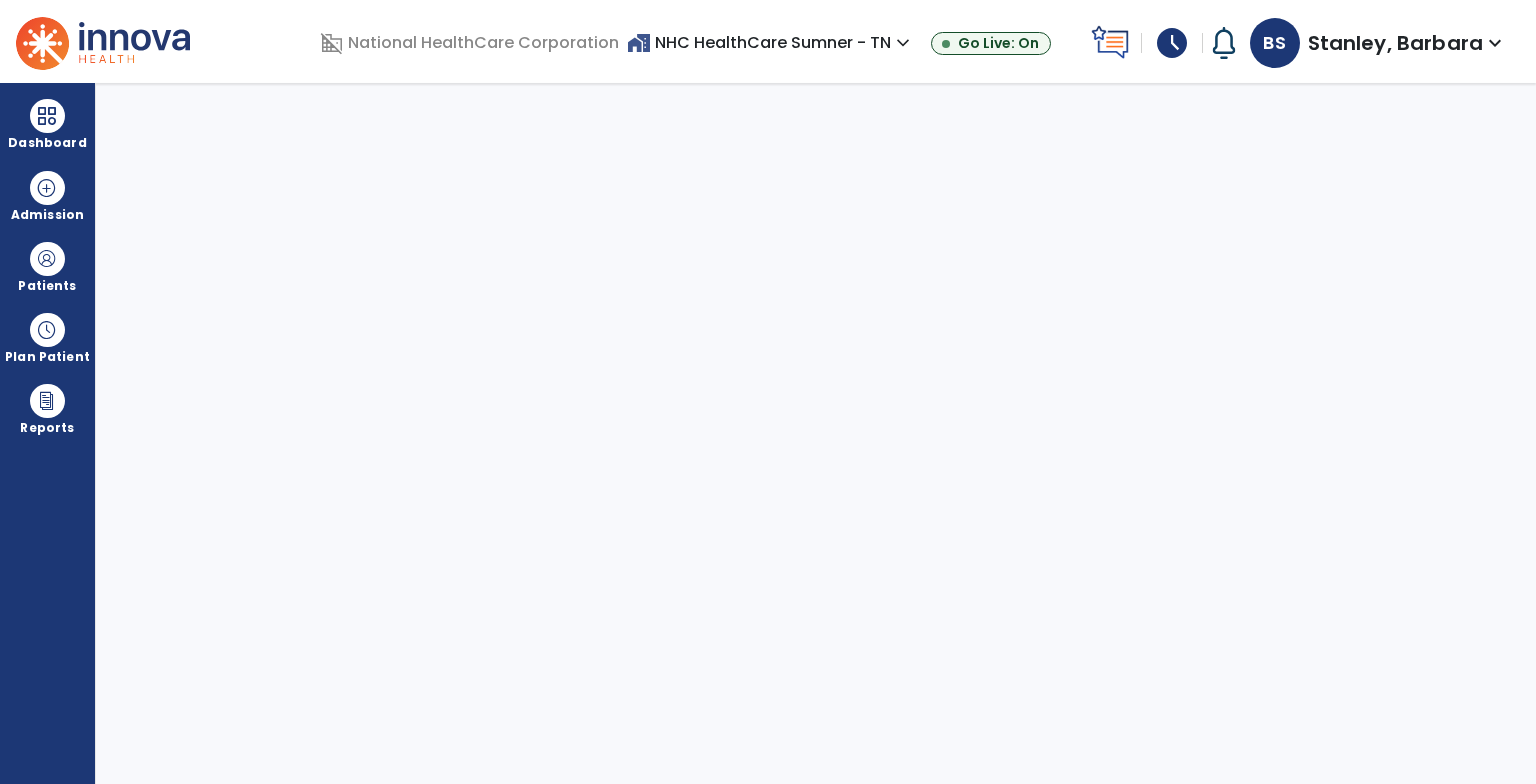 select on "****" 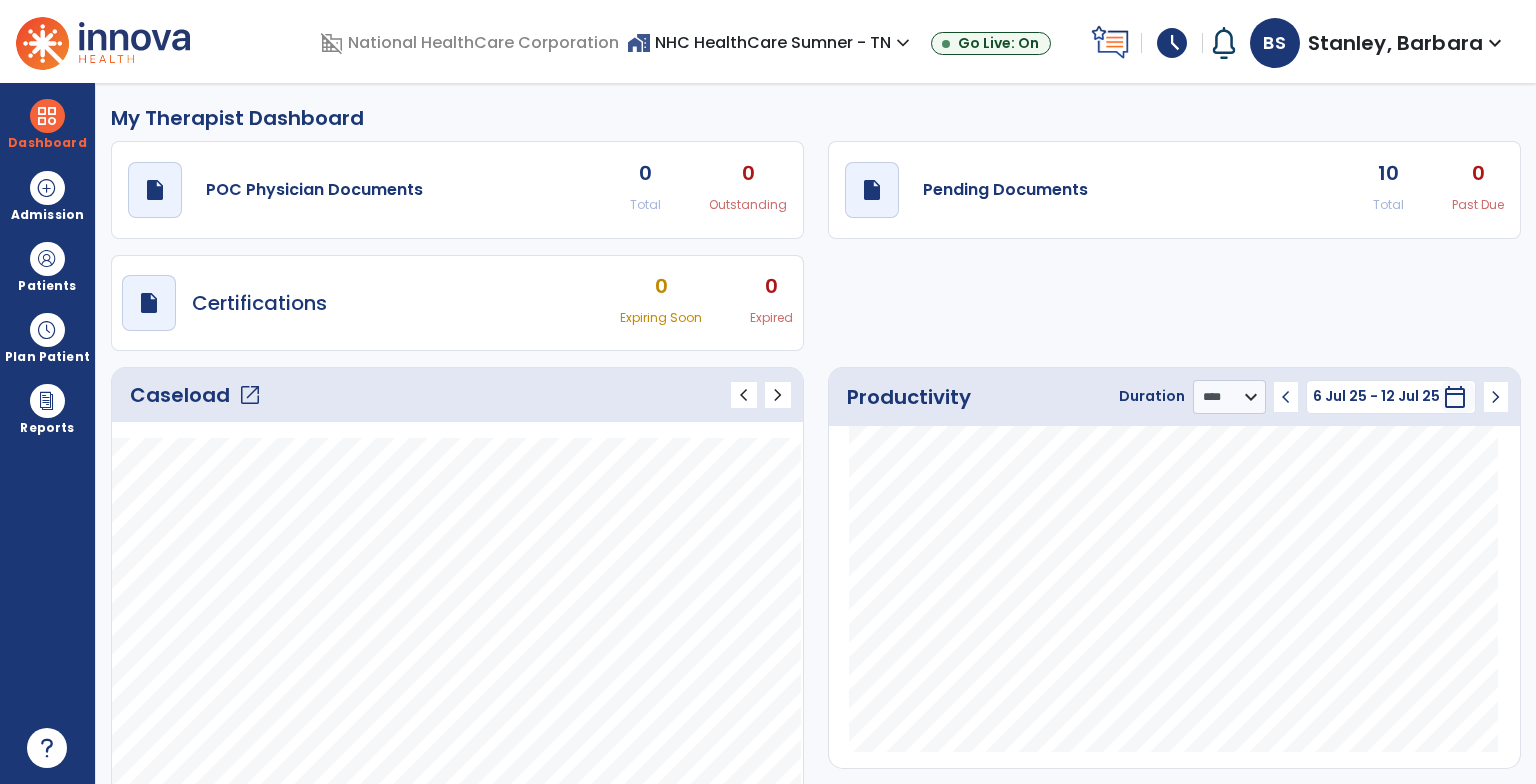 click on "open_in_new" 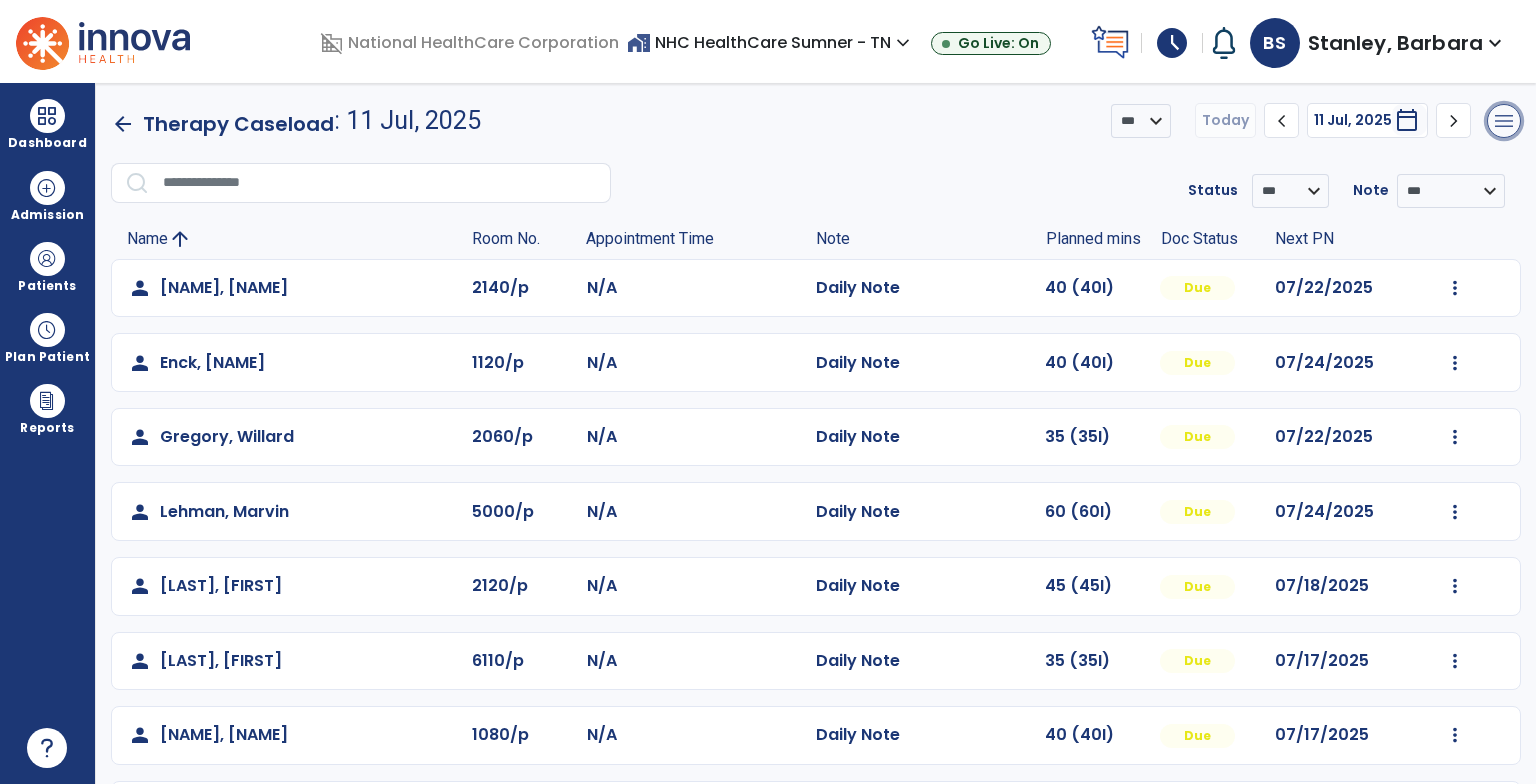 click on "menu" at bounding box center [1504, 121] 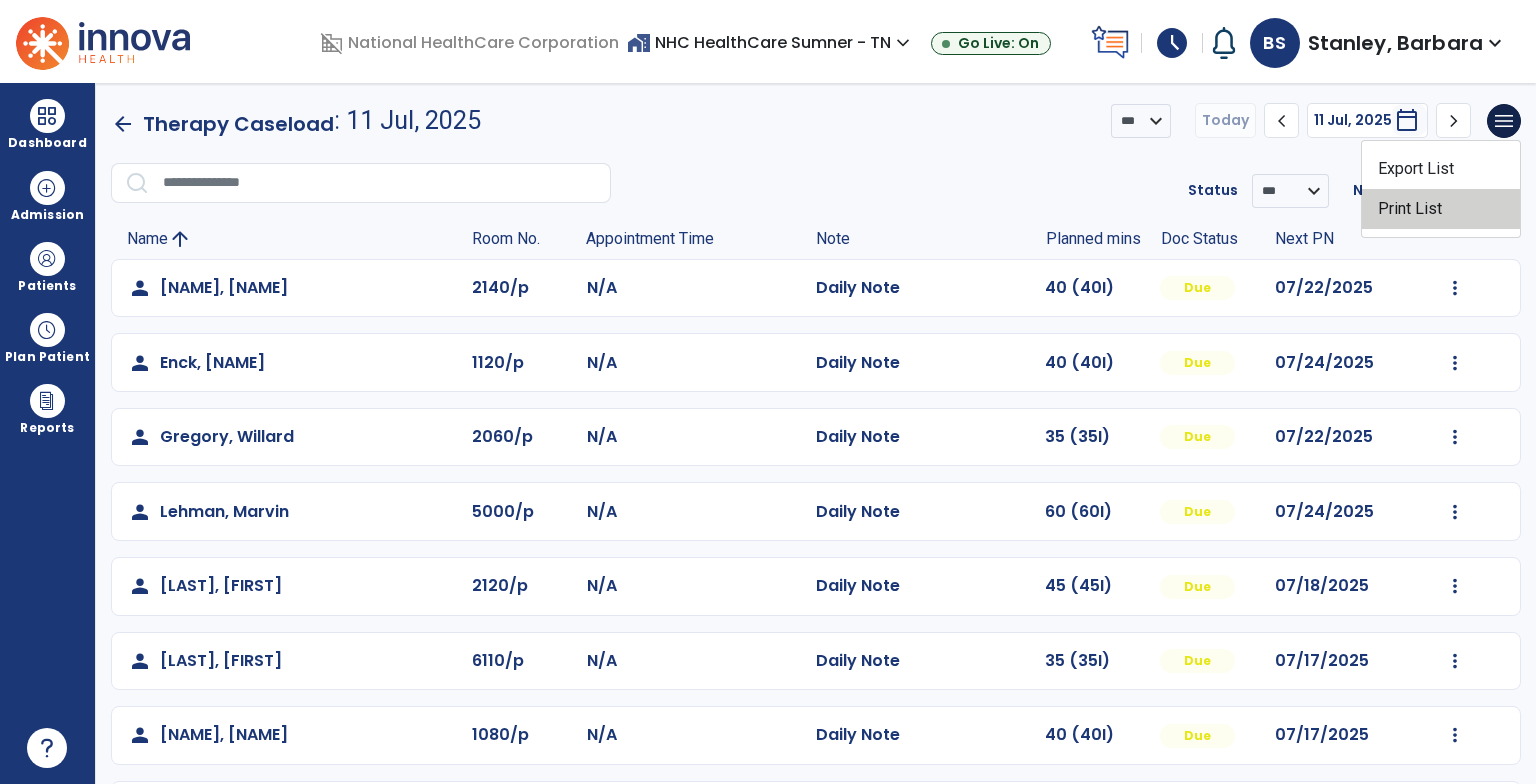 click on "Print List" 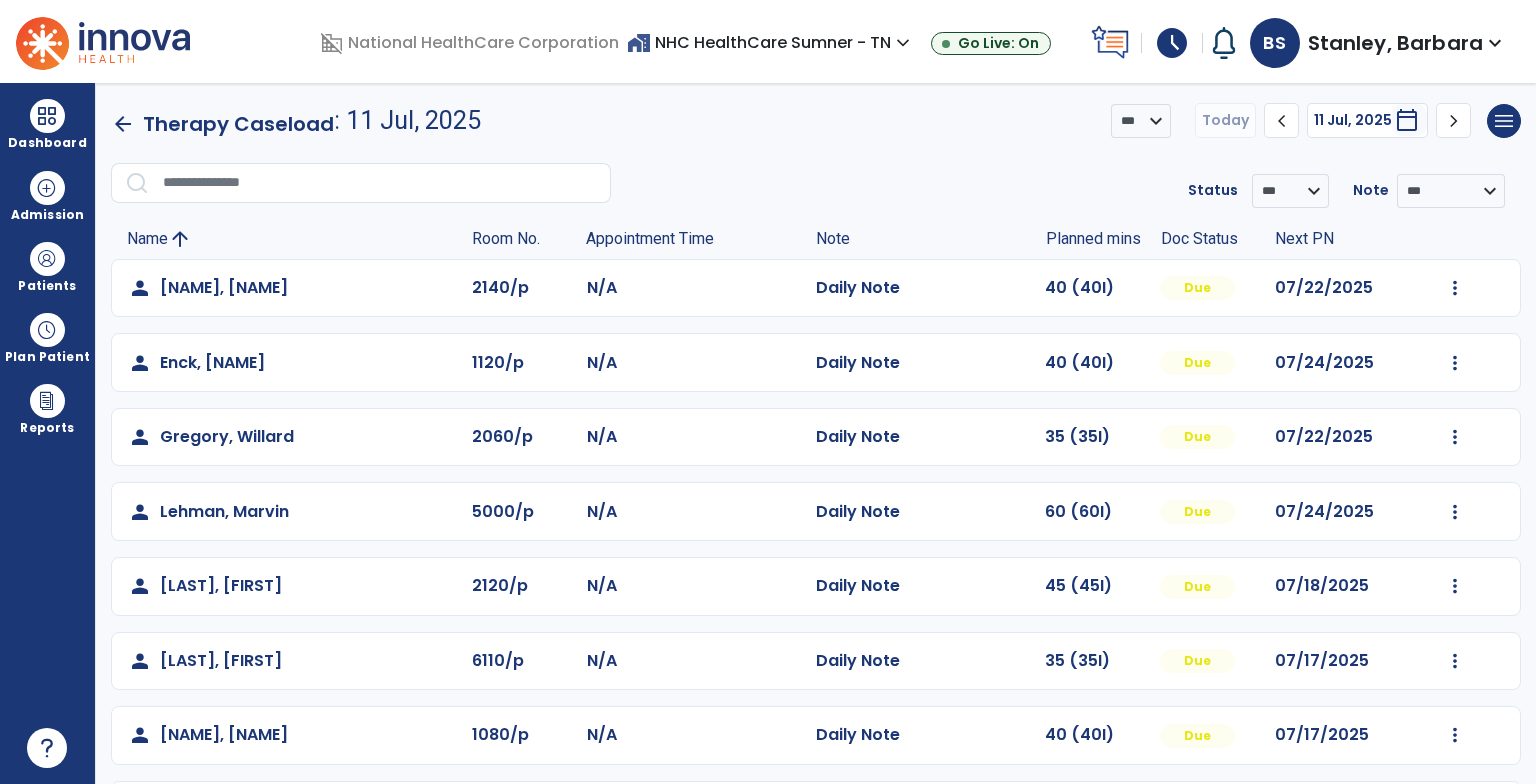 click on "schedule" at bounding box center [1172, 43] 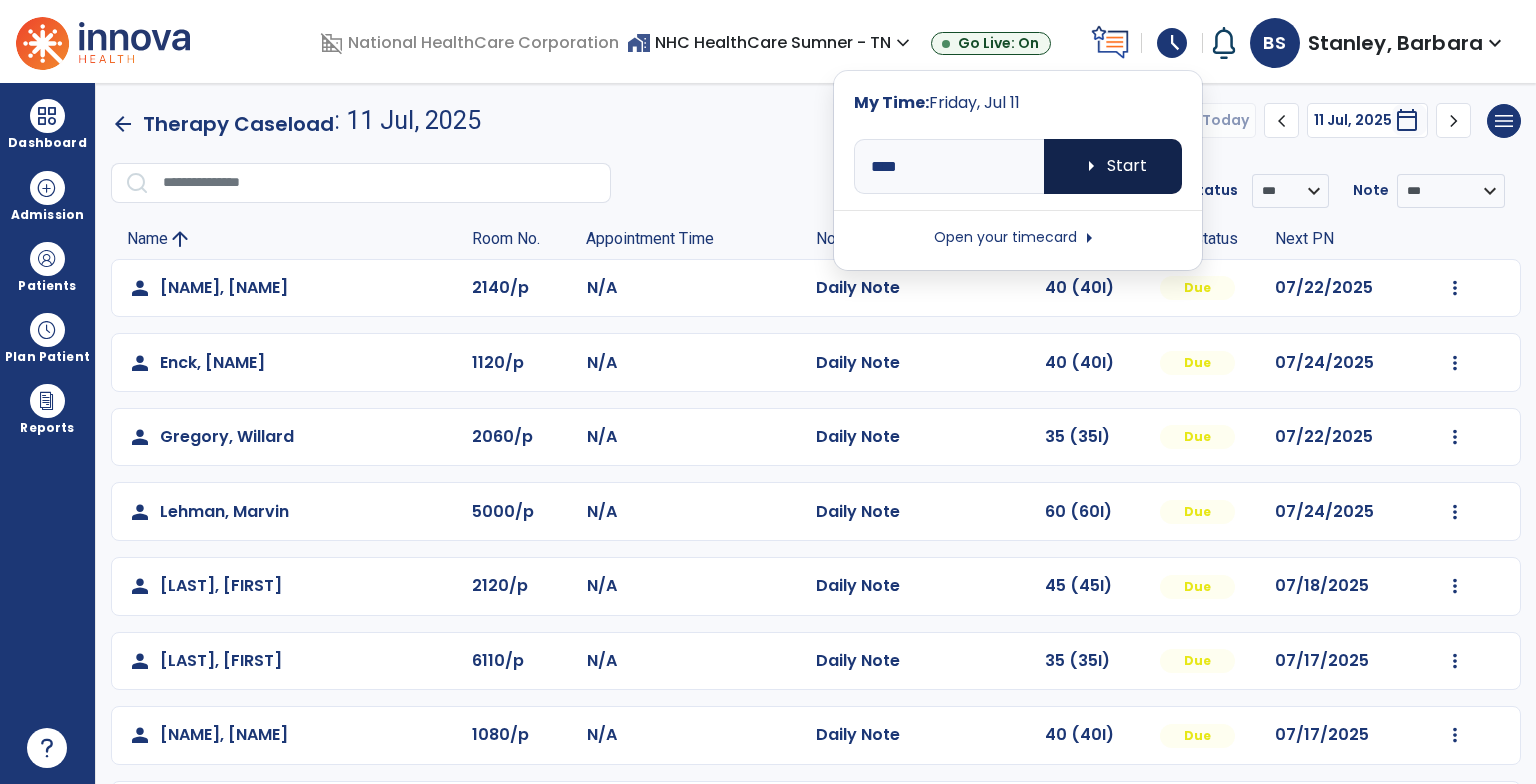 click on "arrow_right  Start" at bounding box center [1113, 166] 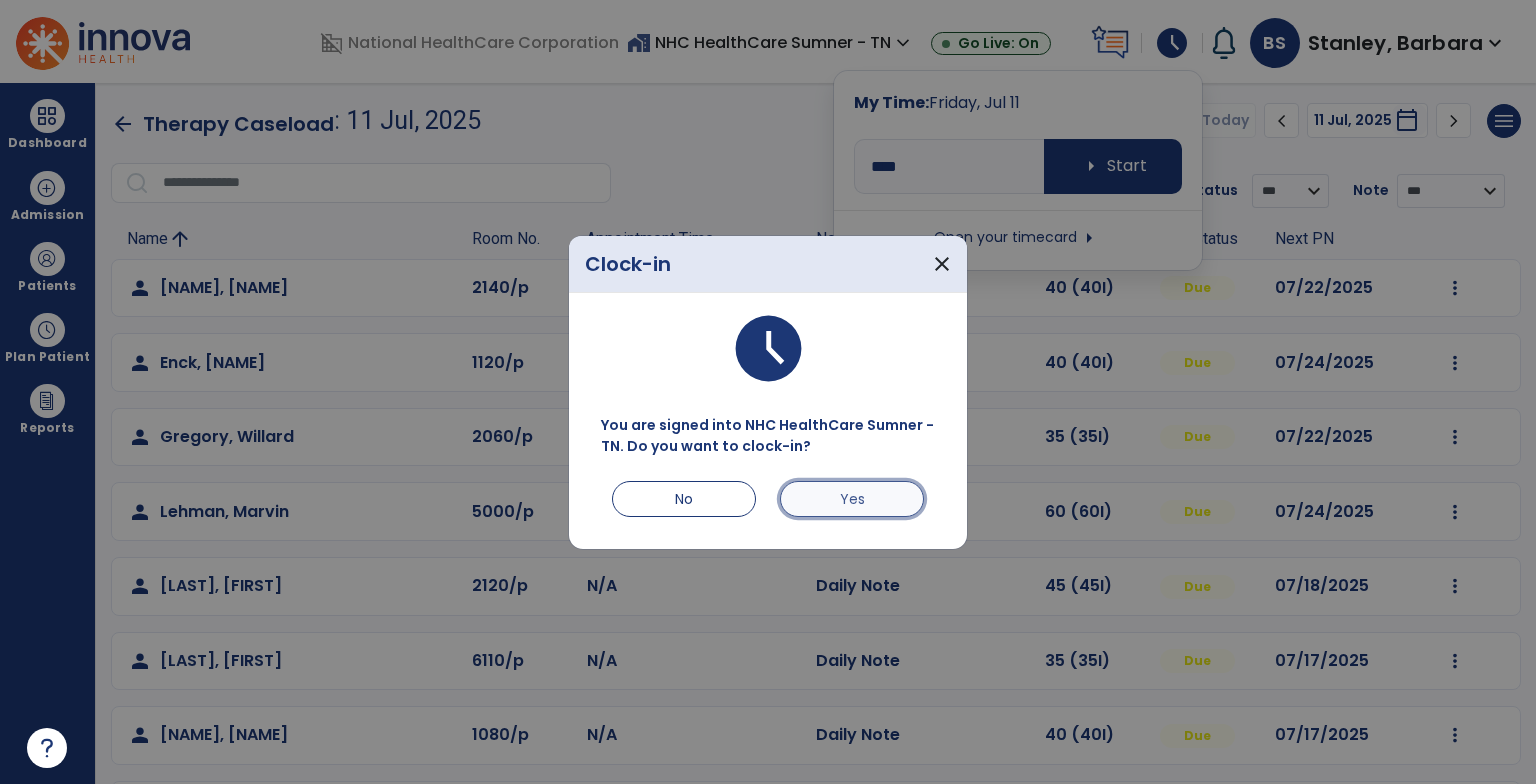 click on "Yes" at bounding box center [852, 499] 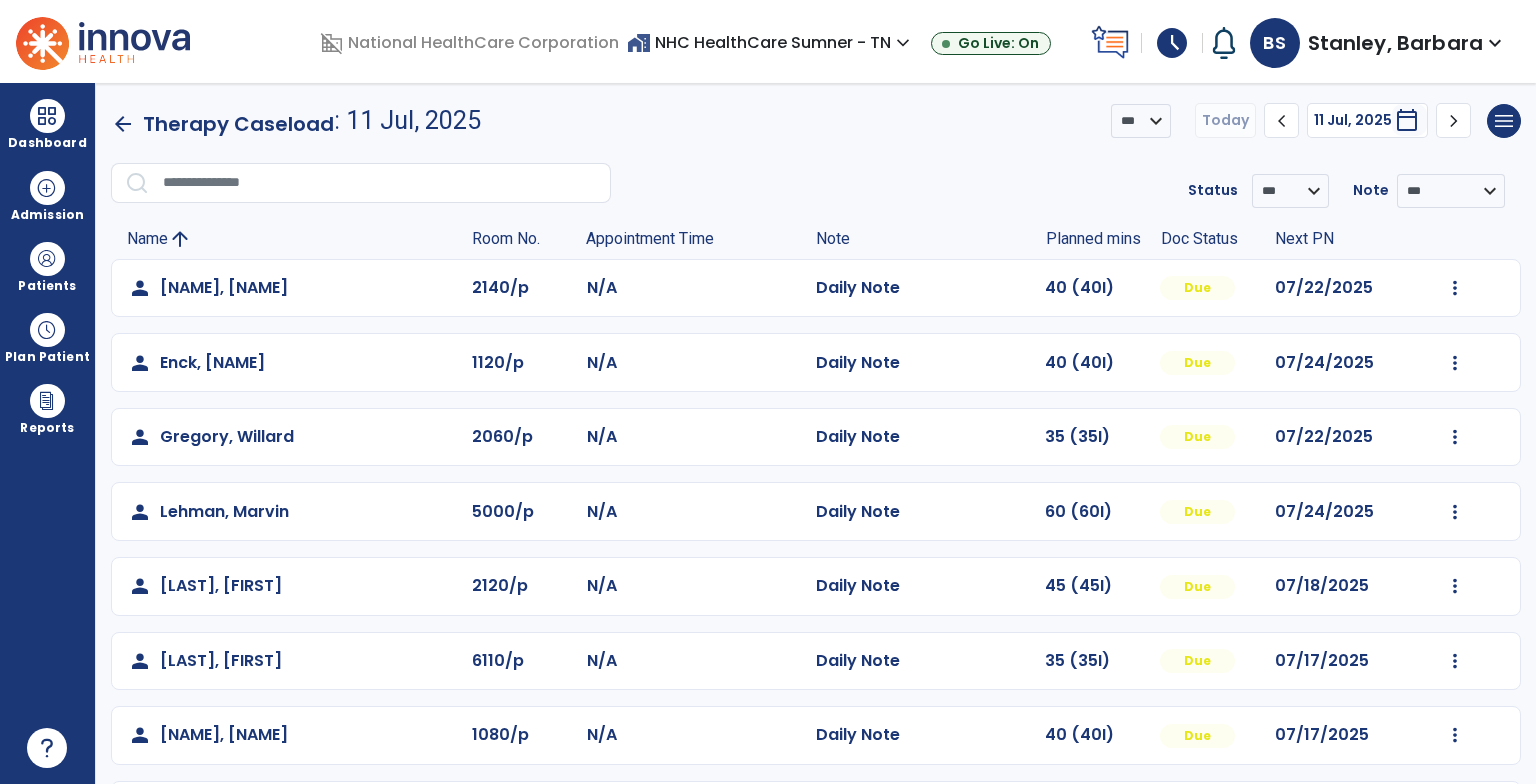 click on "arrow_back" 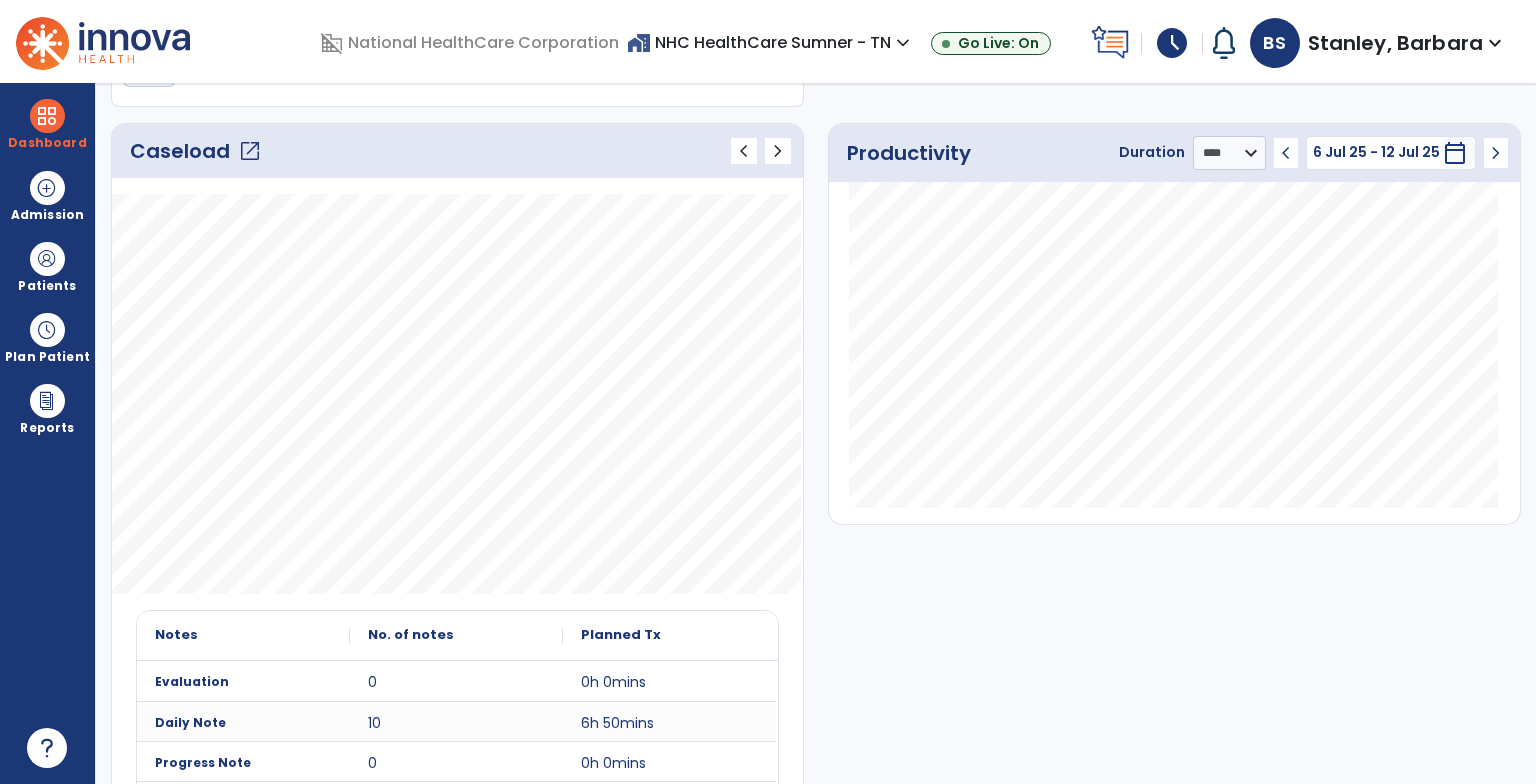 scroll, scrollTop: 7, scrollLeft: 0, axis: vertical 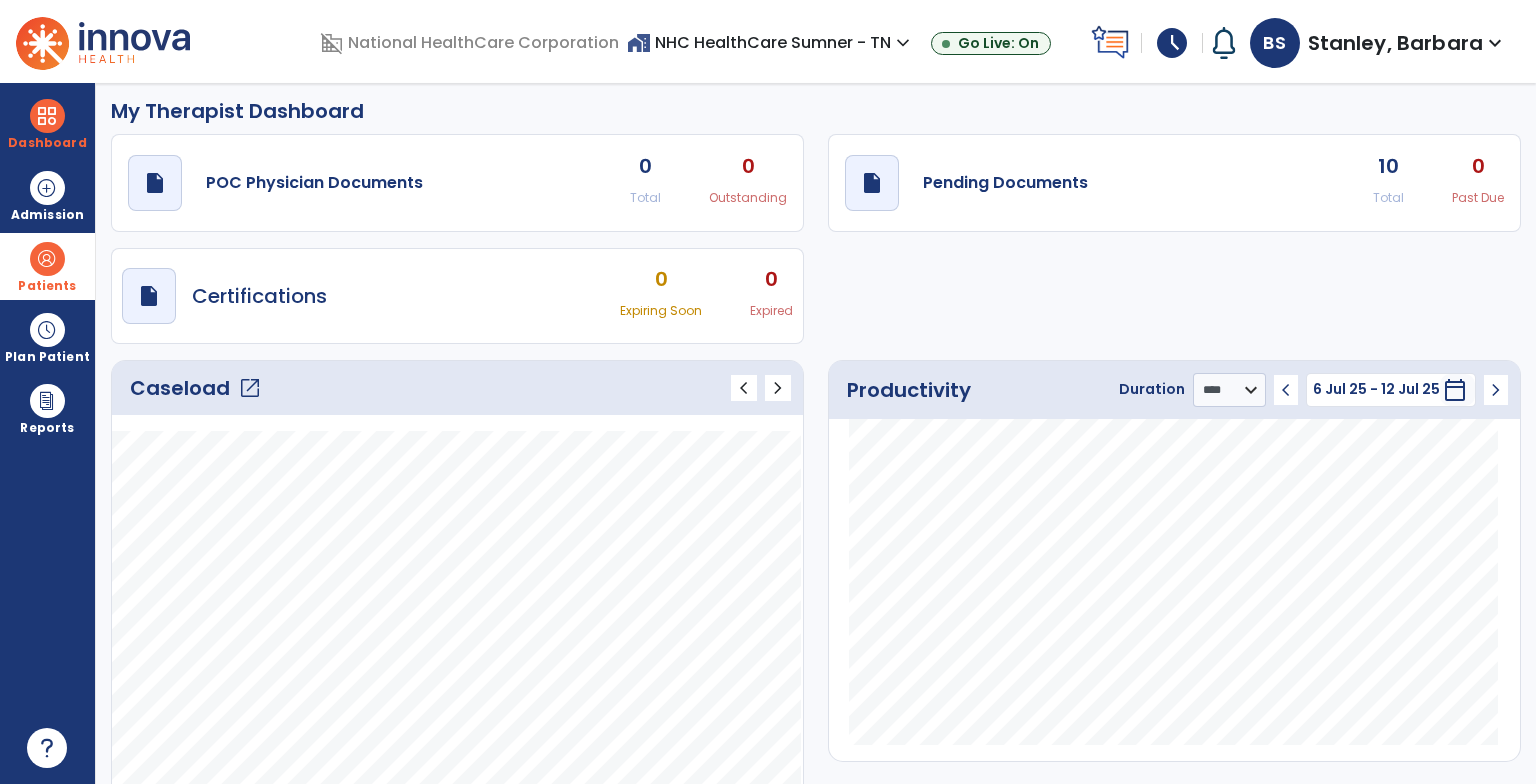 click on "Patients" at bounding box center [47, 286] 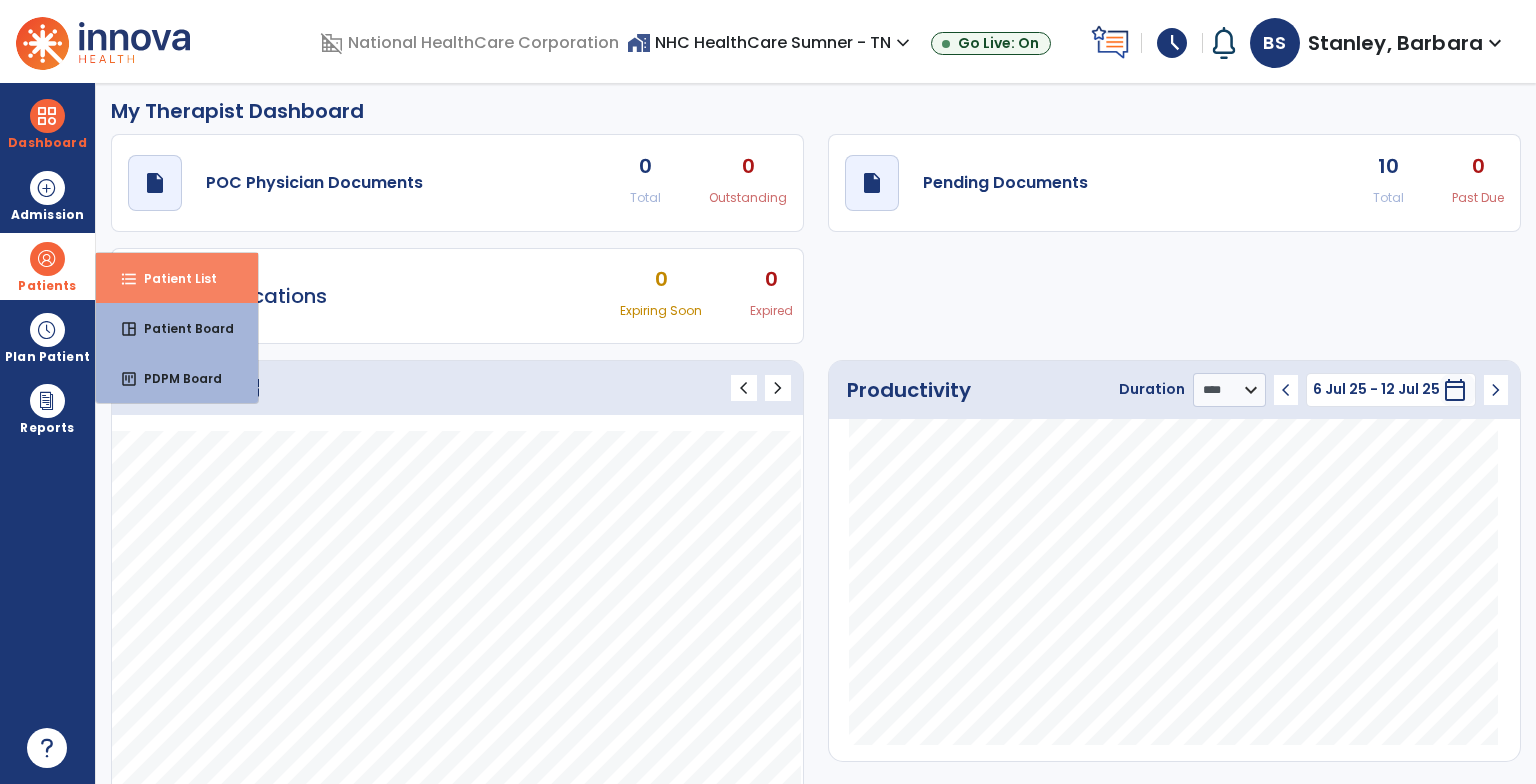 click on "Patient List" at bounding box center (172, 278) 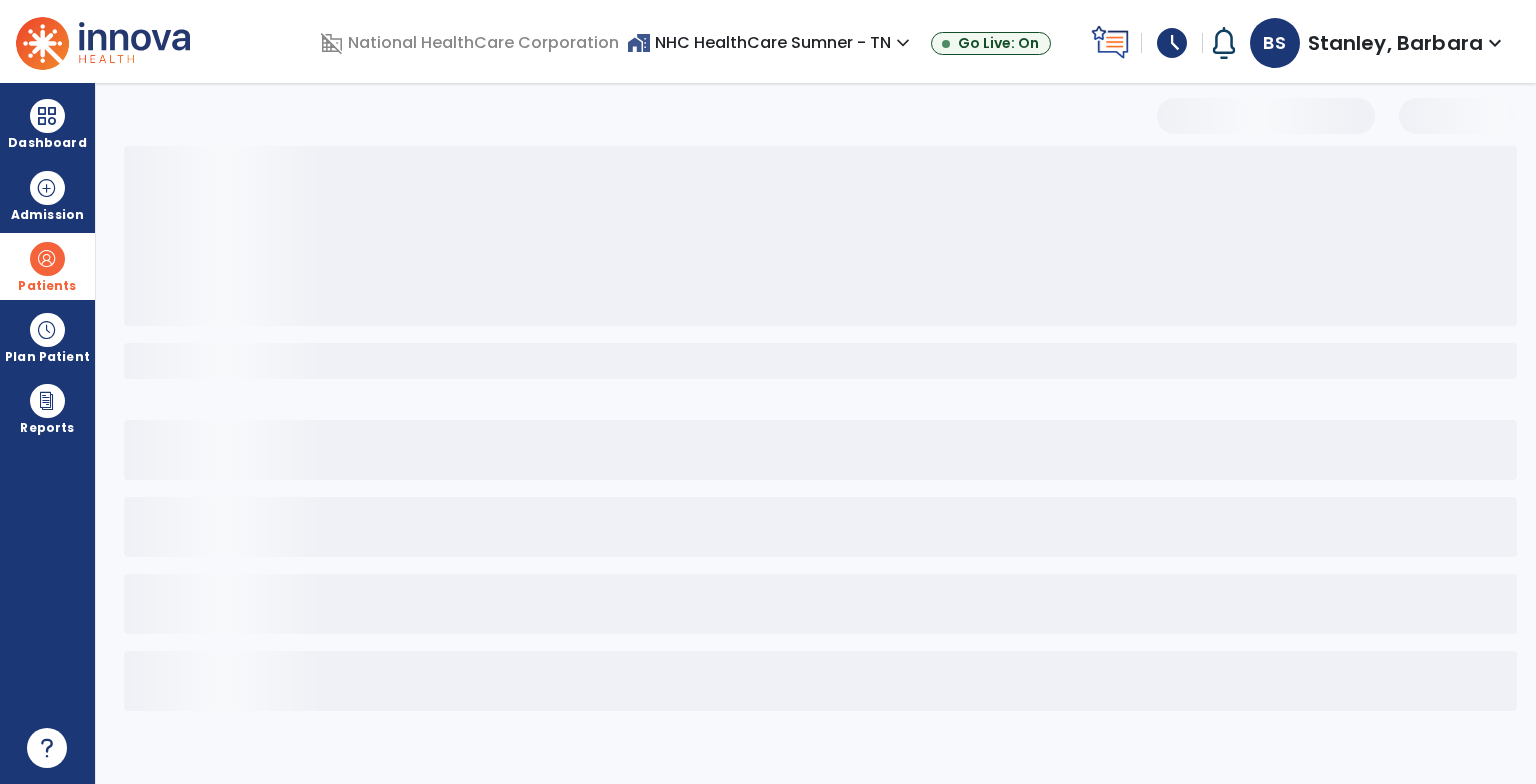 scroll, scrollTop: 0, scrollLeft: 0, axis: both 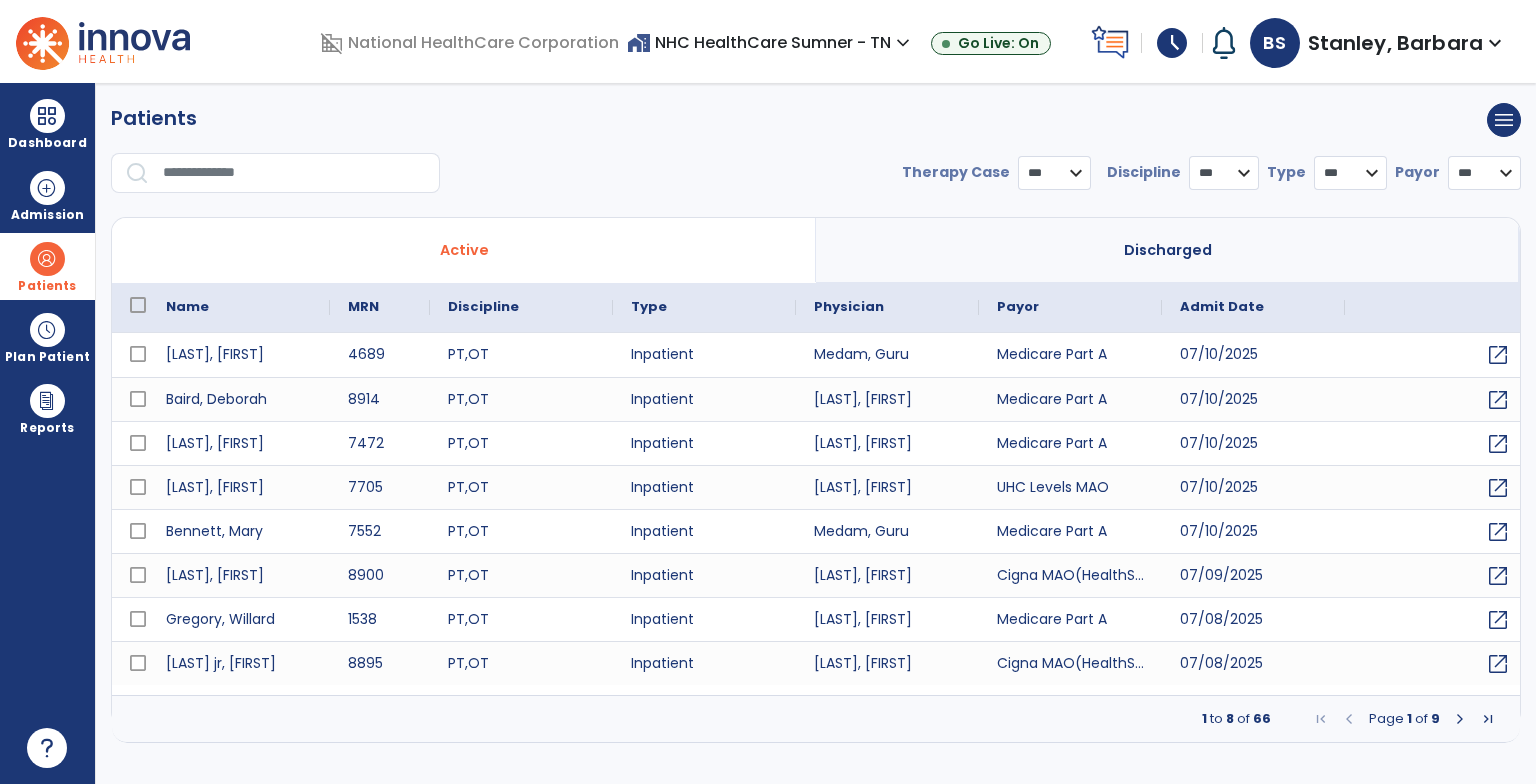 select on "***" 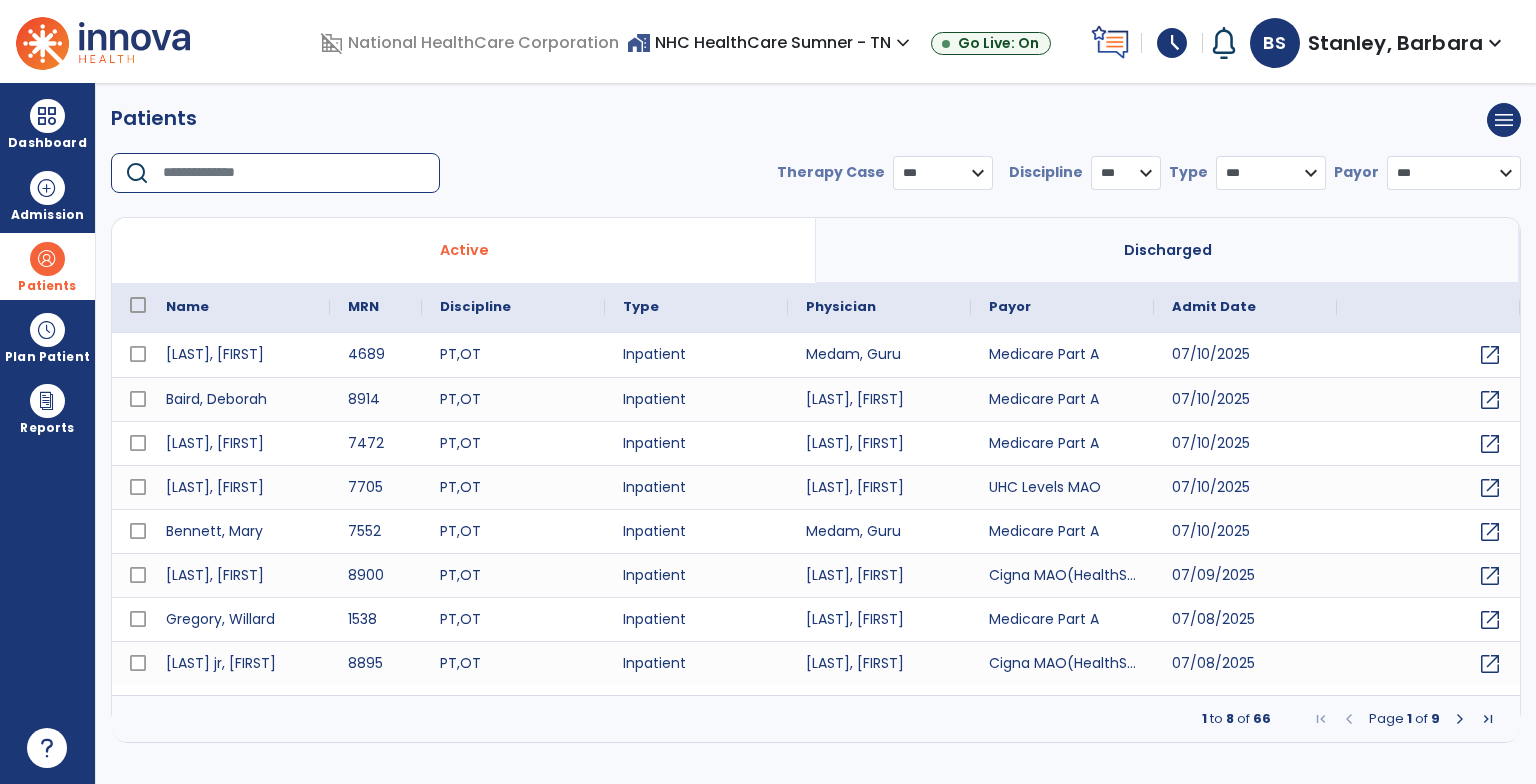 click at bounding box center [294, 173] 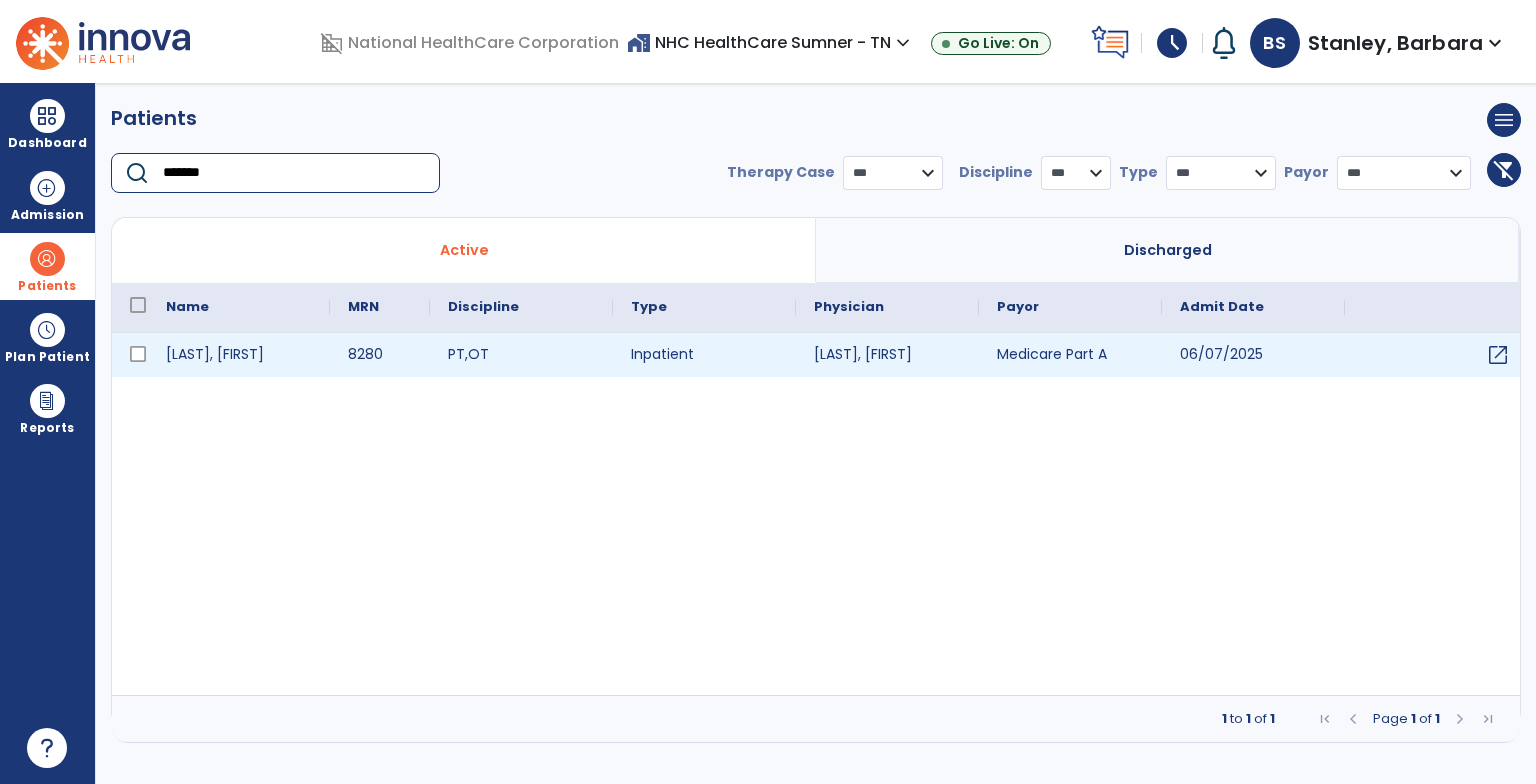 type on "*******" 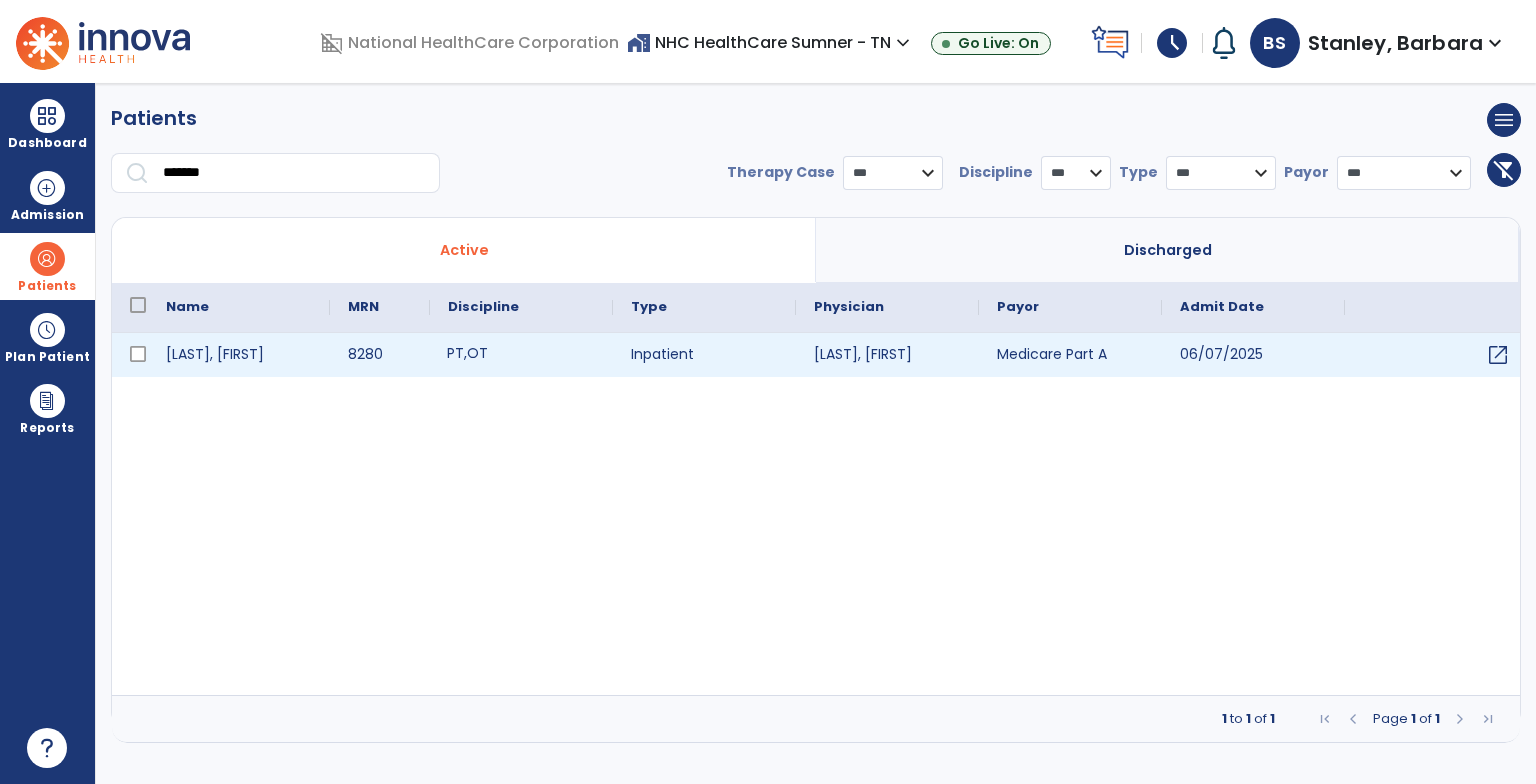 click on "PT , OT" at bounding box center (521, 355) 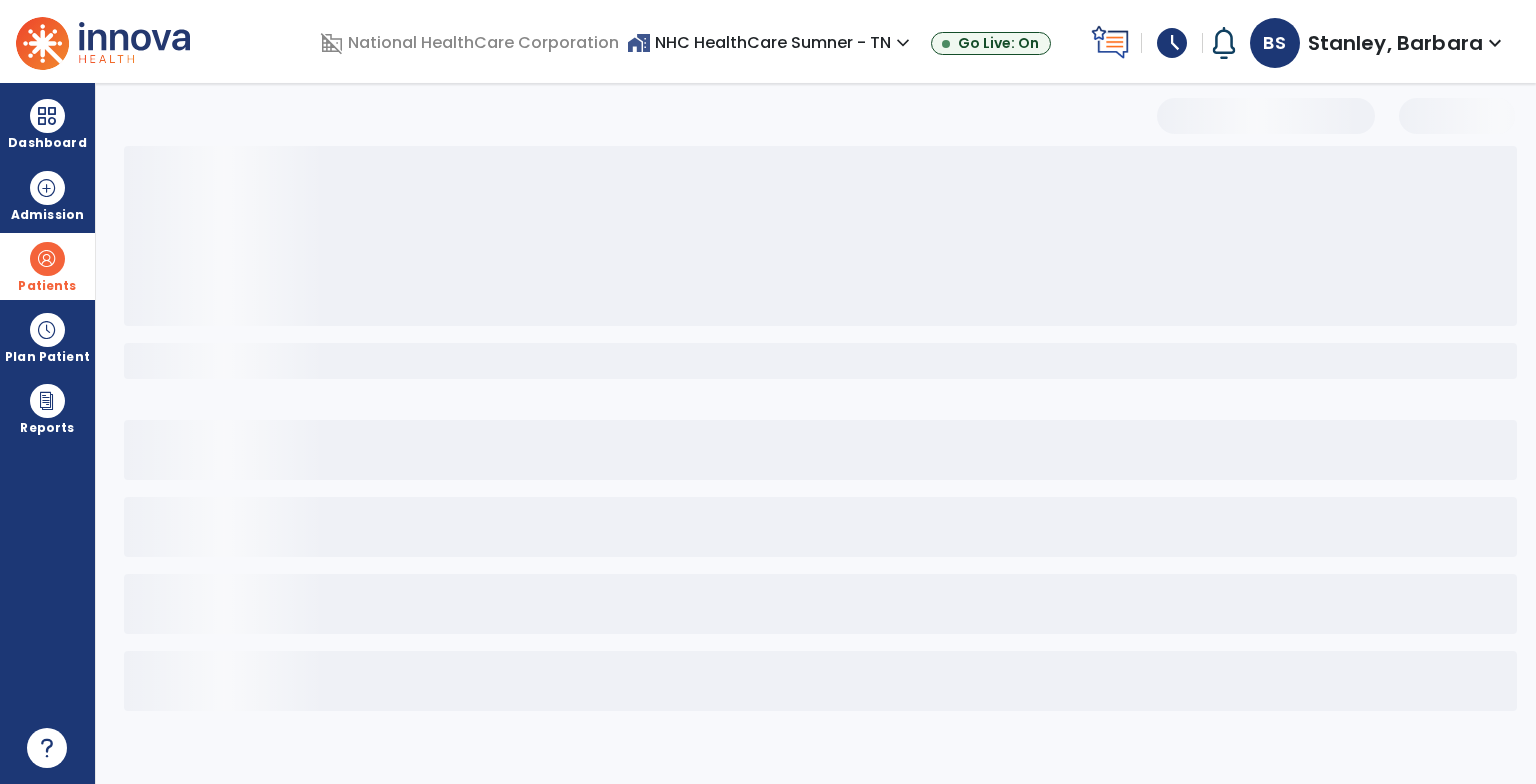 click at bounding box center (820, 361) 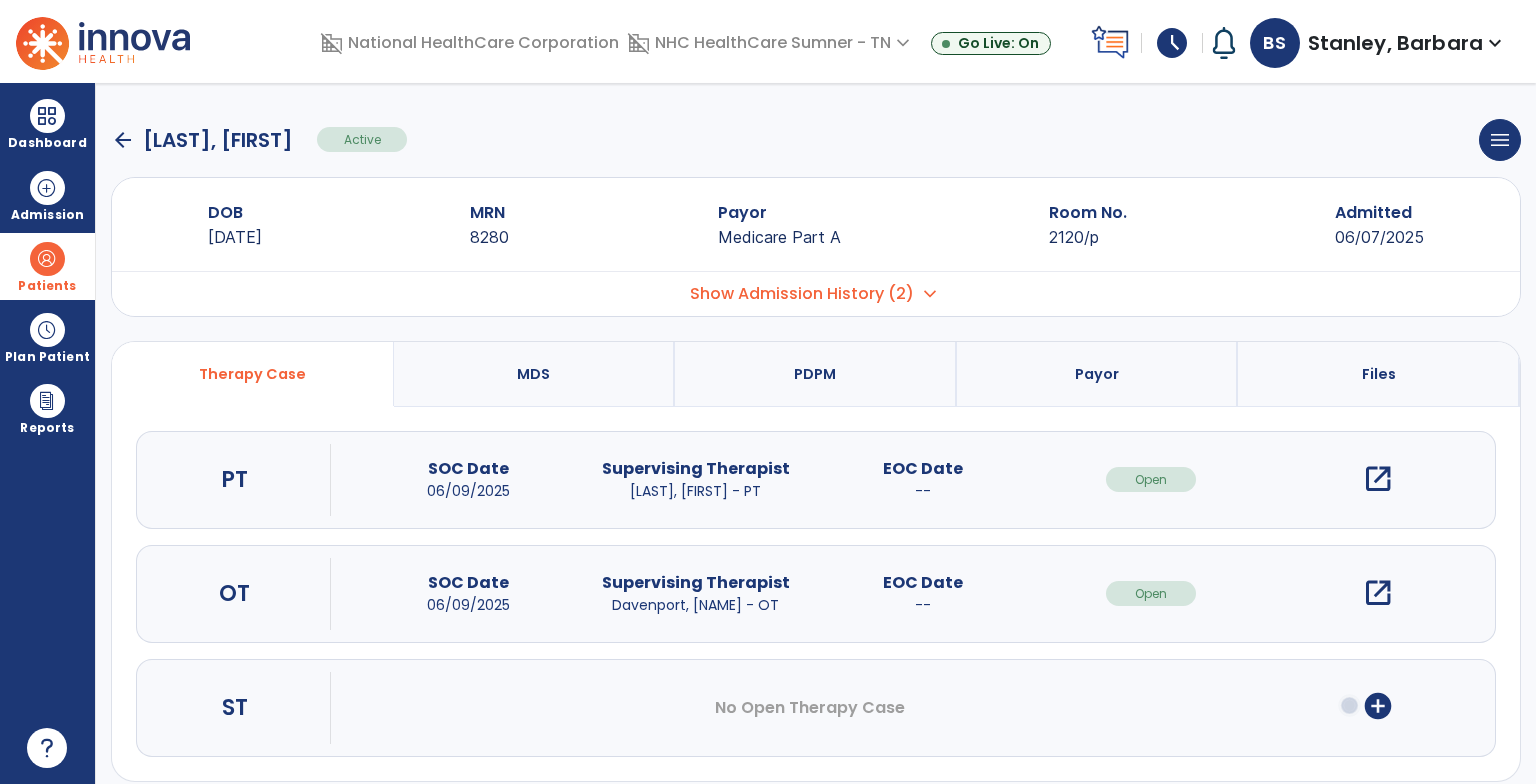 click on "open_in_new" at bounding box center [1378, 593] 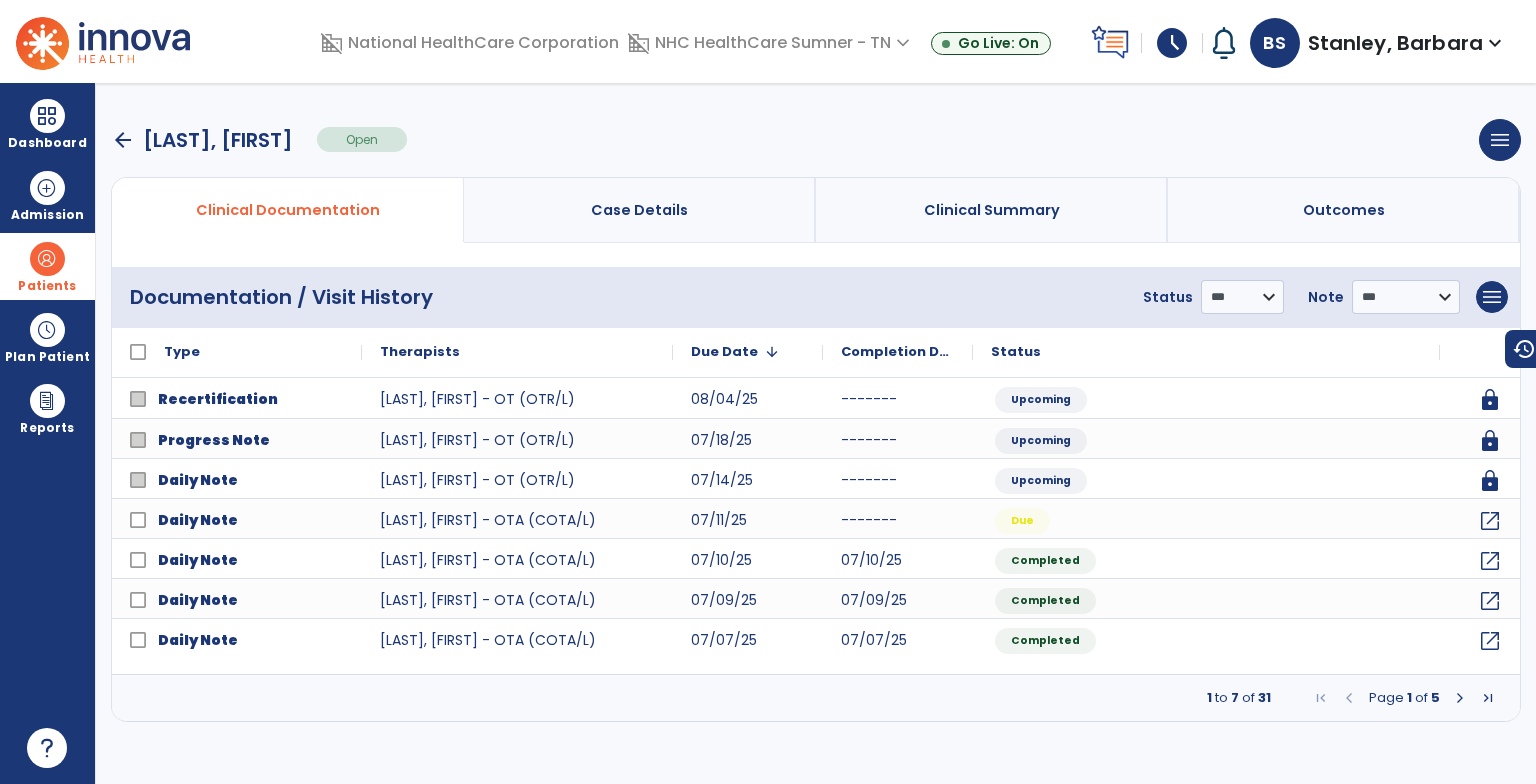 click at bounding box center (1460, 698) 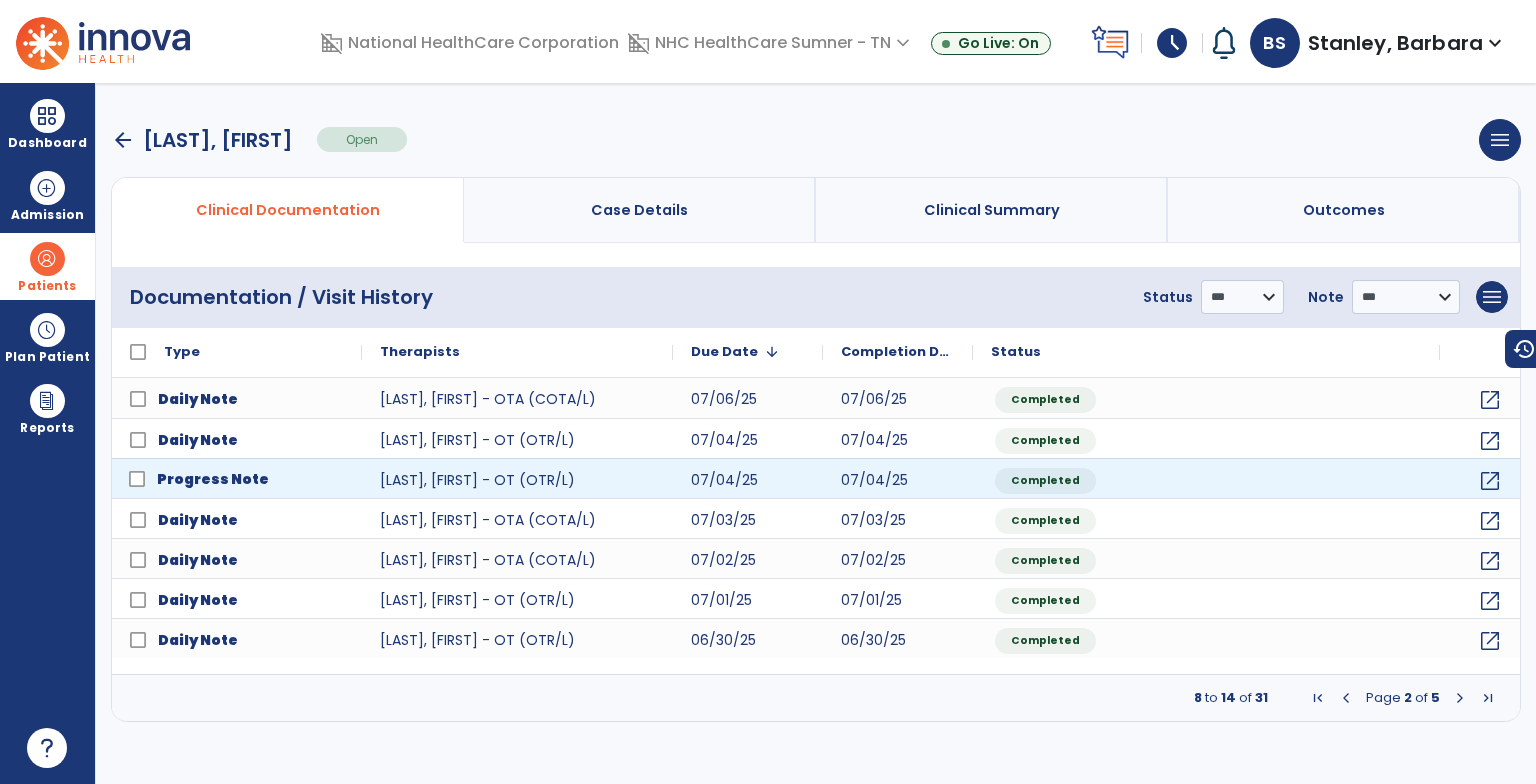 click on "Progress Note" at bounding box center [251, 479] 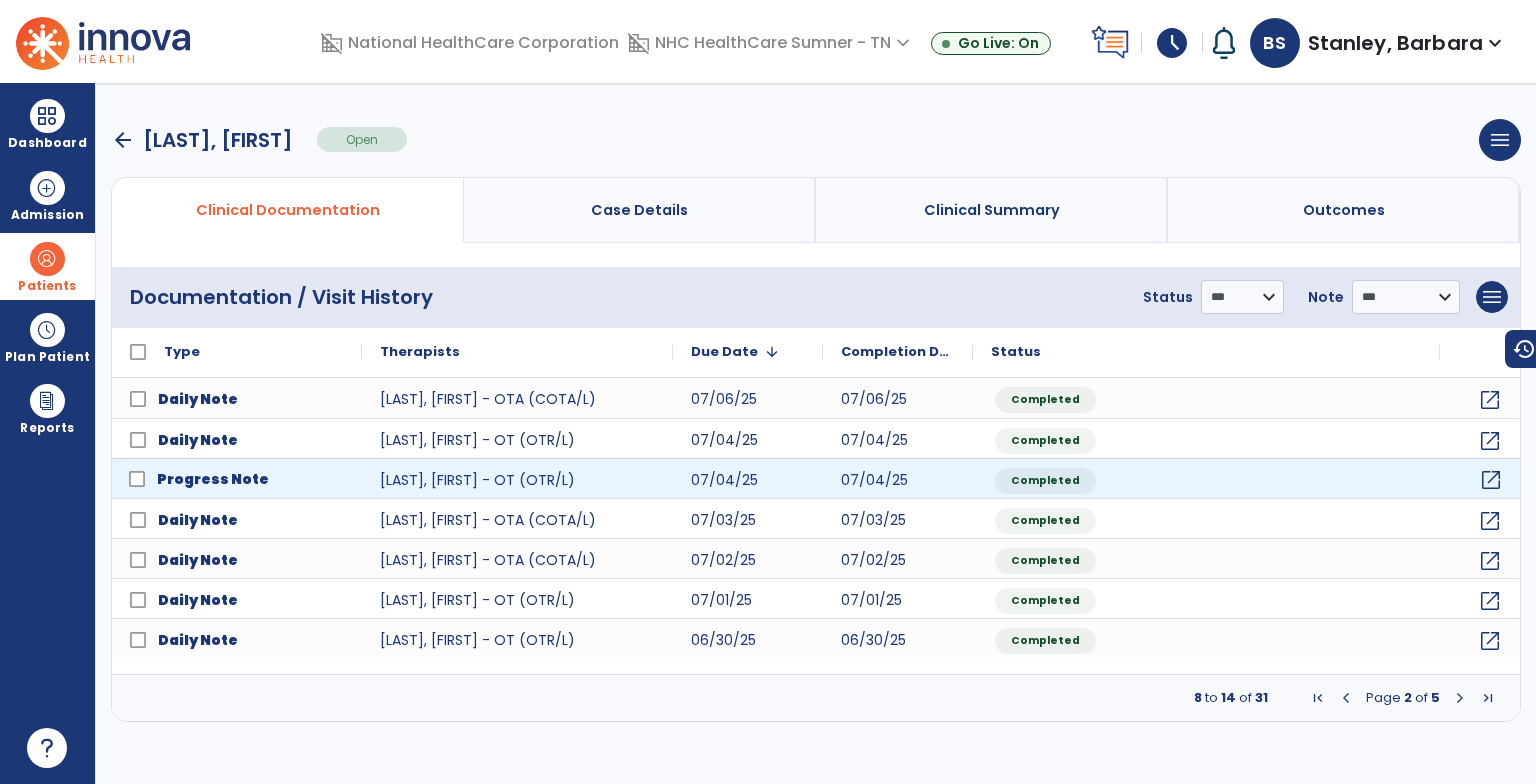 click on "open_in_new" 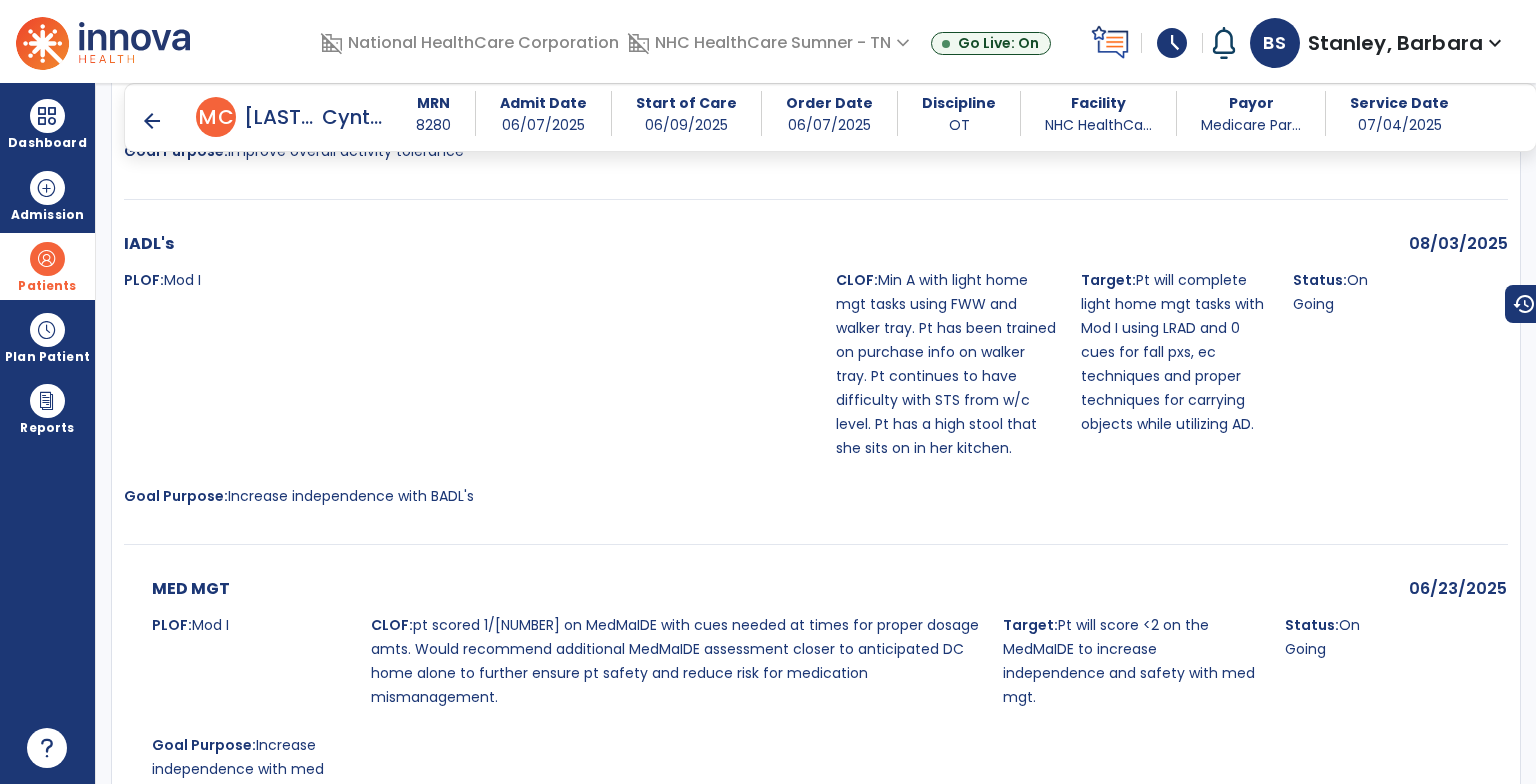 scroll, scrollTop: 2293, scrollLeft: 0, axis: vertical 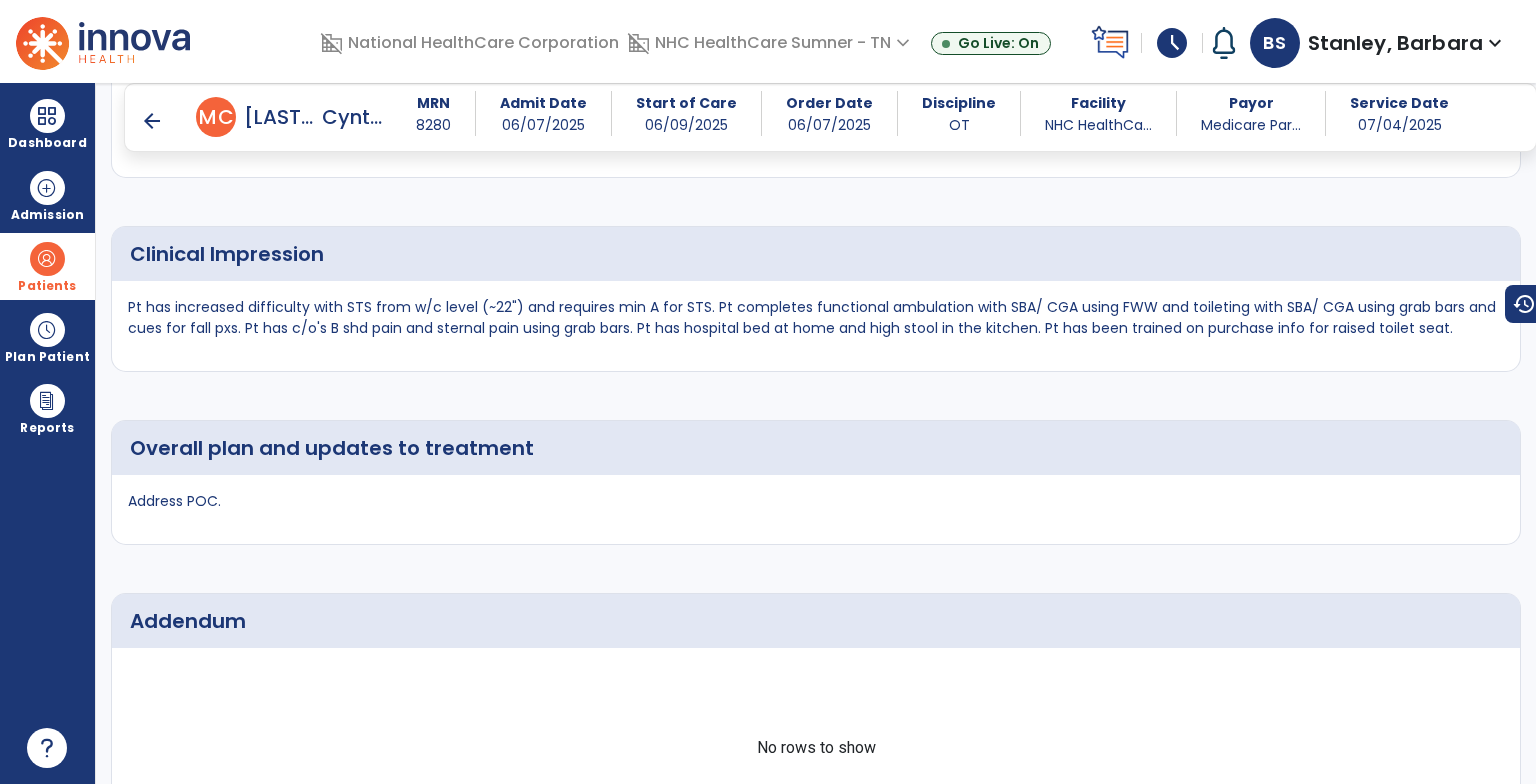 click on "arrow_back" at bounding box center [152, 121] 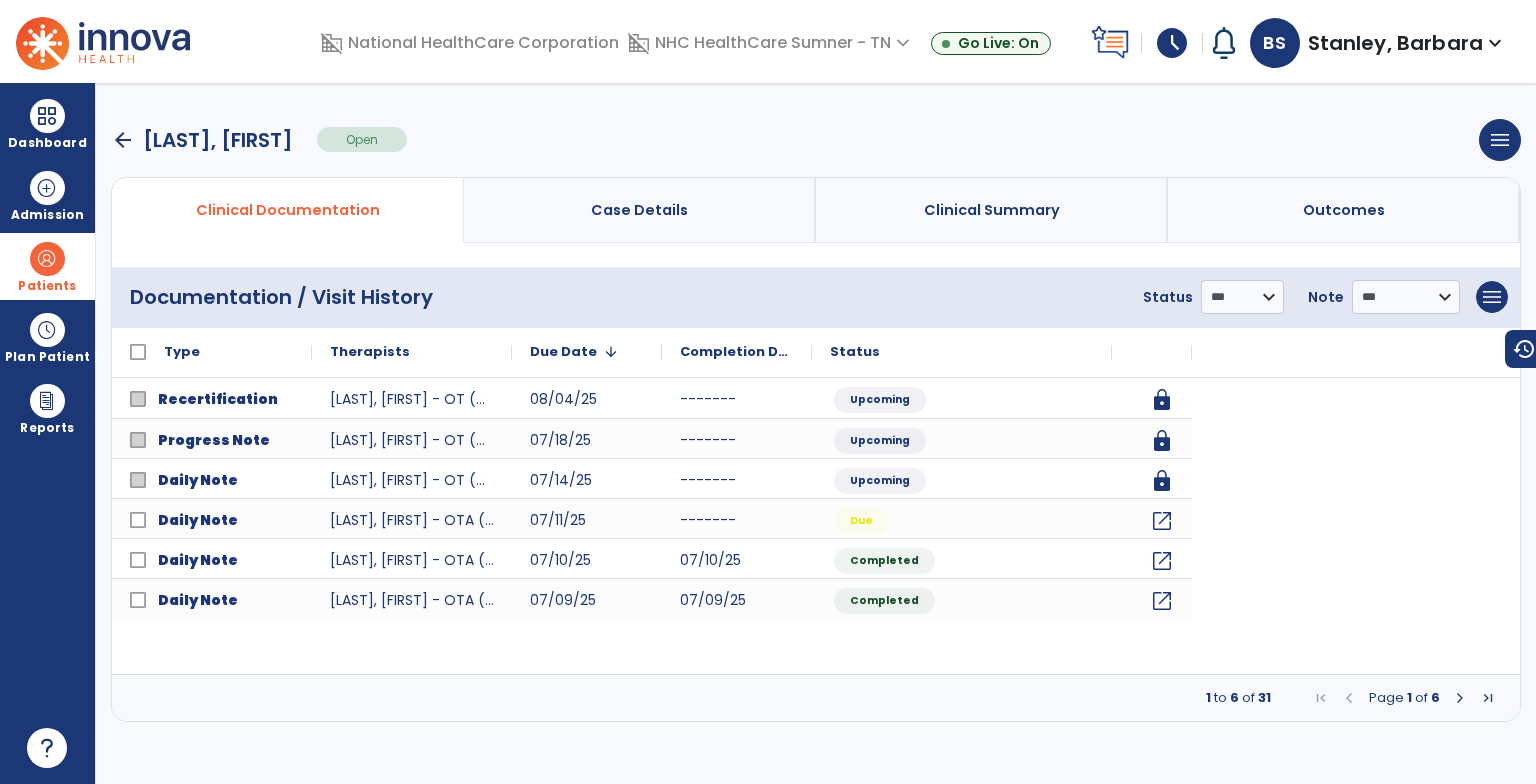 scroll, scrollTop: 0, scrollLeft: 0, axis: both 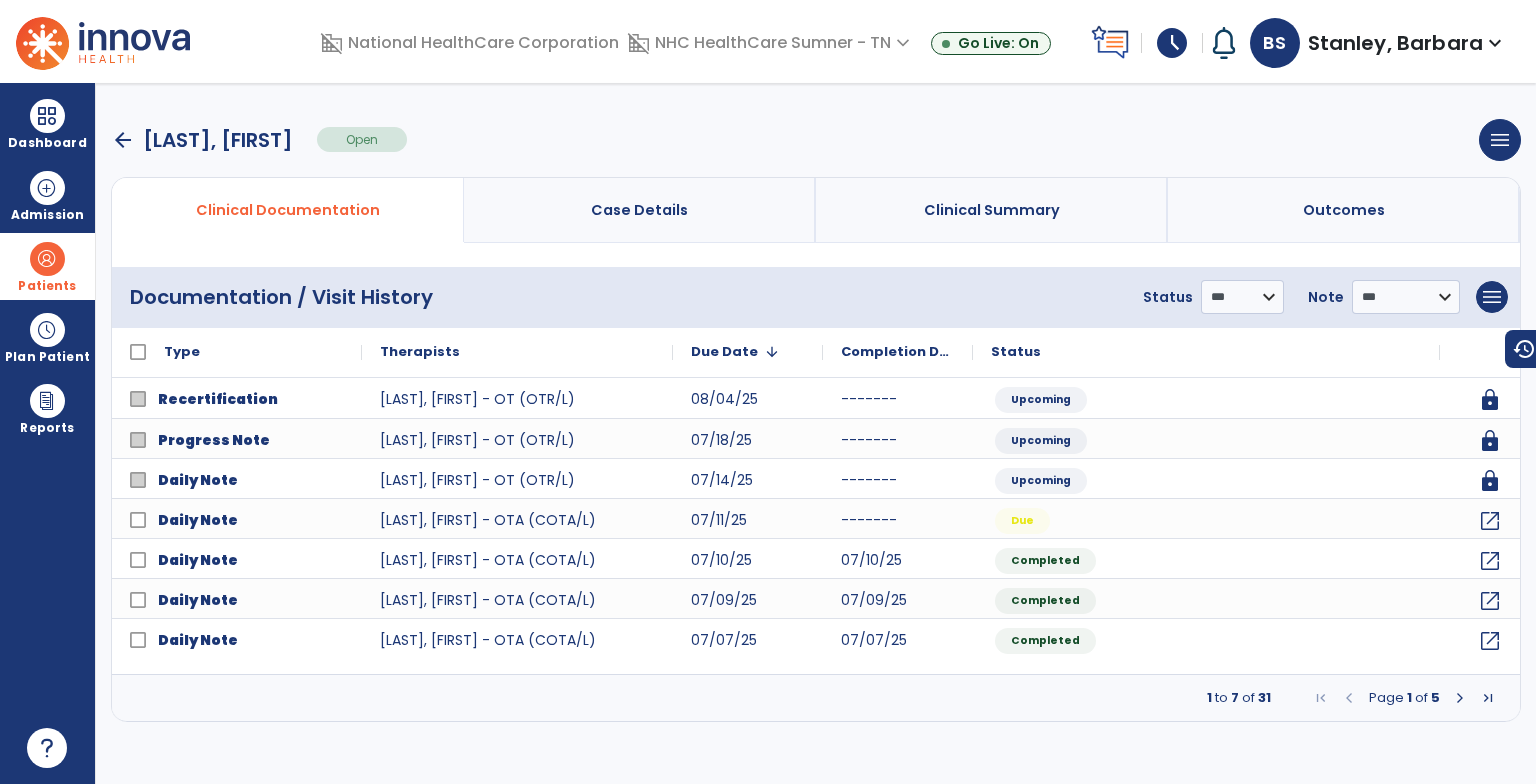 click on "arrow_back" at bounding box center [123, 140] 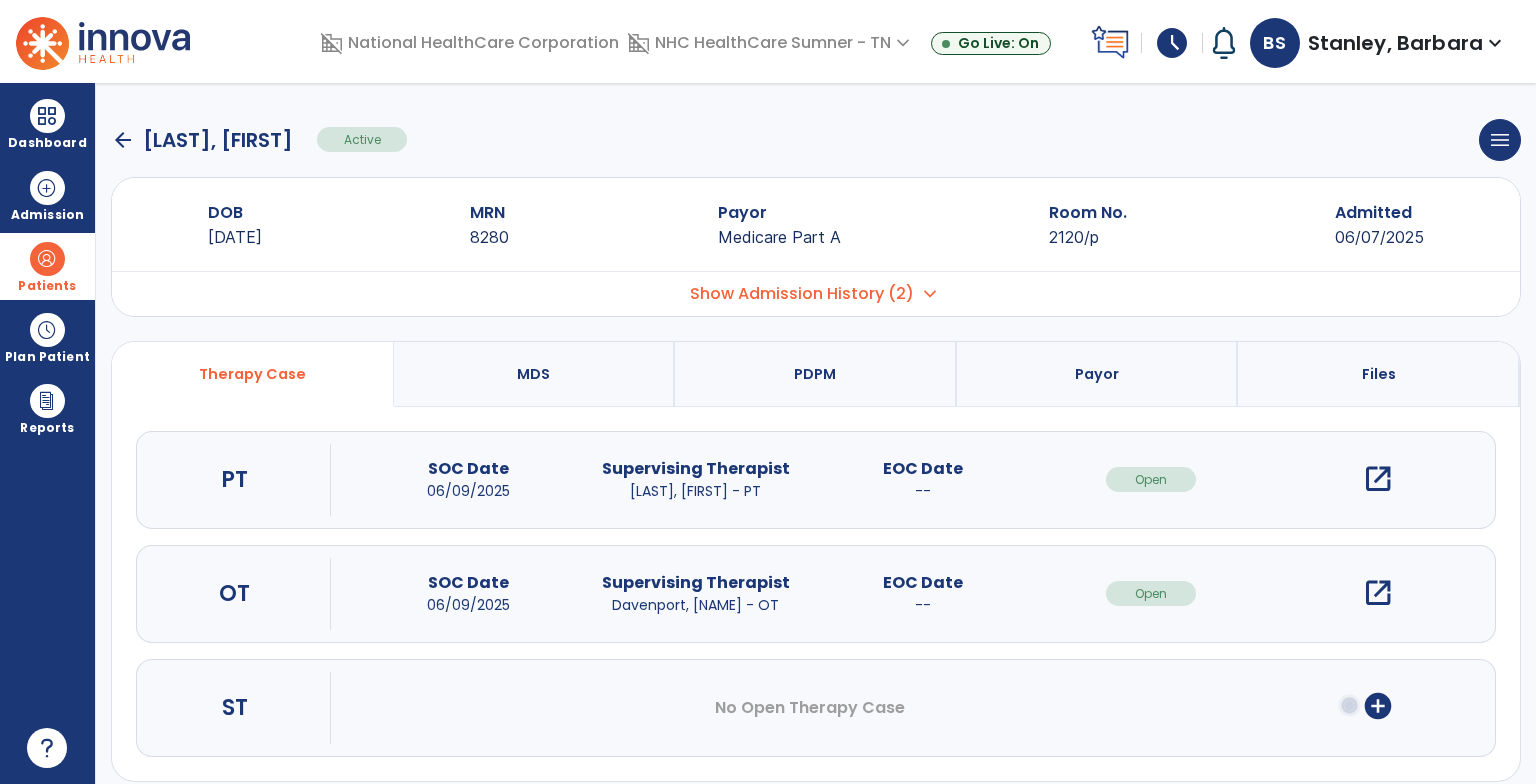 click on "arrow_back" 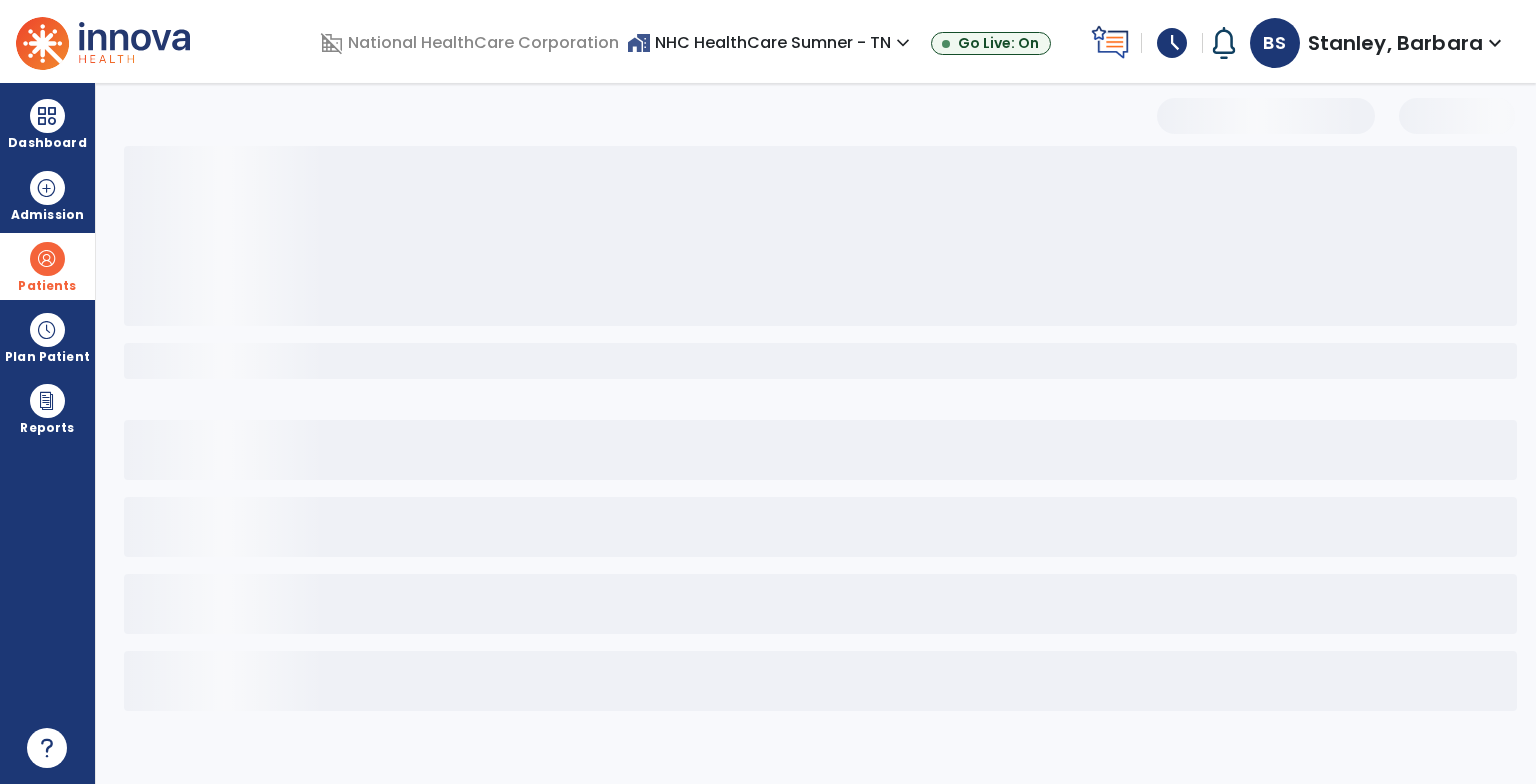 select on "***" 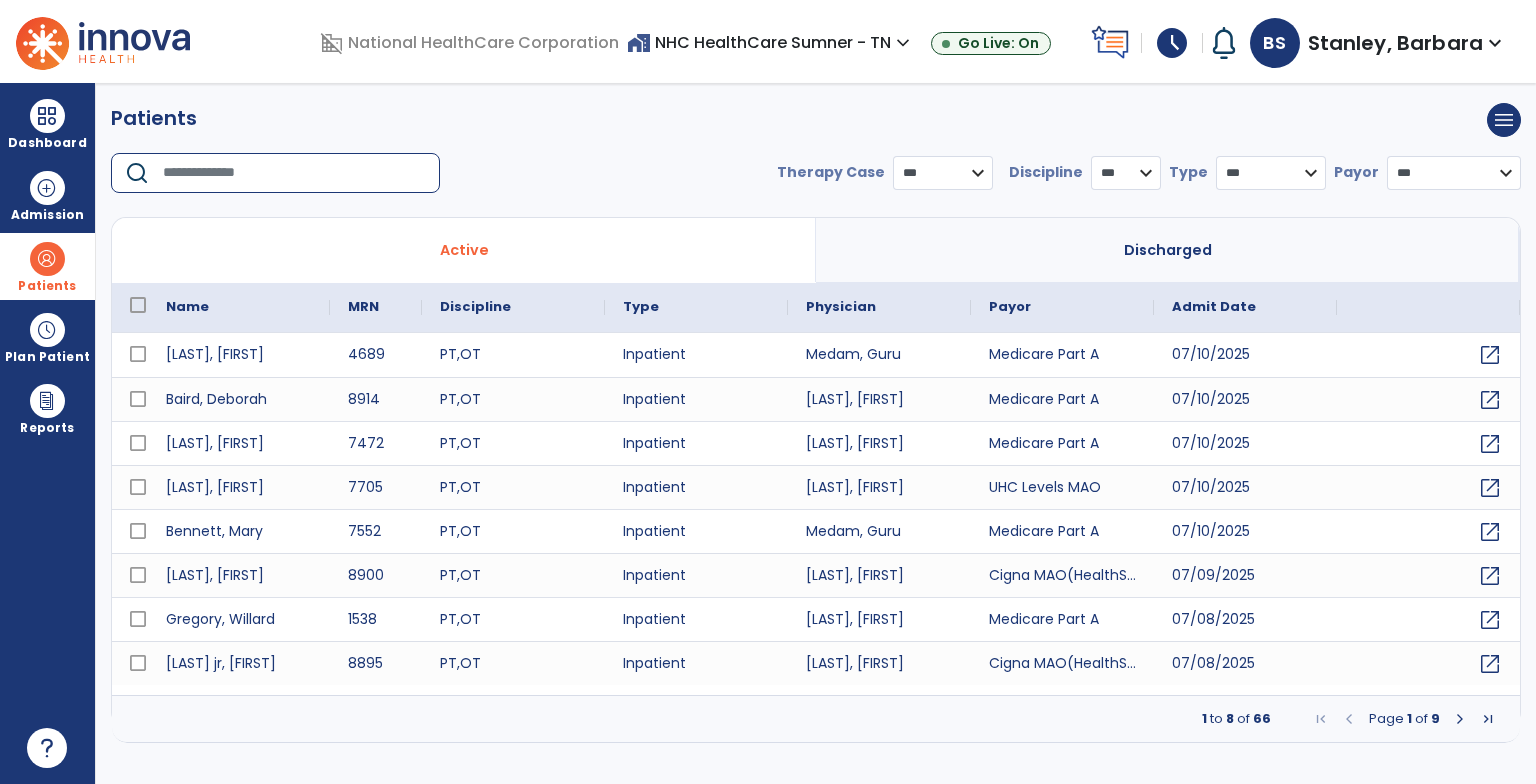 click at bounding box center [294, 173] 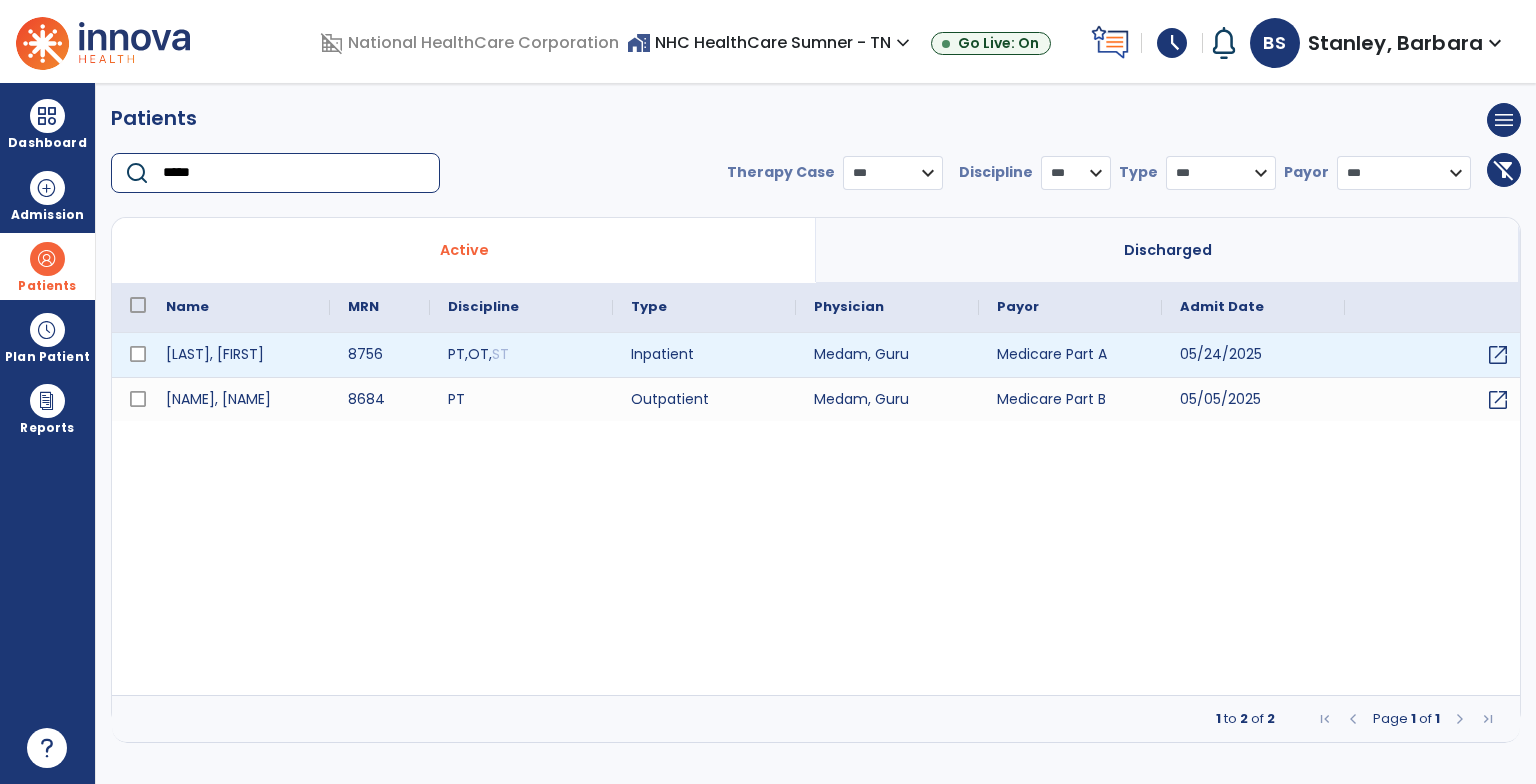 type on "*****" 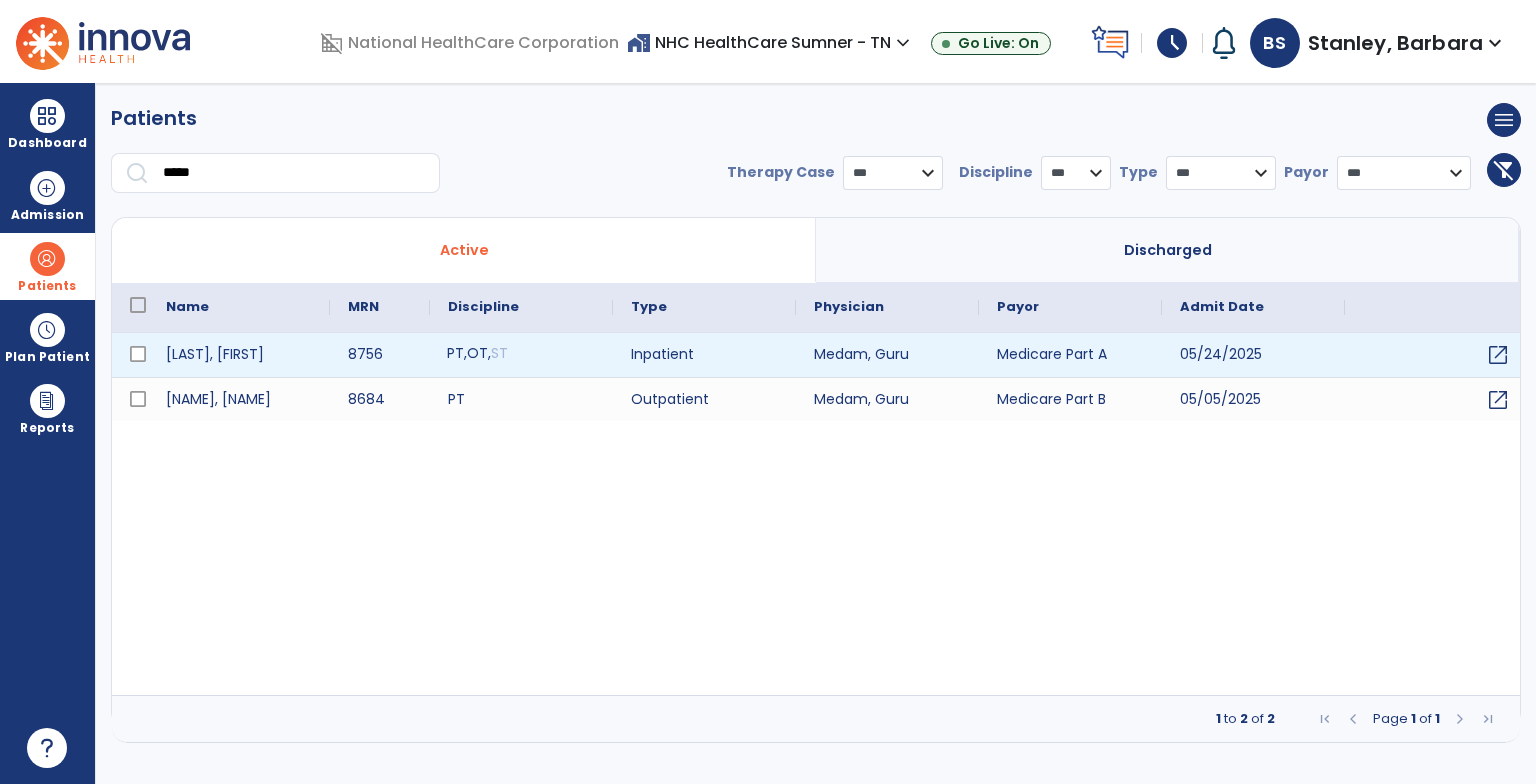 click on "PT , OT , ST" at bounding box center (521, 355) 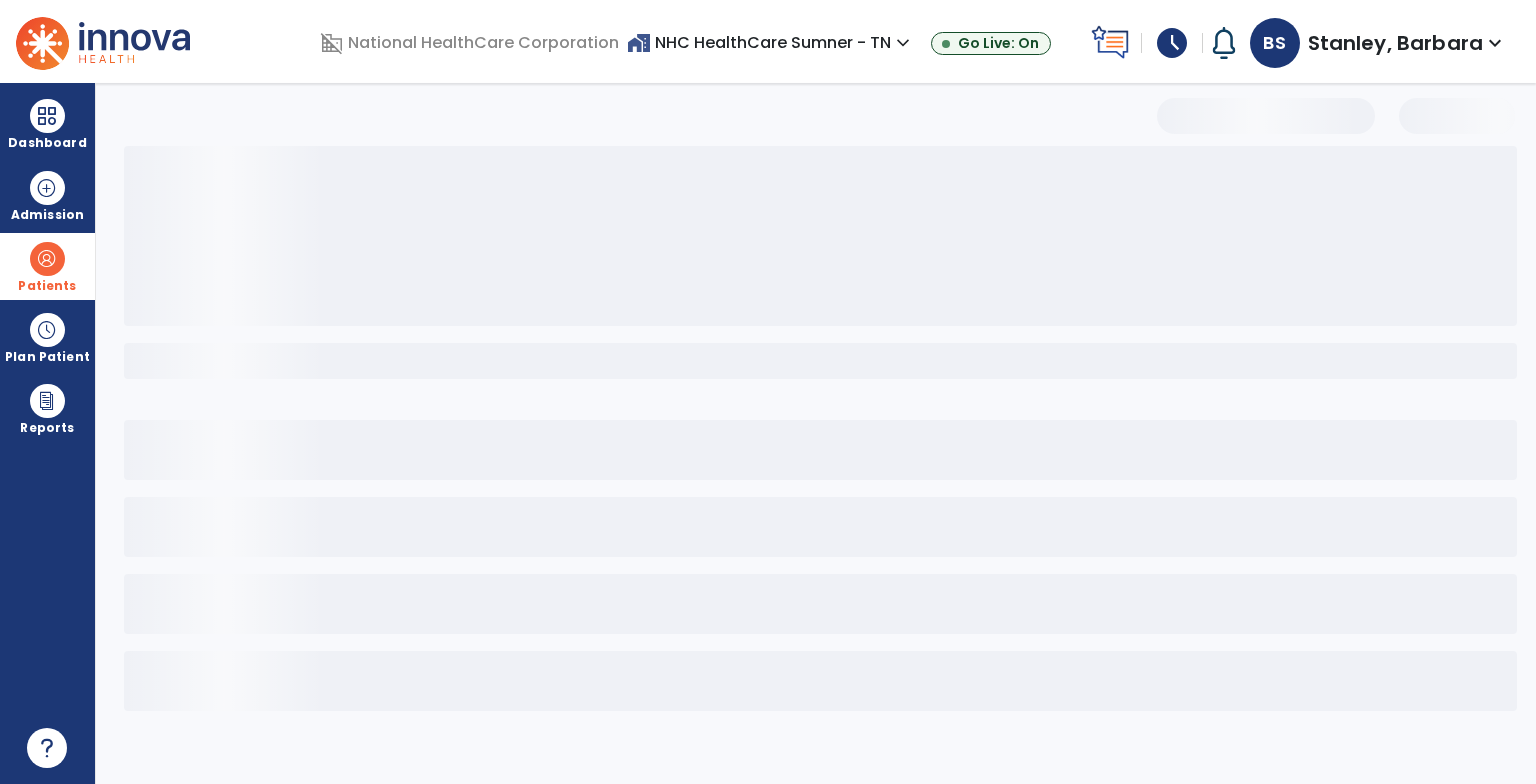 click at bounding box center (820, 361) 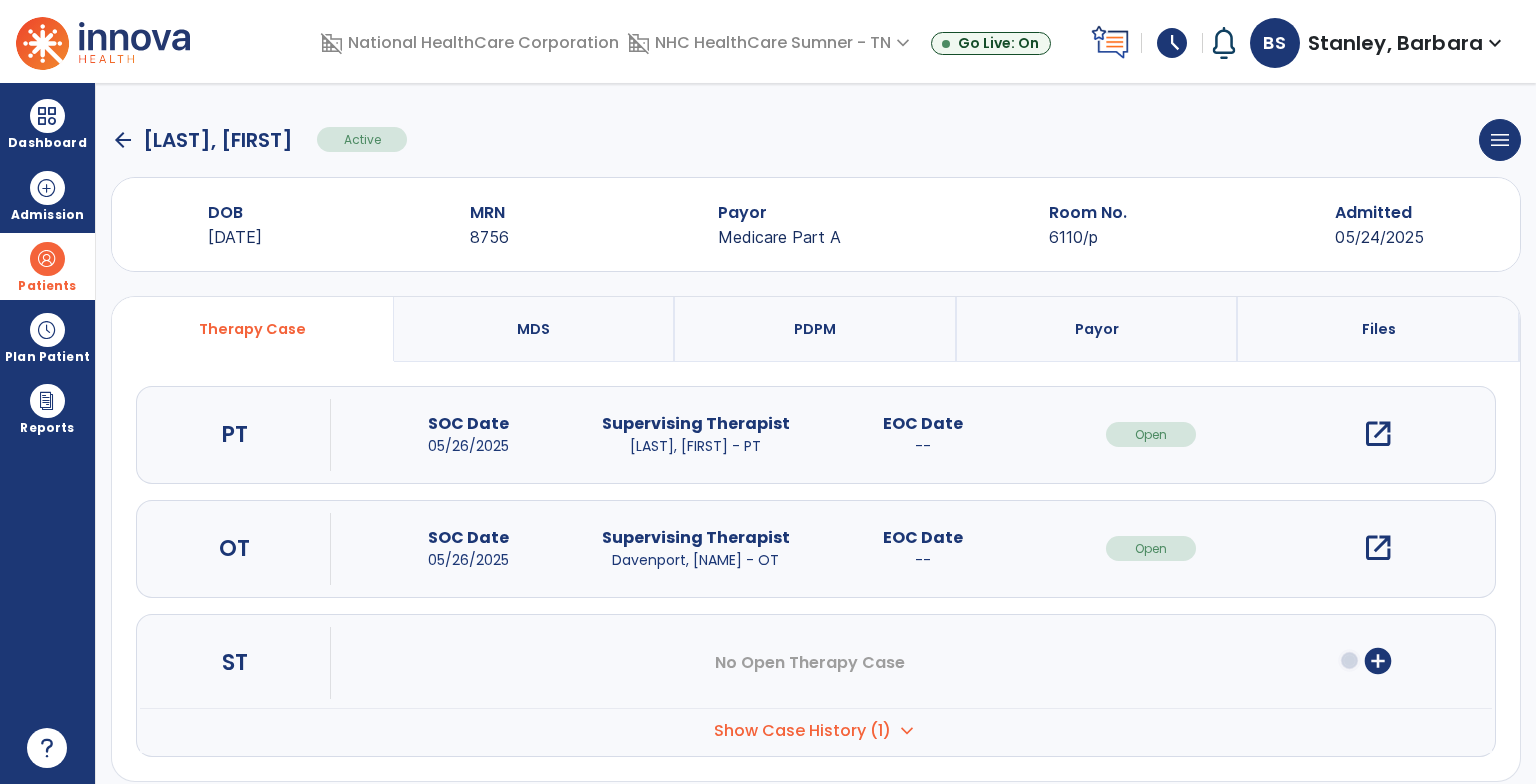 click on "open_in_new" at bounding box center [1378, 548] 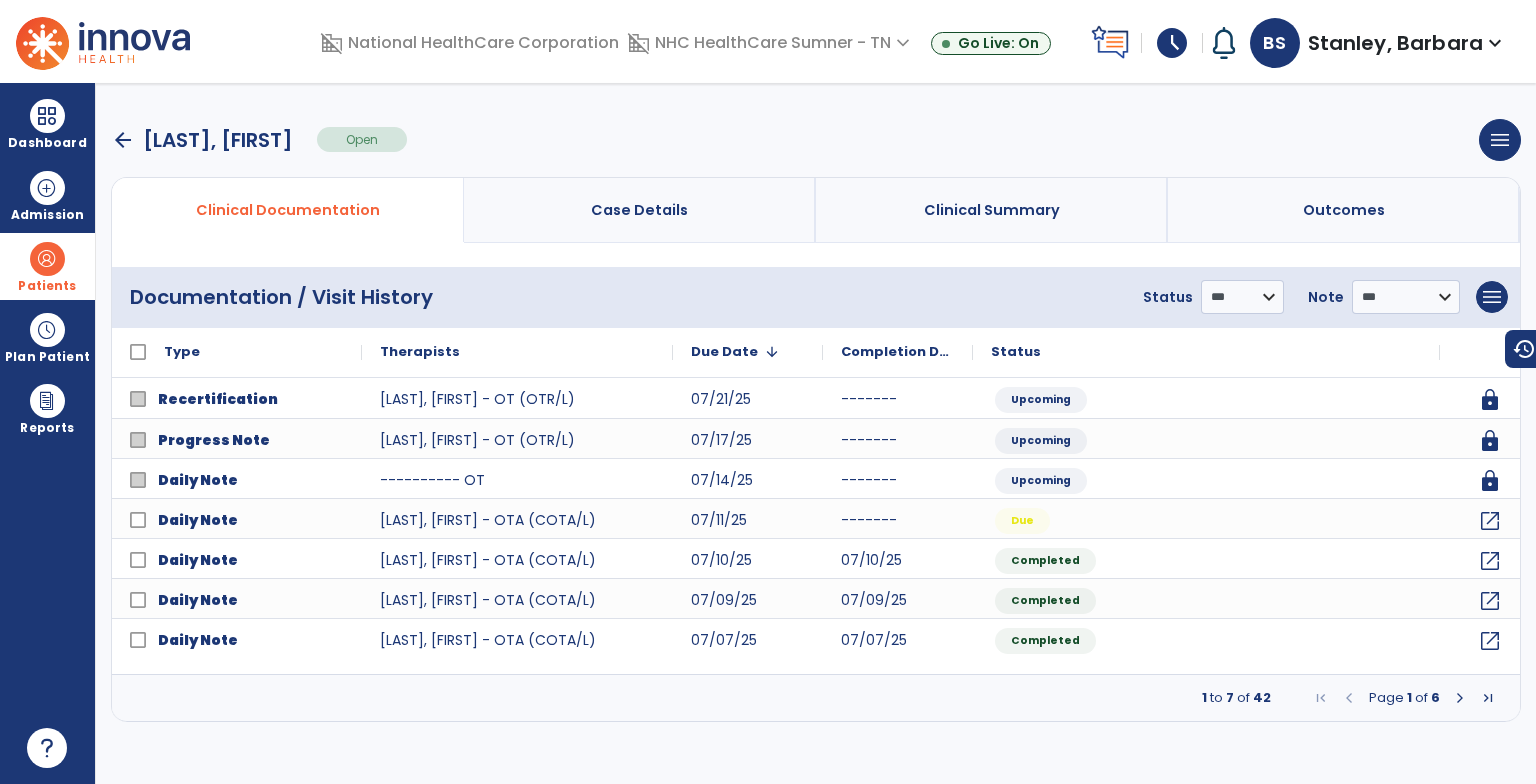 click at bounding box center [1460, 698] 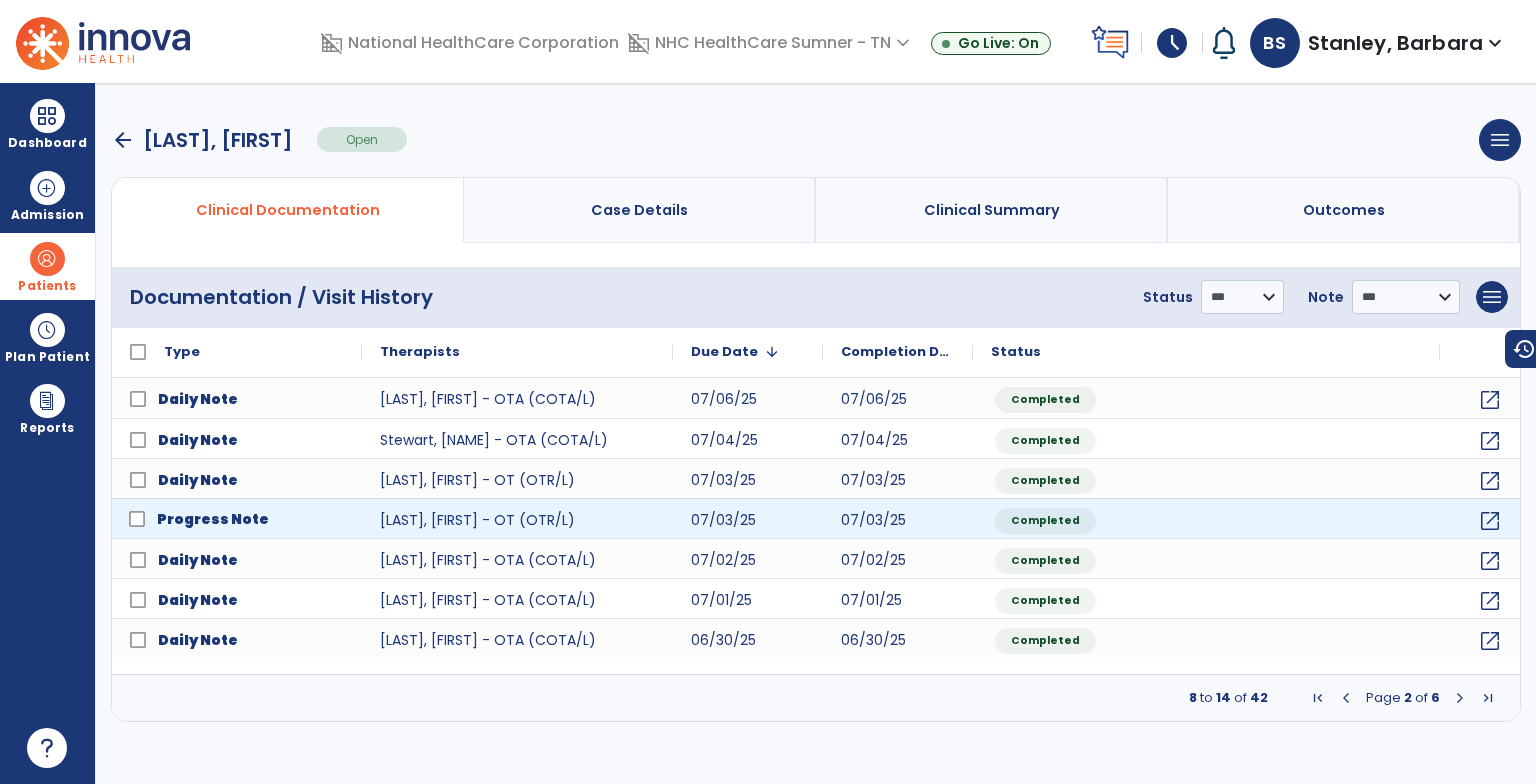 click on "Progress Note" at bounding box center [251, 519] 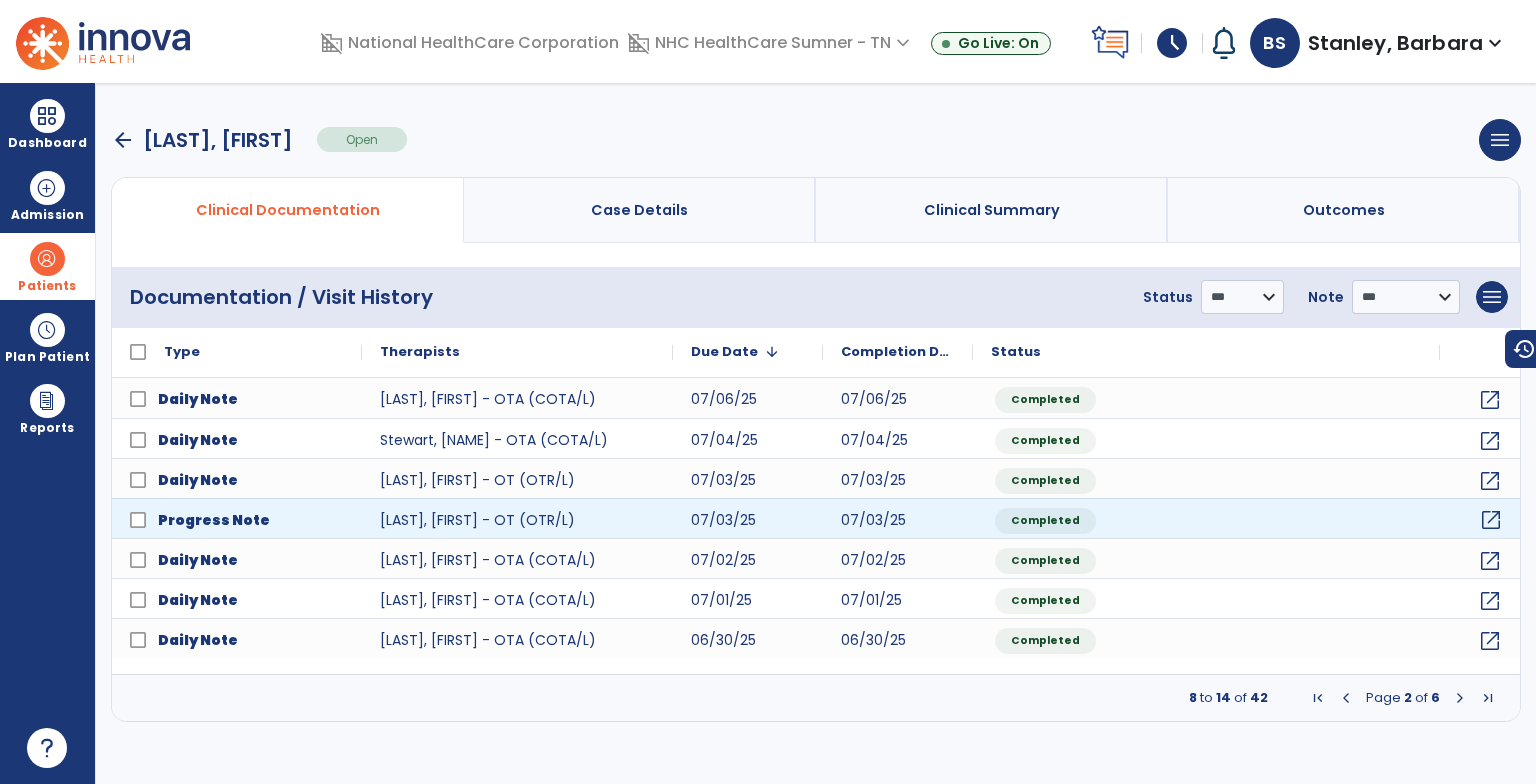 click on "open_in_new" 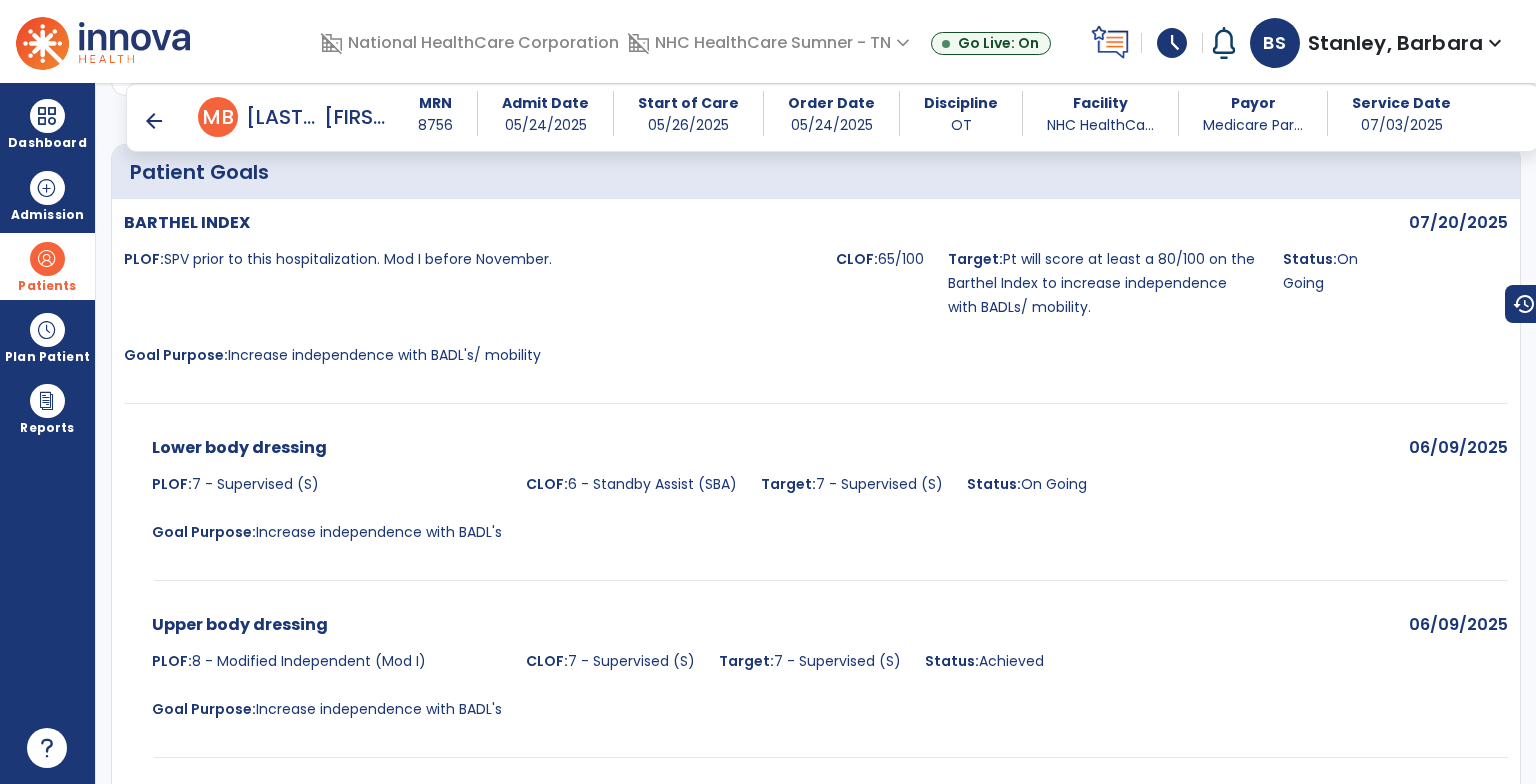 scroll, scrollTop: 1032, scrollLeft: 0, axis: vertical 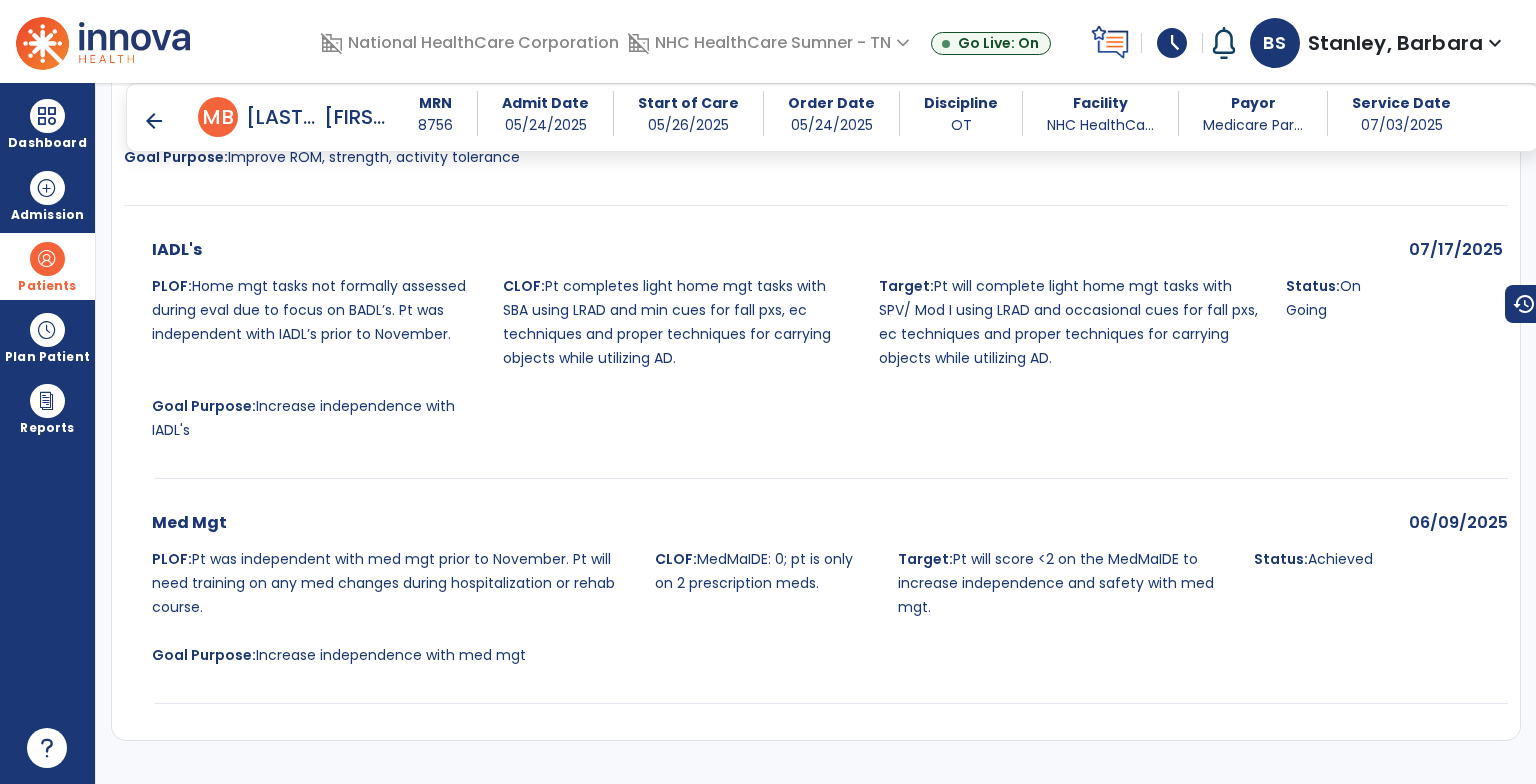 click on "arrow_back      M  B  [LAST],   [FIRST]" at bounding box center (268, 117) 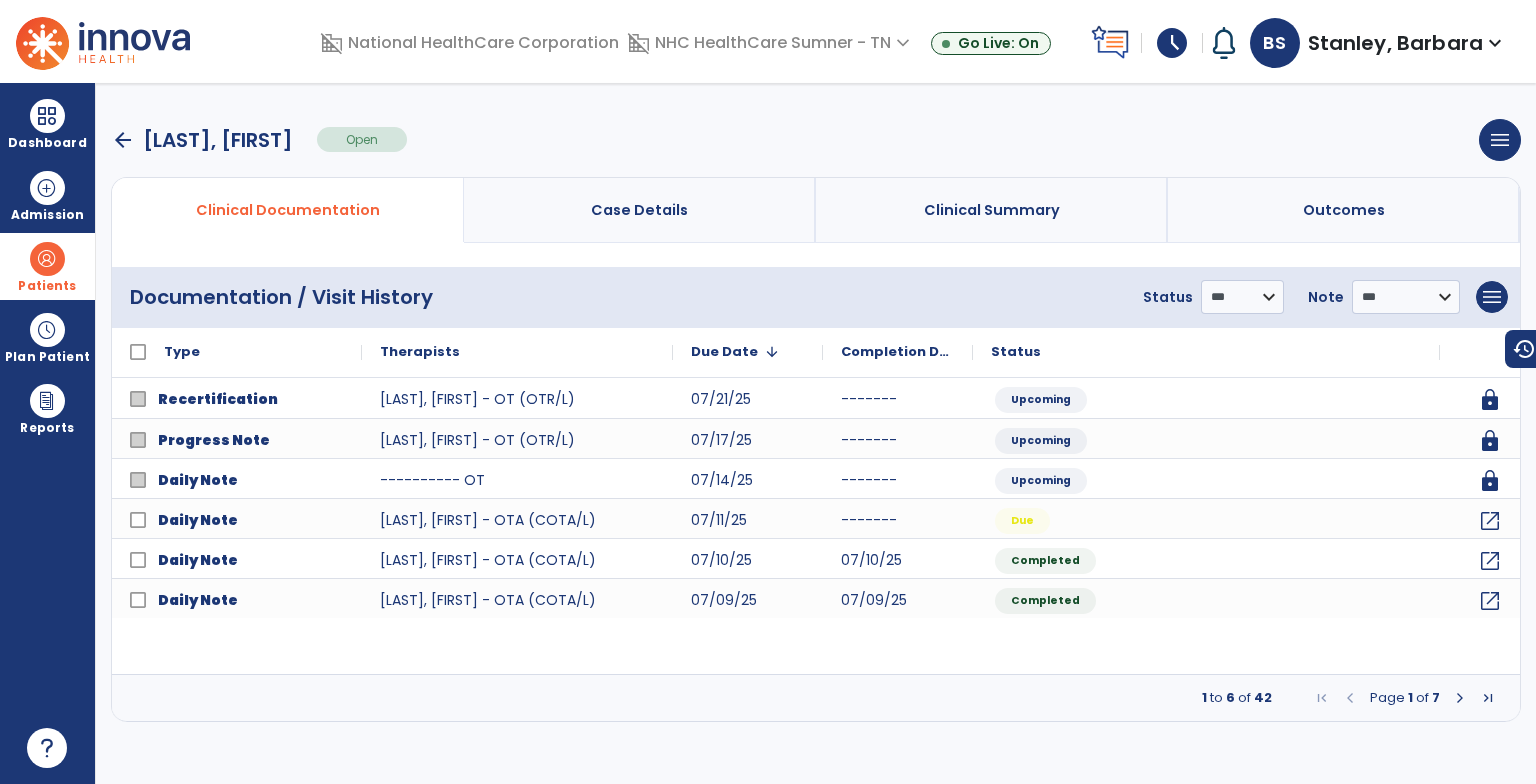 scroll, scrollTop: 0, scrollLeft: 0, axis: both 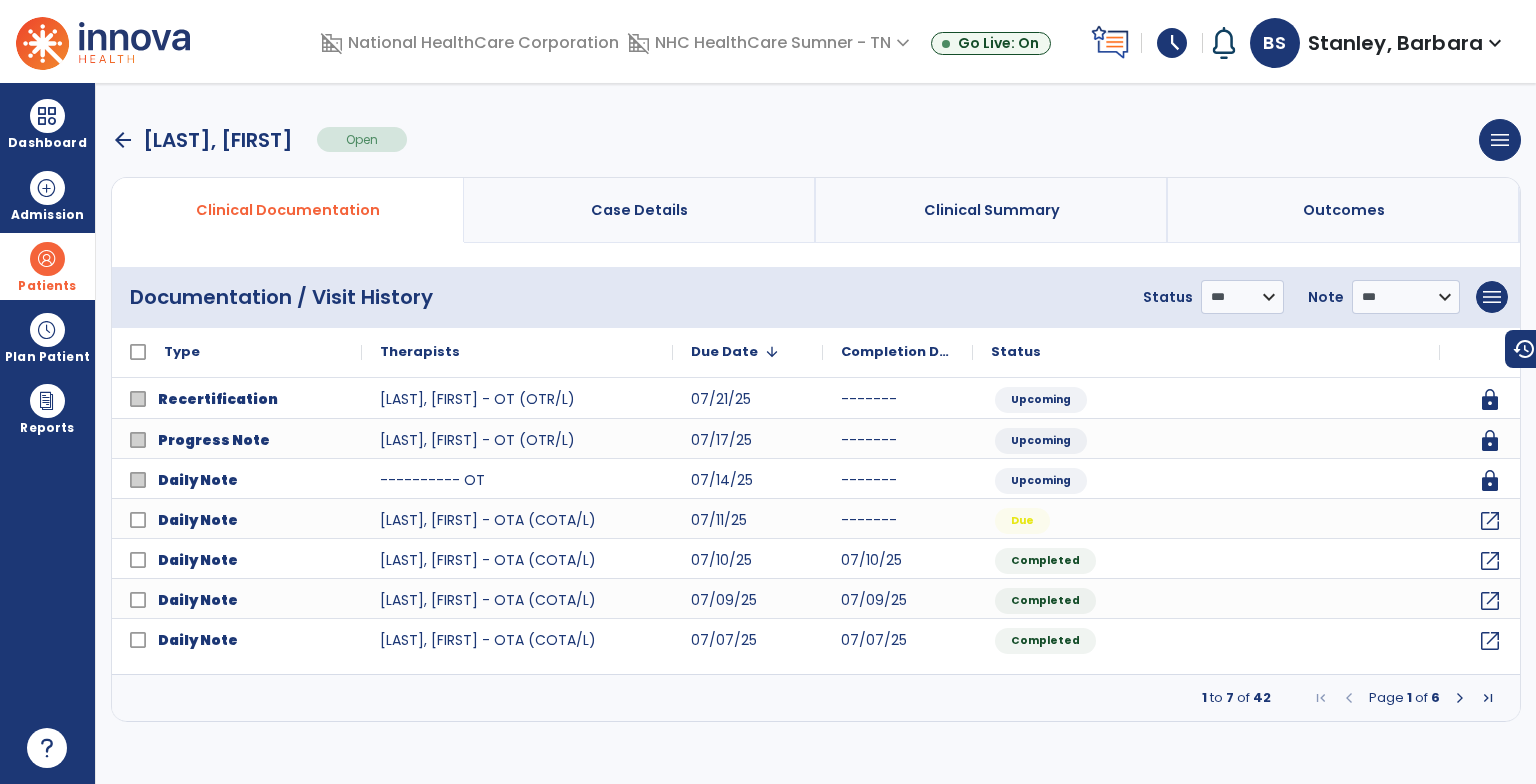 click on "arrow_back" at bounding box center [123, 140] 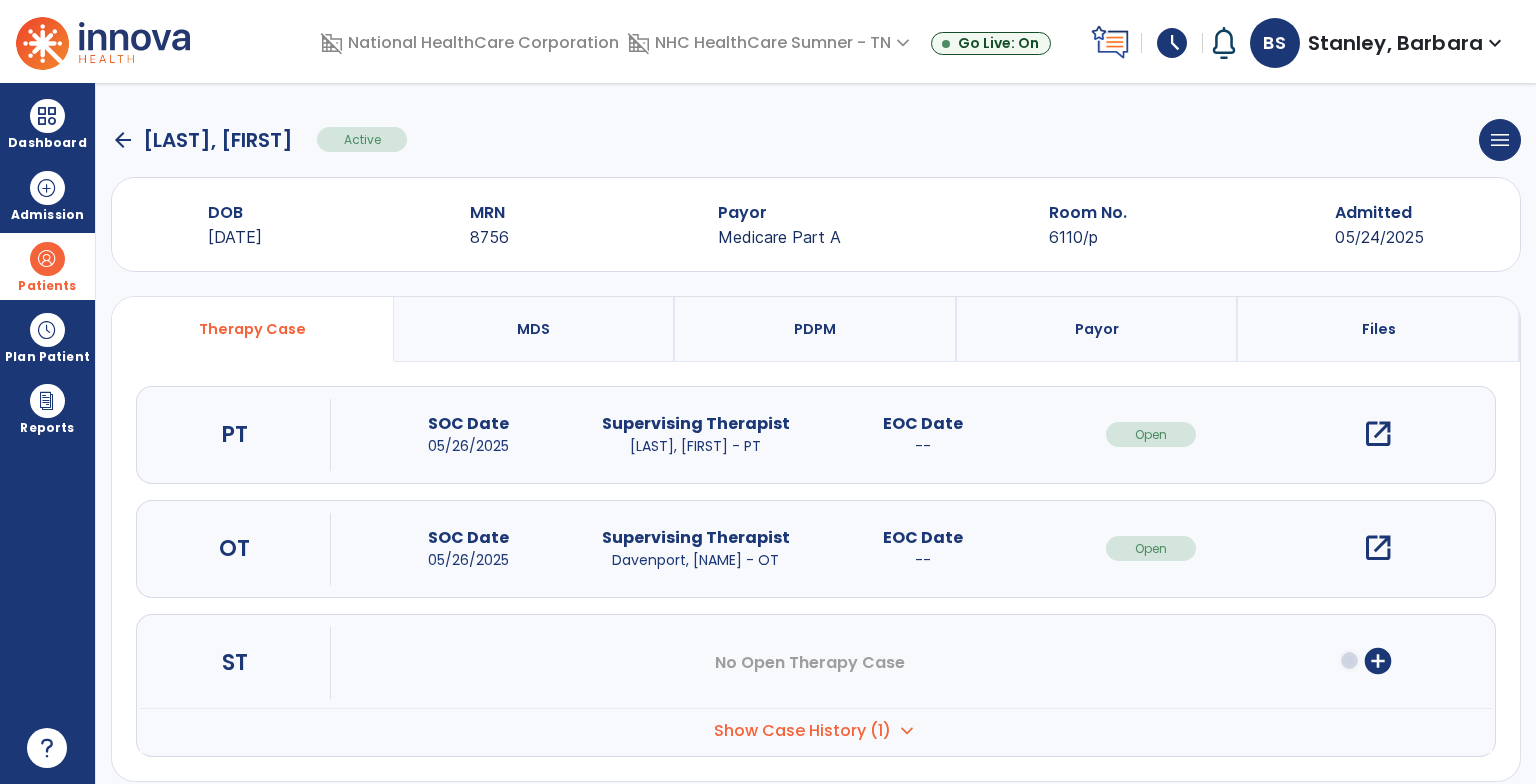 click on "arrow_back" 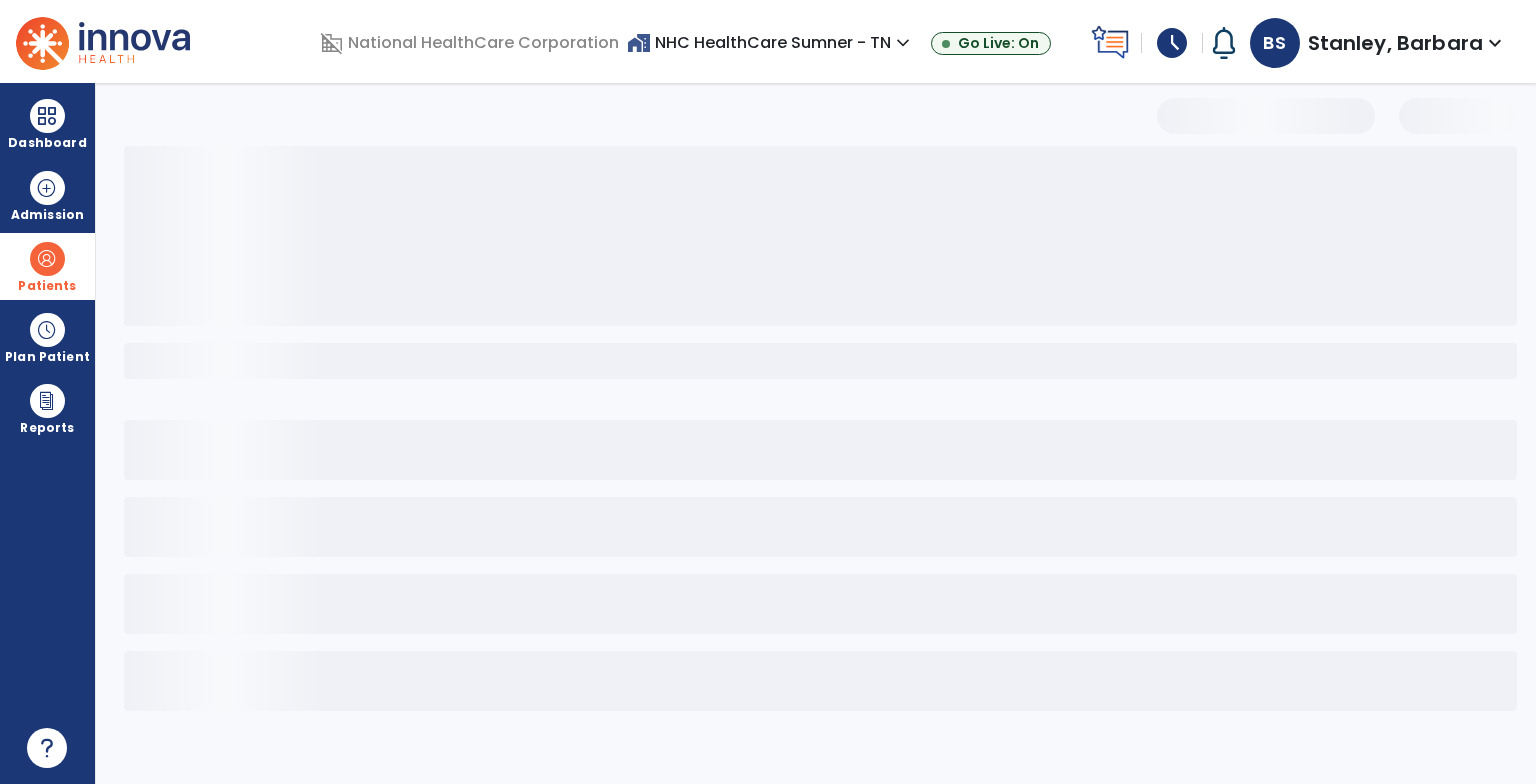 select on "***" 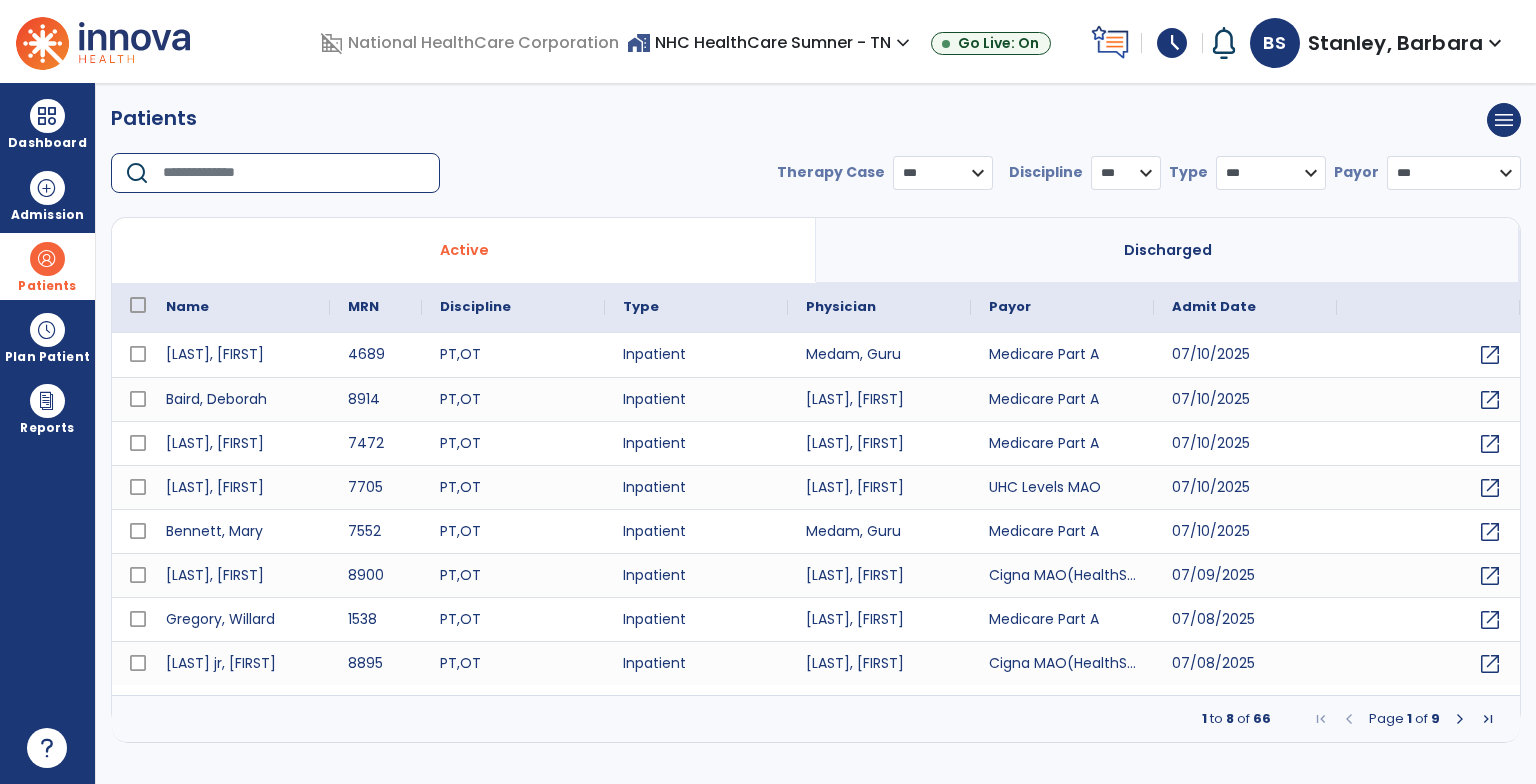 click at bounding box center (294, 173) 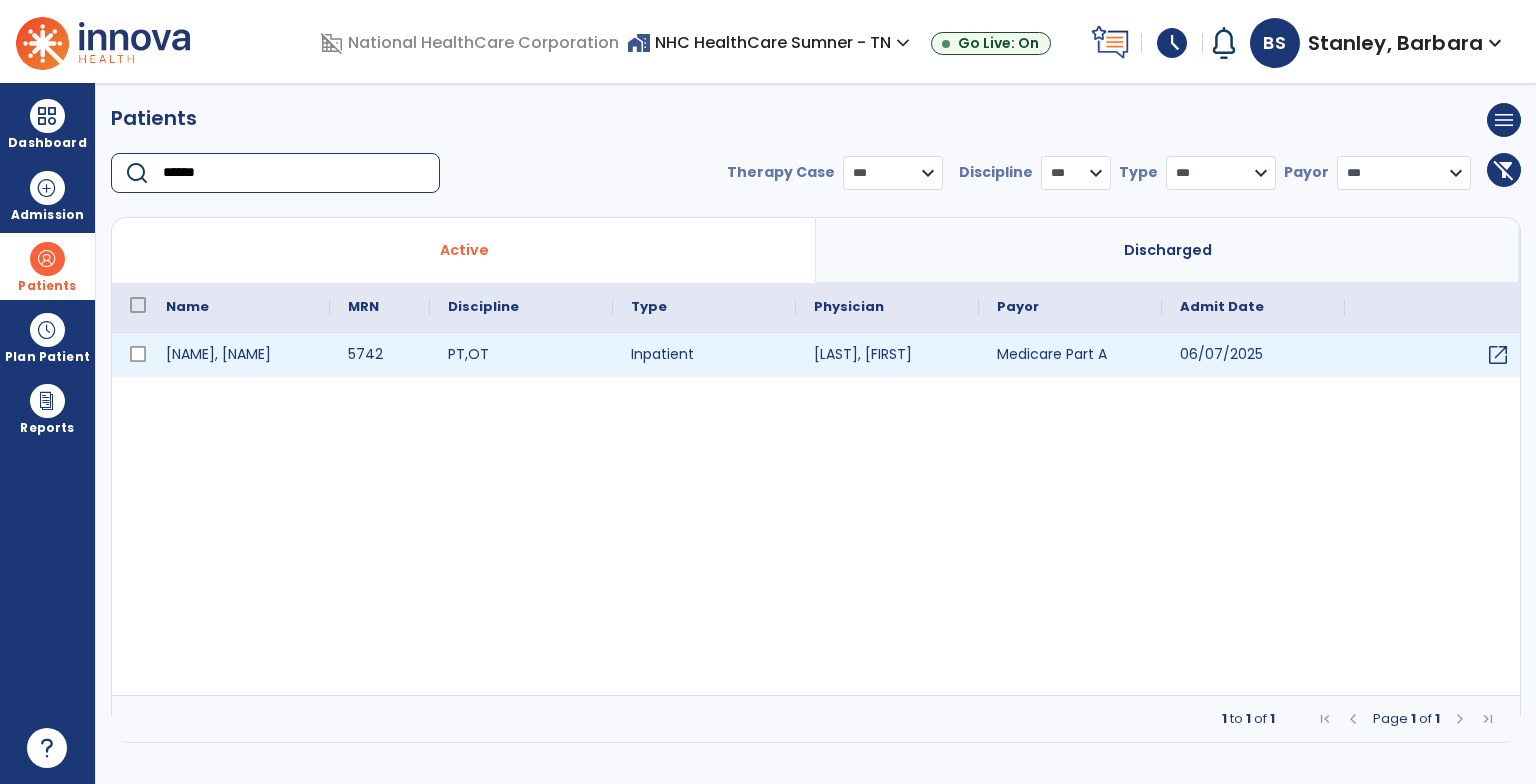 type on "******" 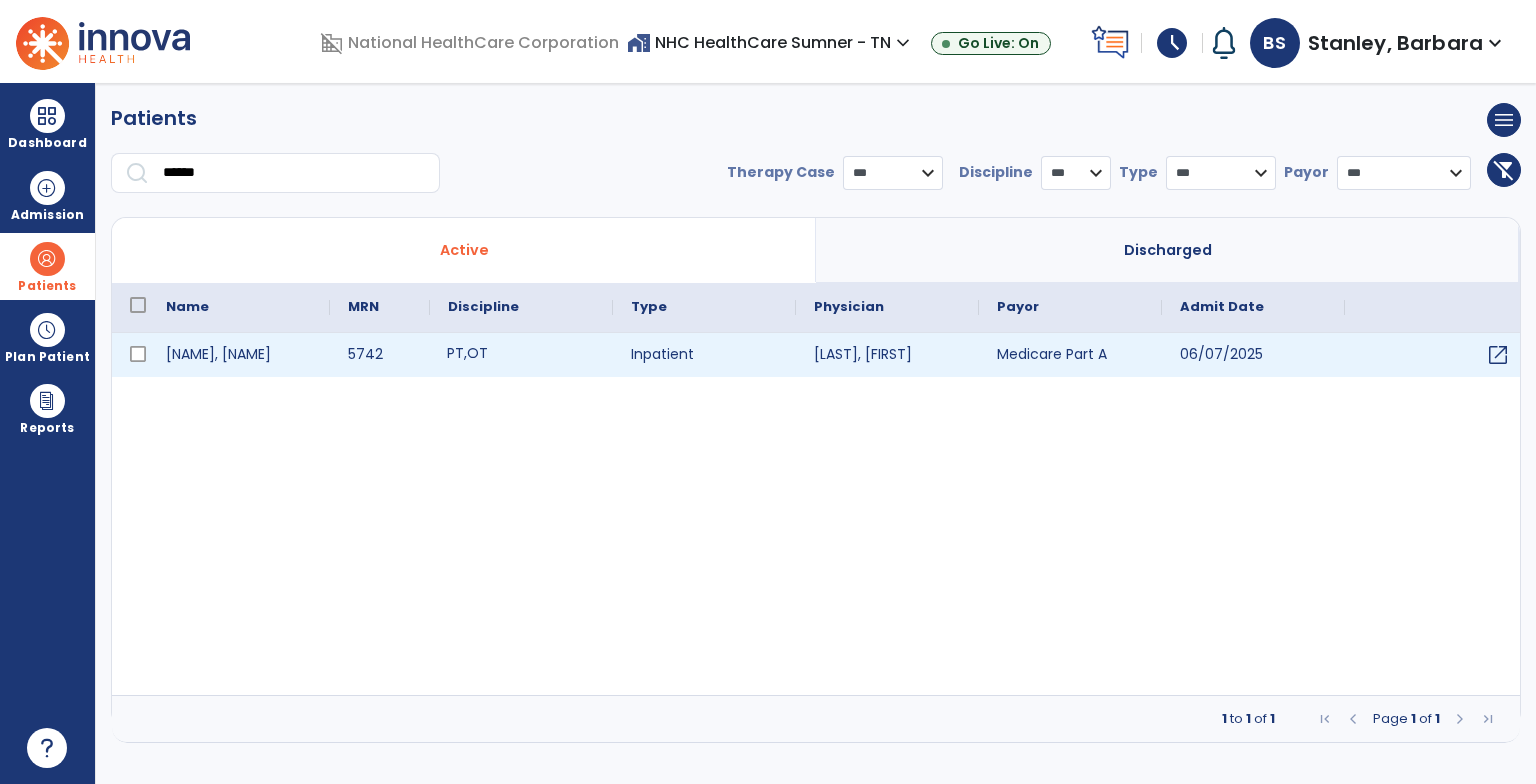 click on "PT , OT" at bounding box center (521, 355) 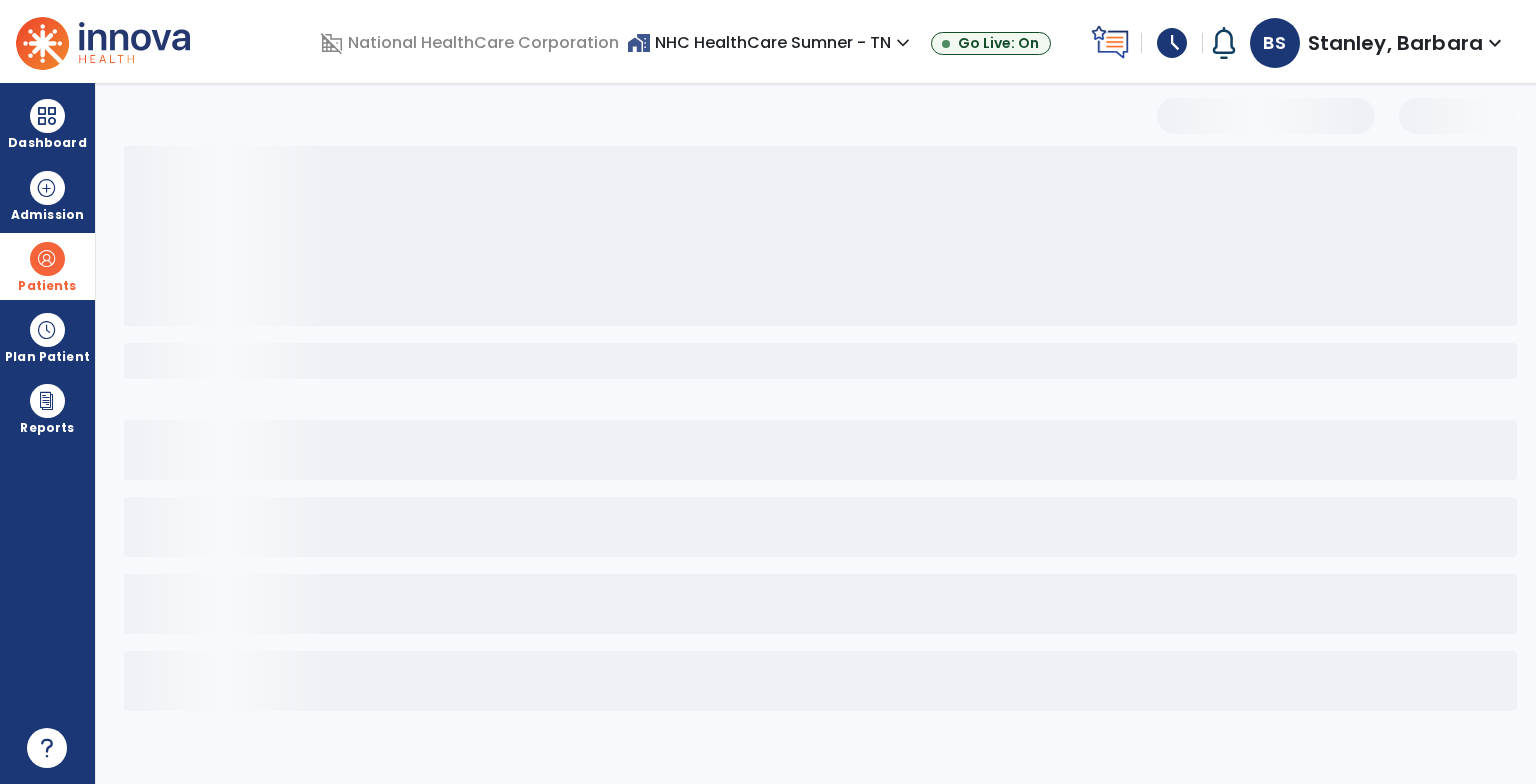 click at bounding box center (820, 361) 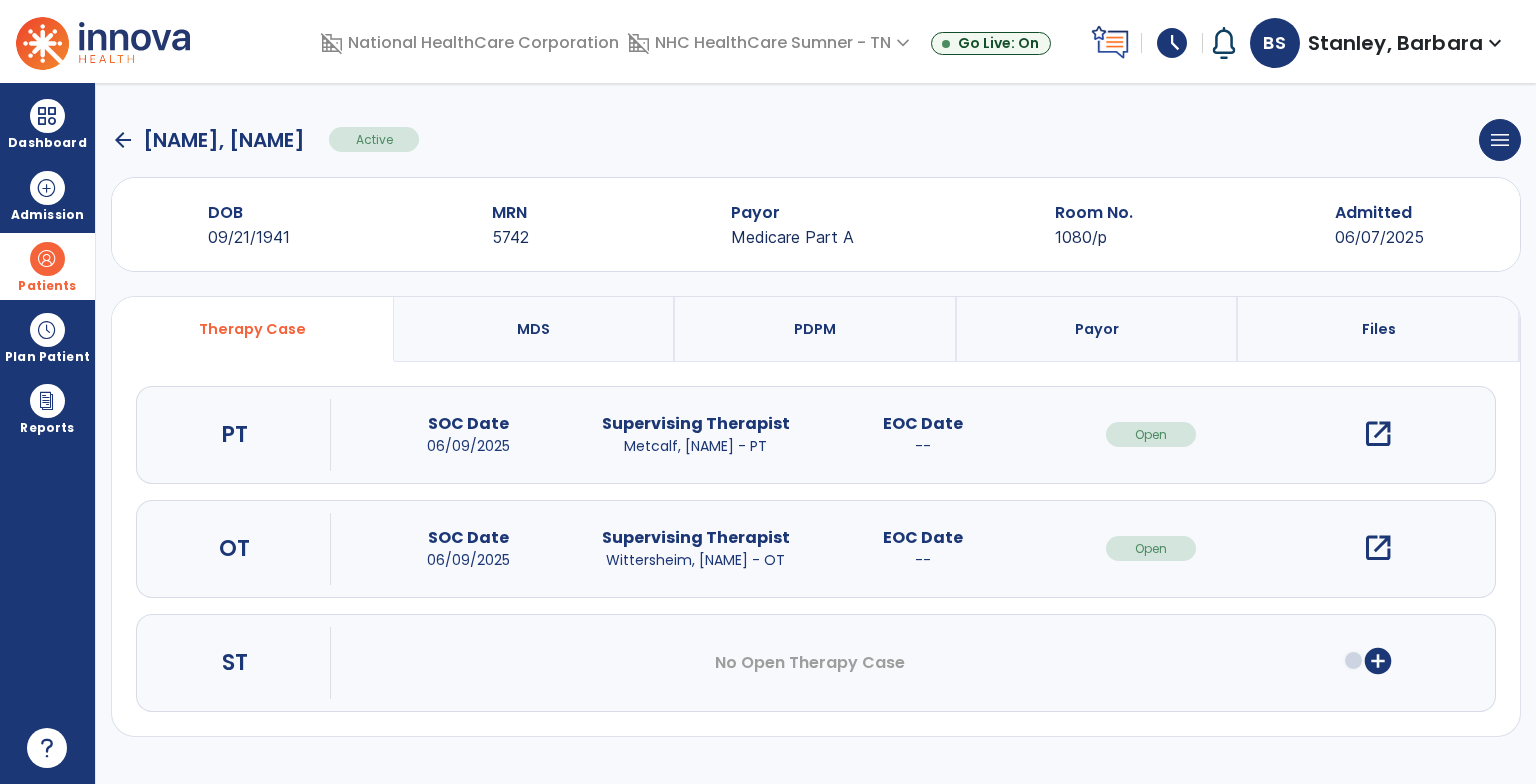 click on "open_in_new" at bounding box center (1378, 548) 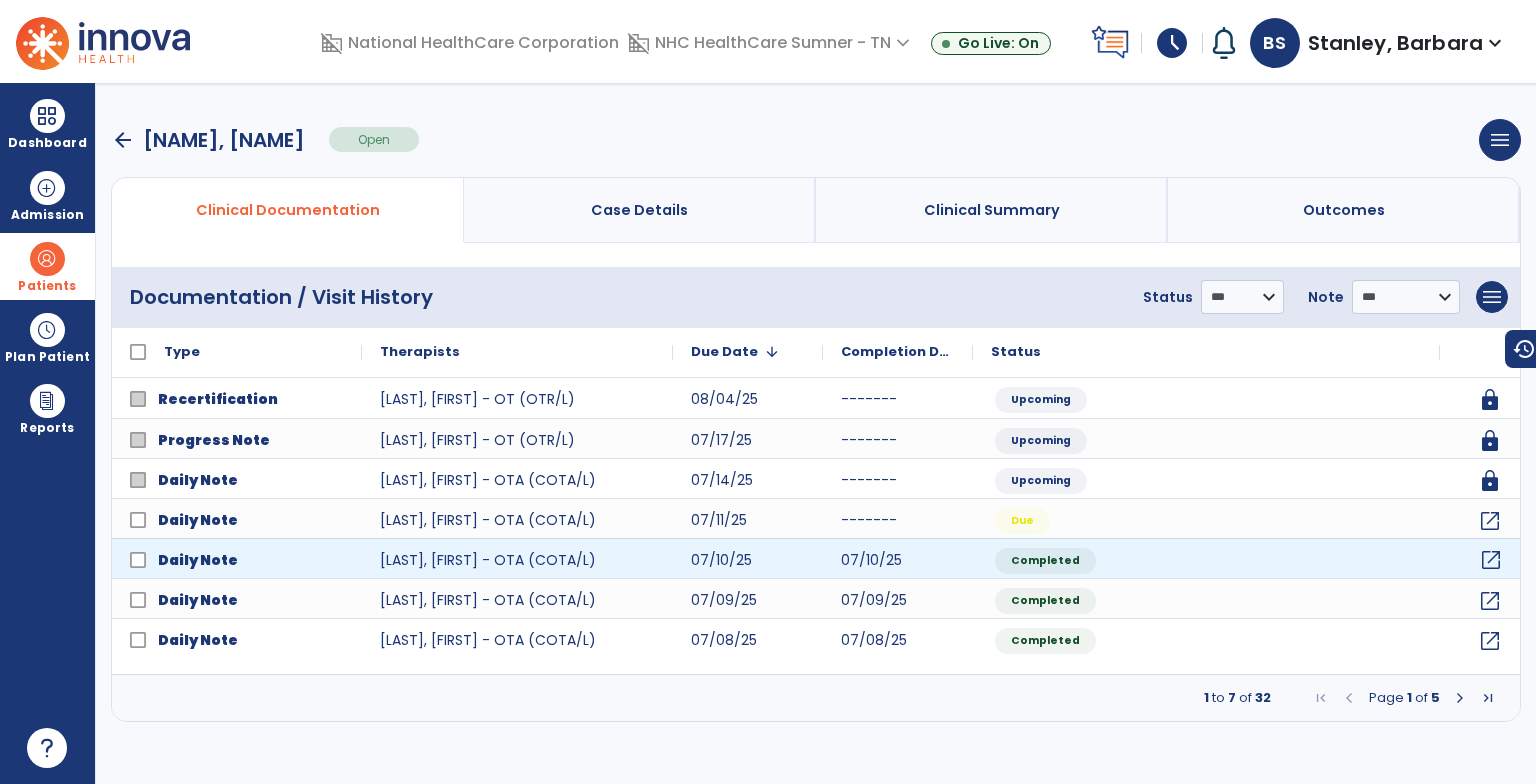 click on "open_in_new" 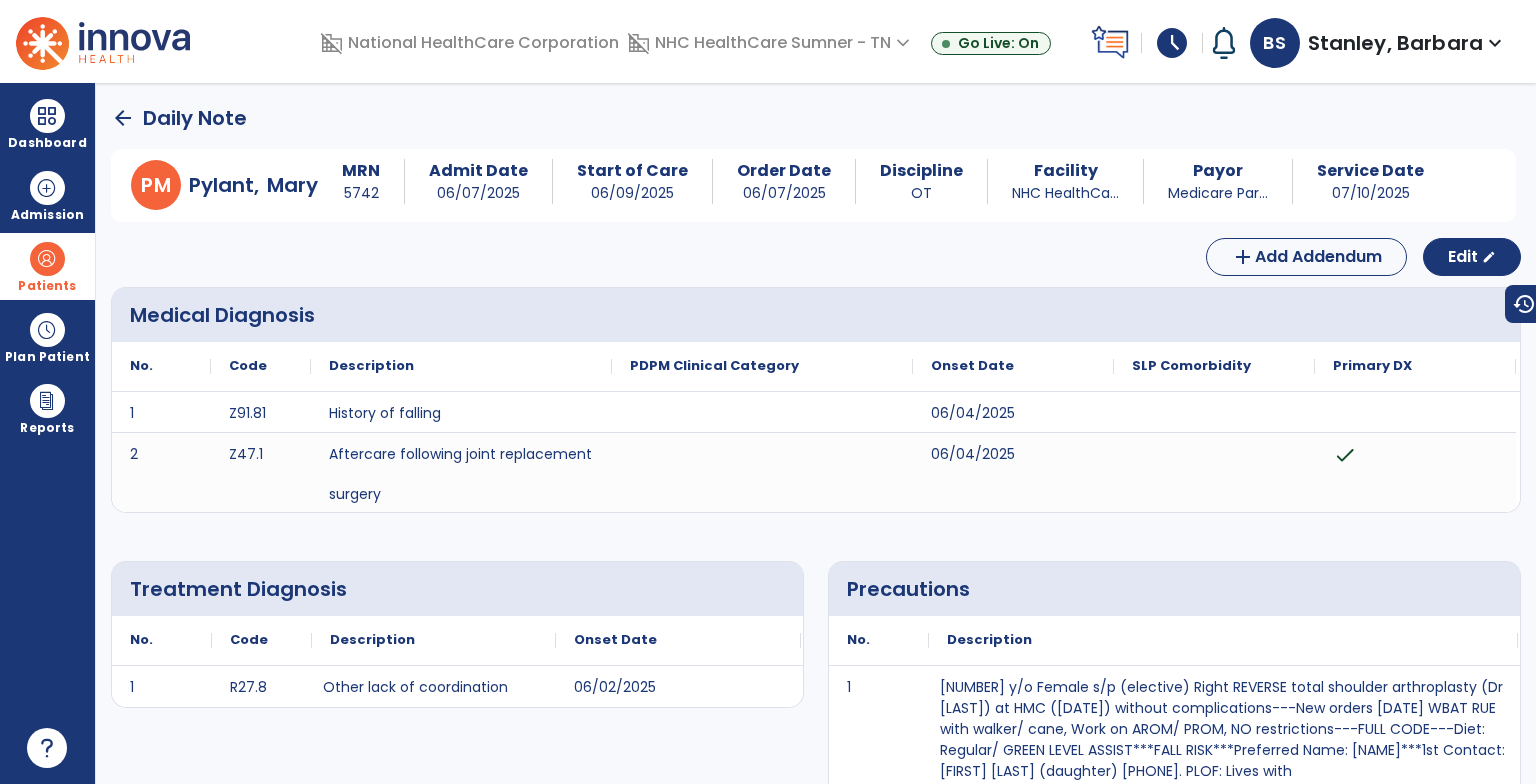 click on "arrow_back" 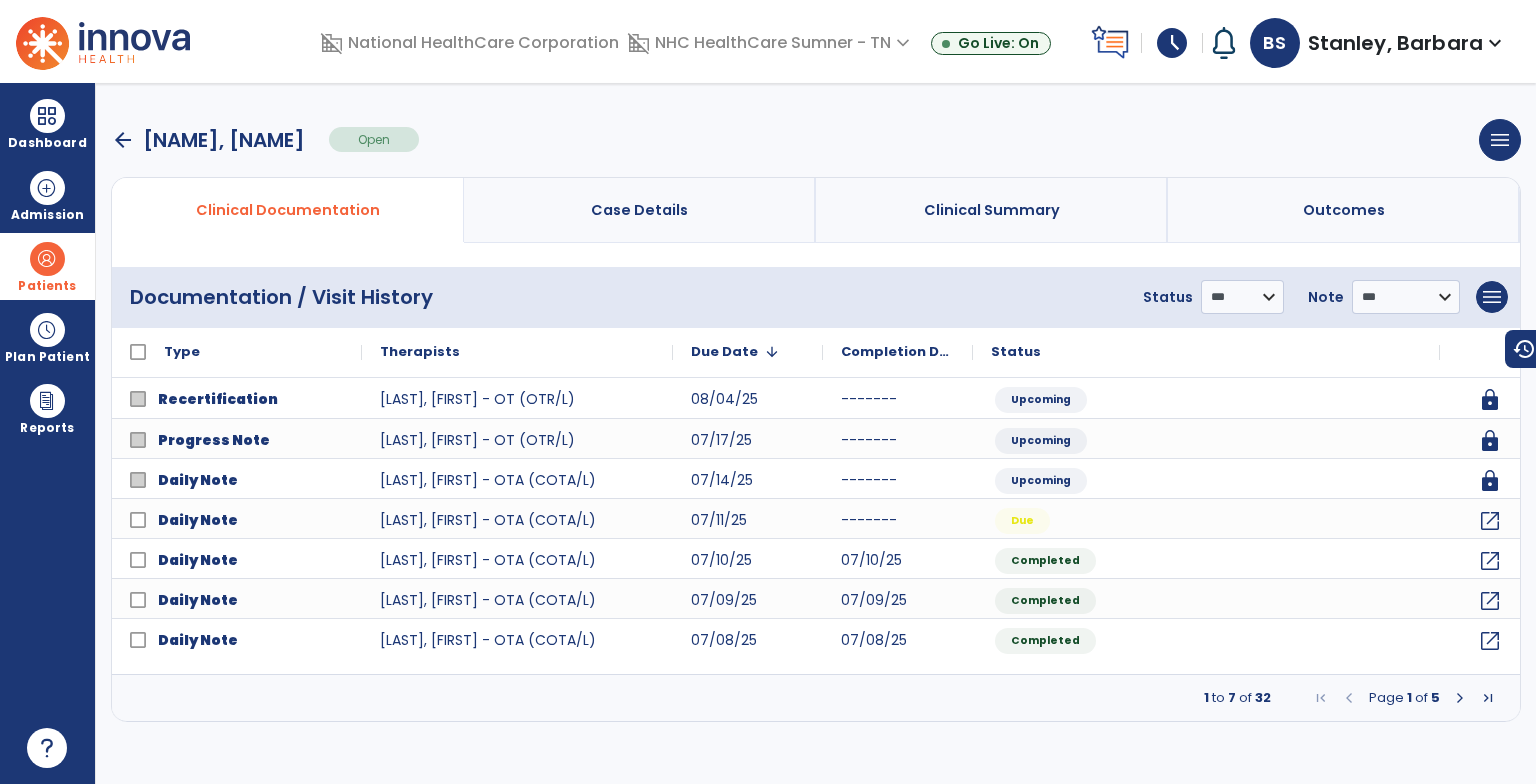 click at bounding box center (1460, 698) 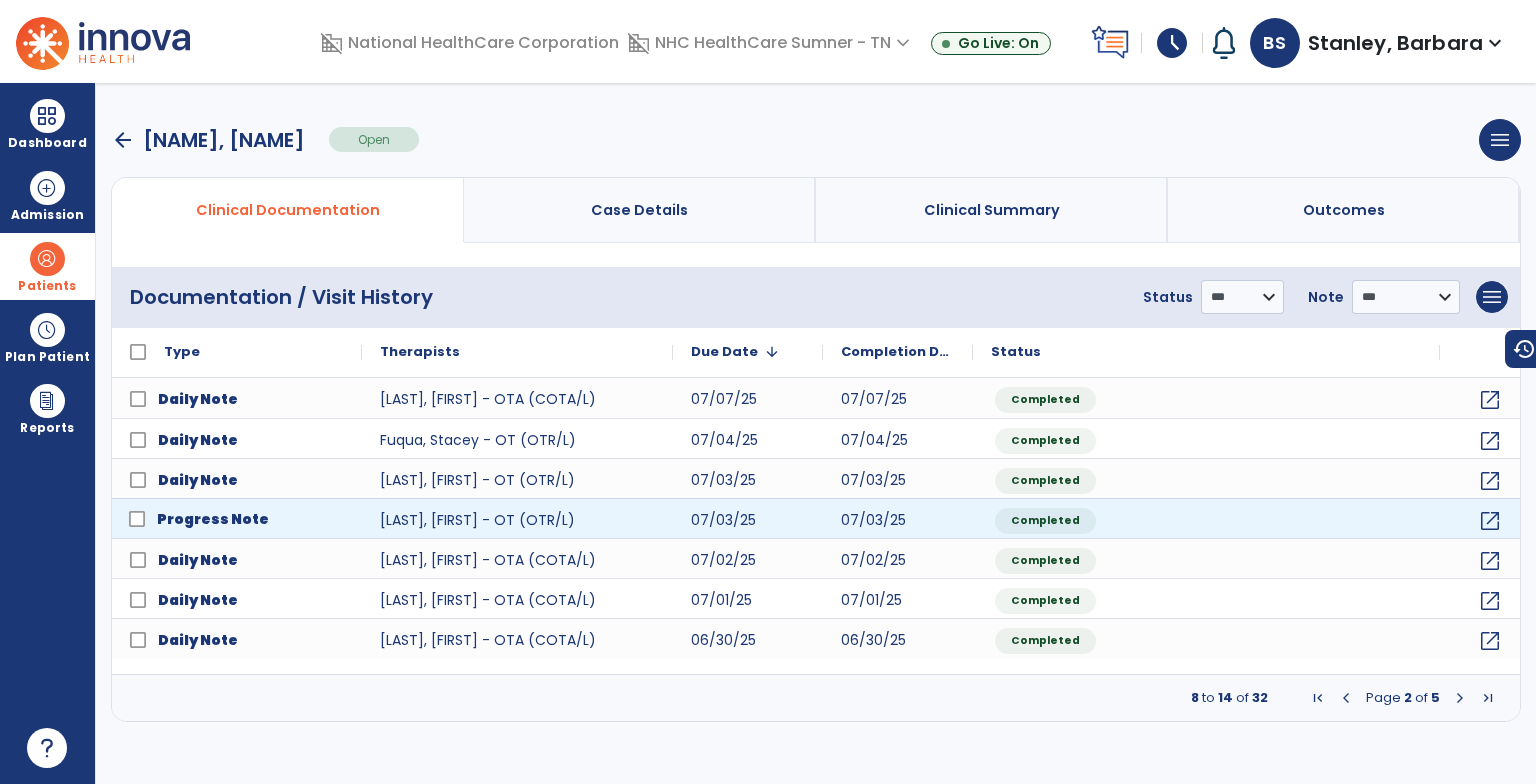 click on "Progress Note" at bounding box center (251, 519) 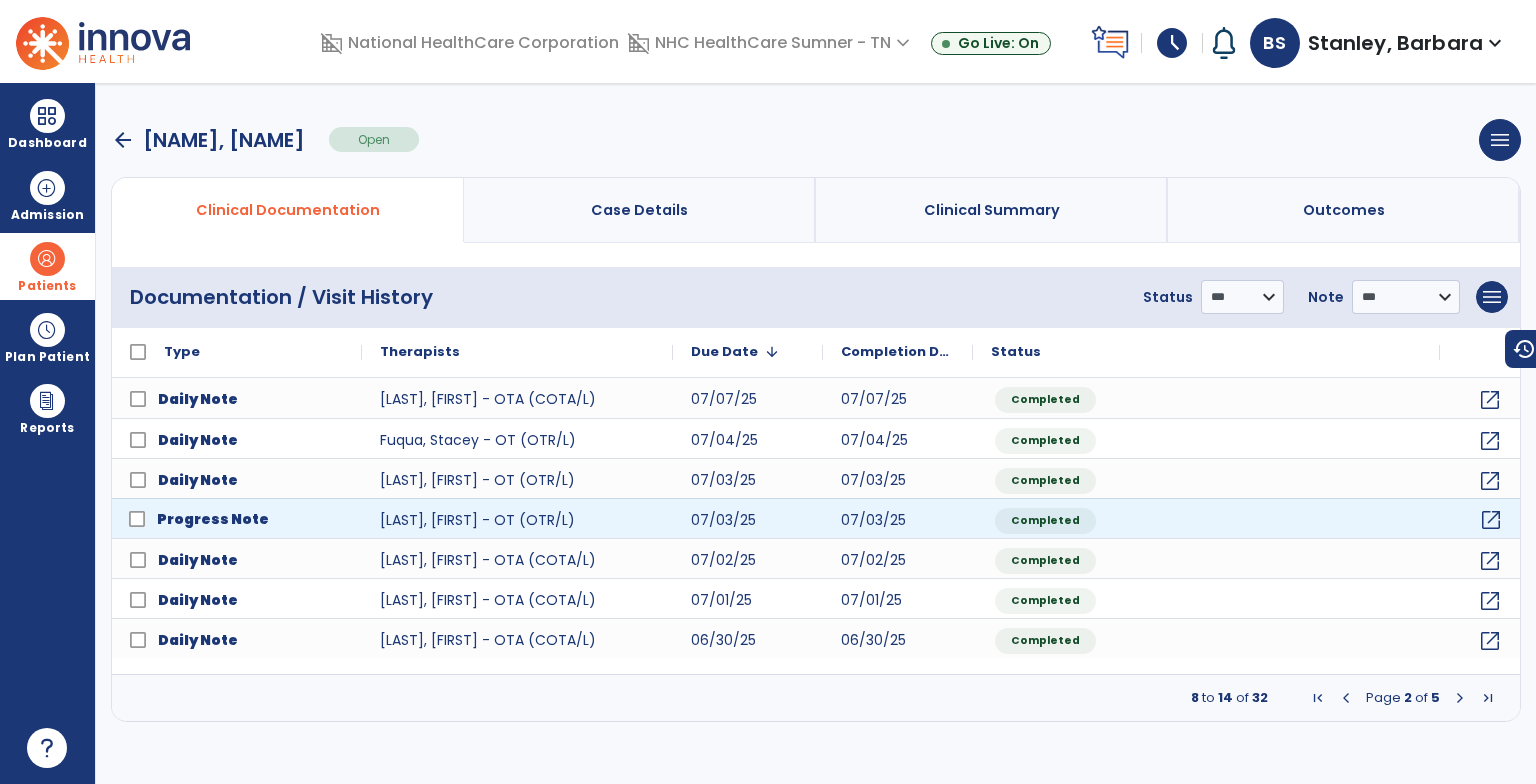 click on "open_in_new" 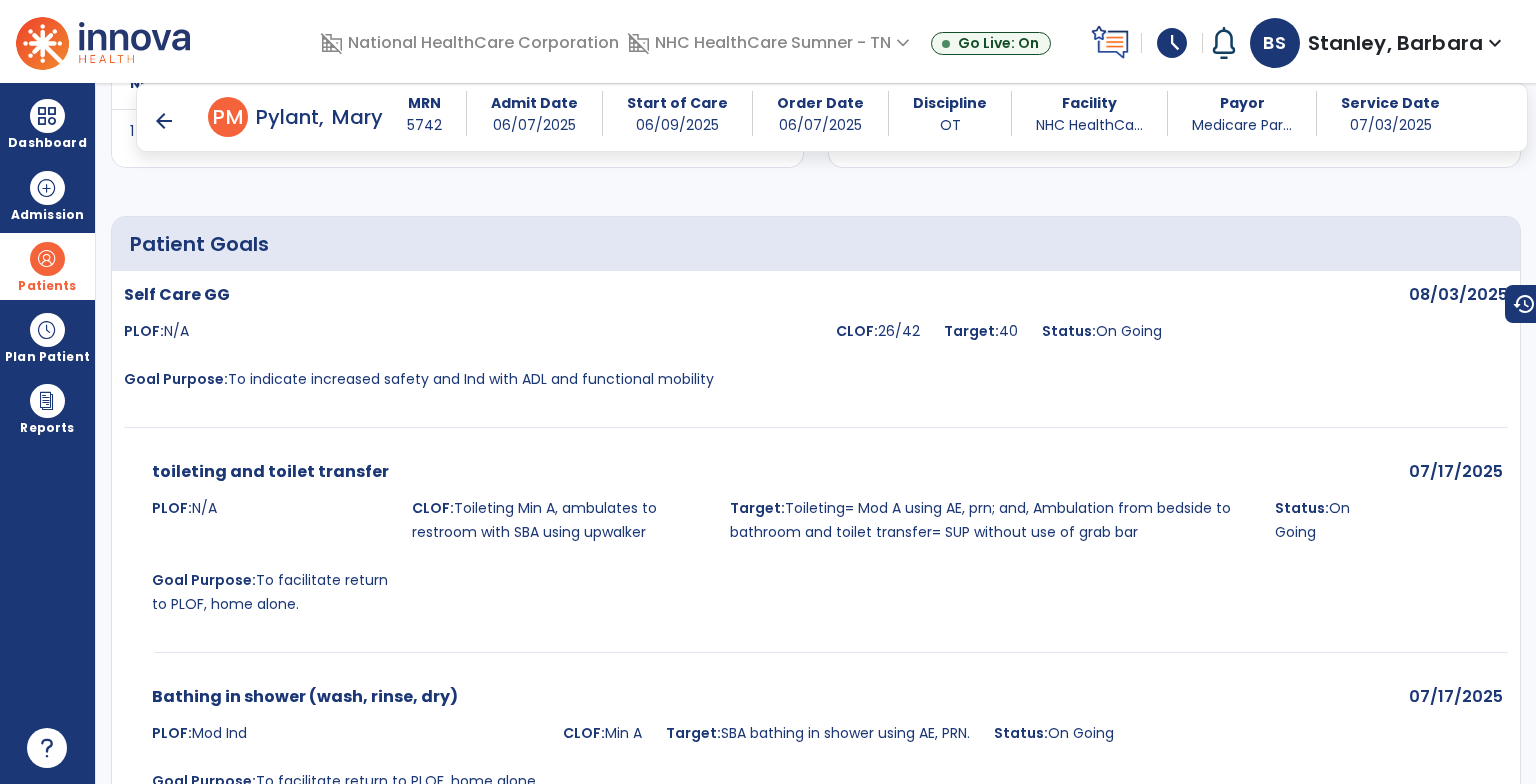 scroll, scrollTop: 836, scrollLeft: 0, axis: vertical 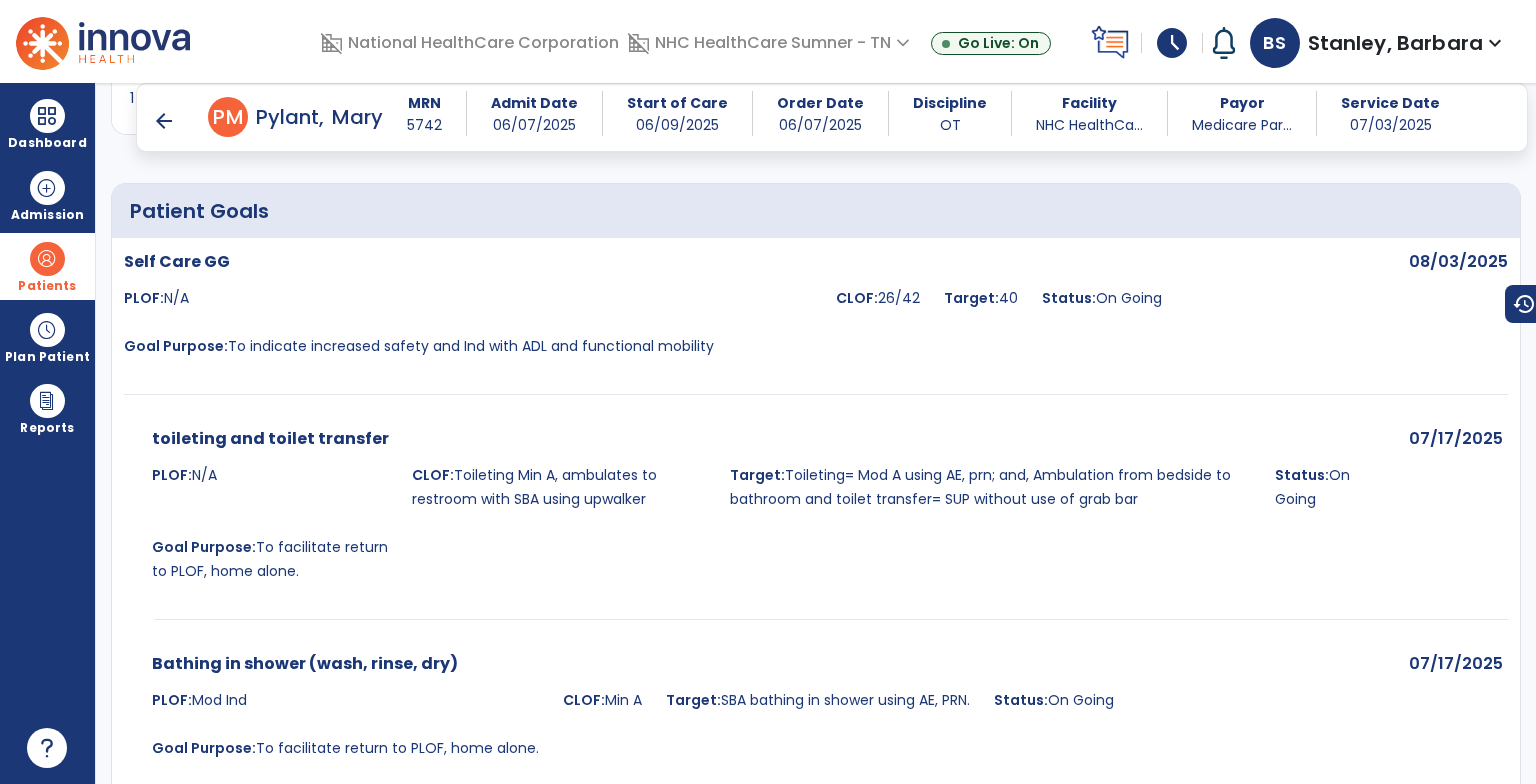 drag, startPoint x: 1530, startPoint y: 364, endPoint x: 1527, endPoint y: 404, distance: 40.112343 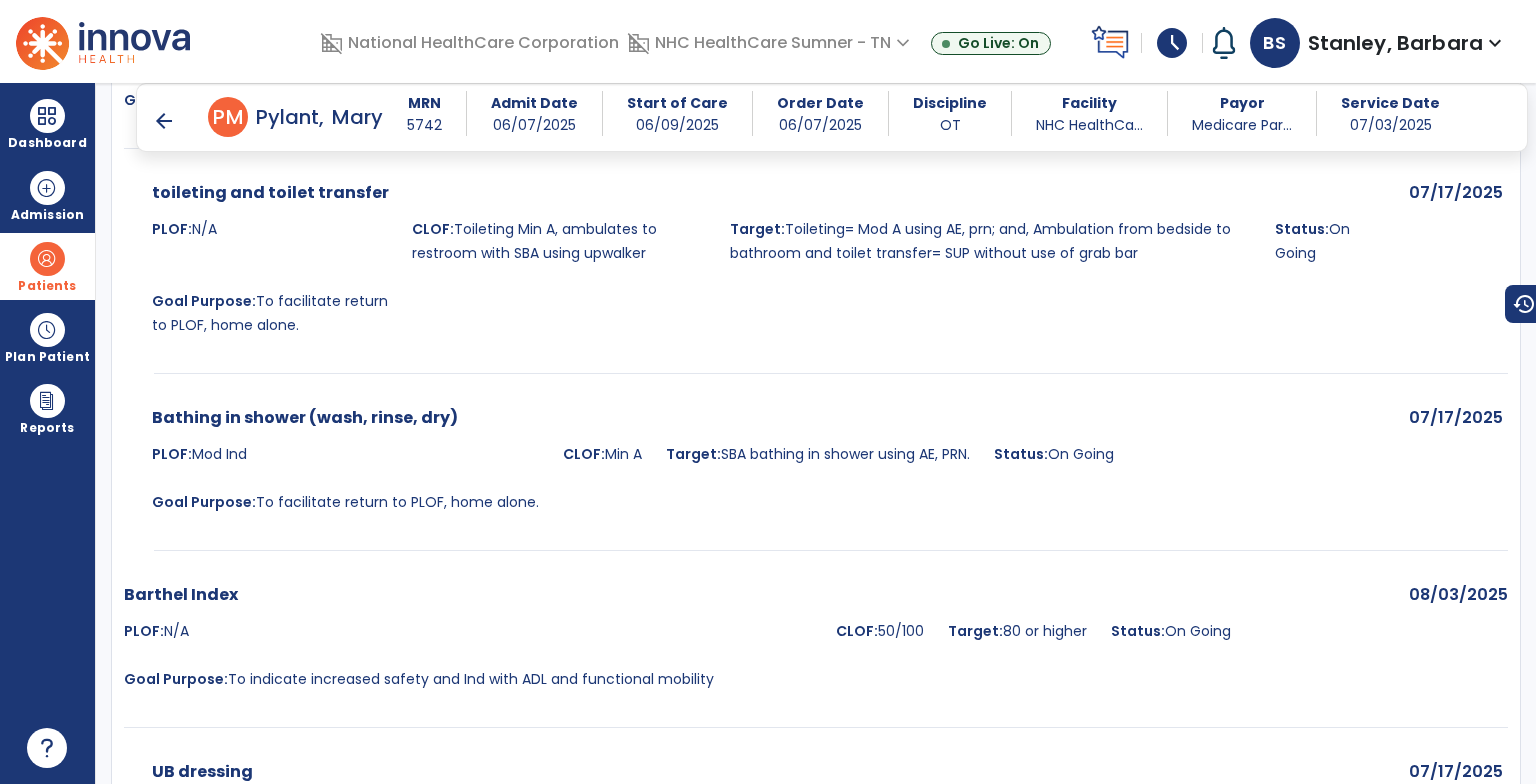 scroll, scrollTop: 1116, scrollLeft: 0, axis: vertical 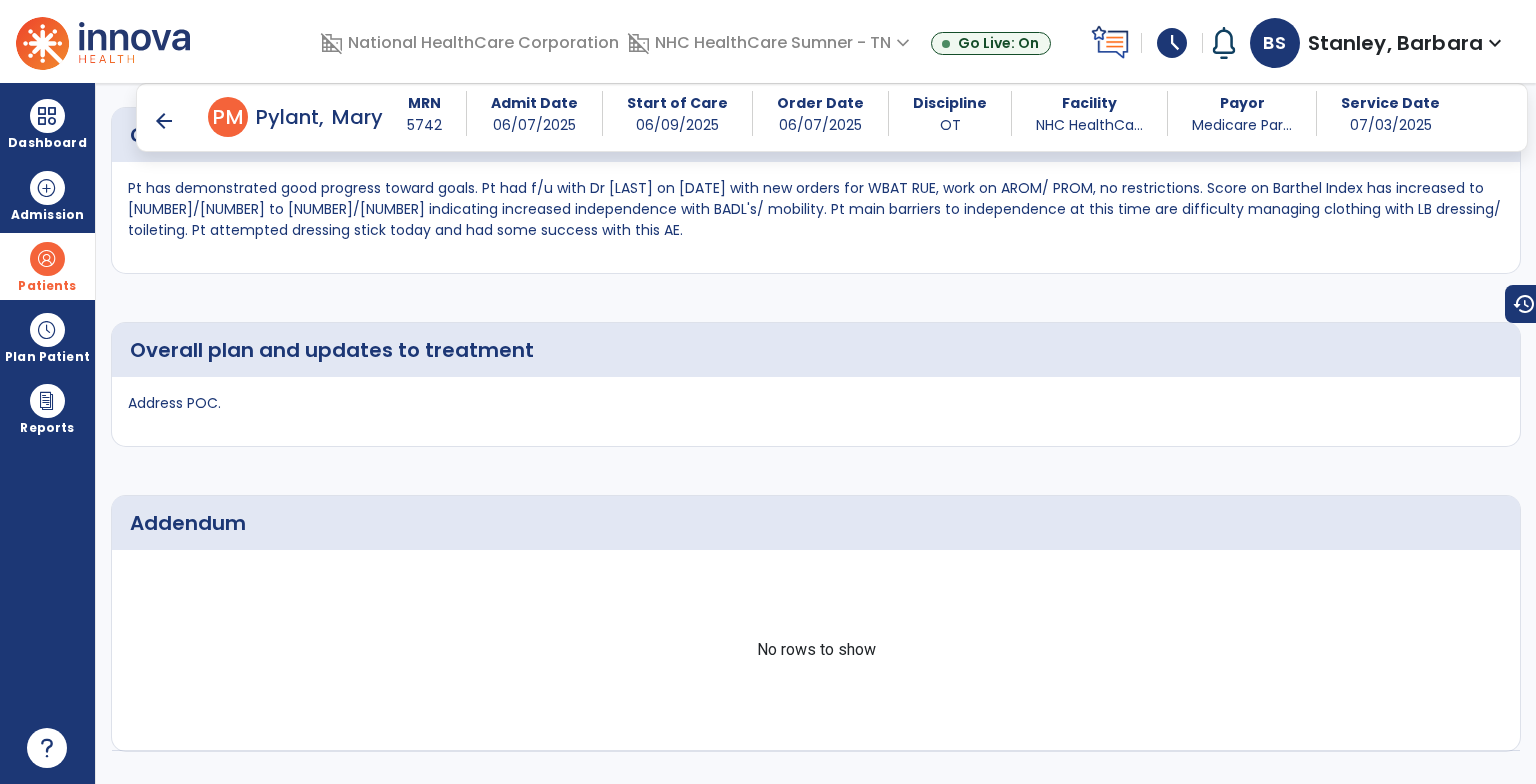 click on "arrow_back" at bounding box center [164, 121] 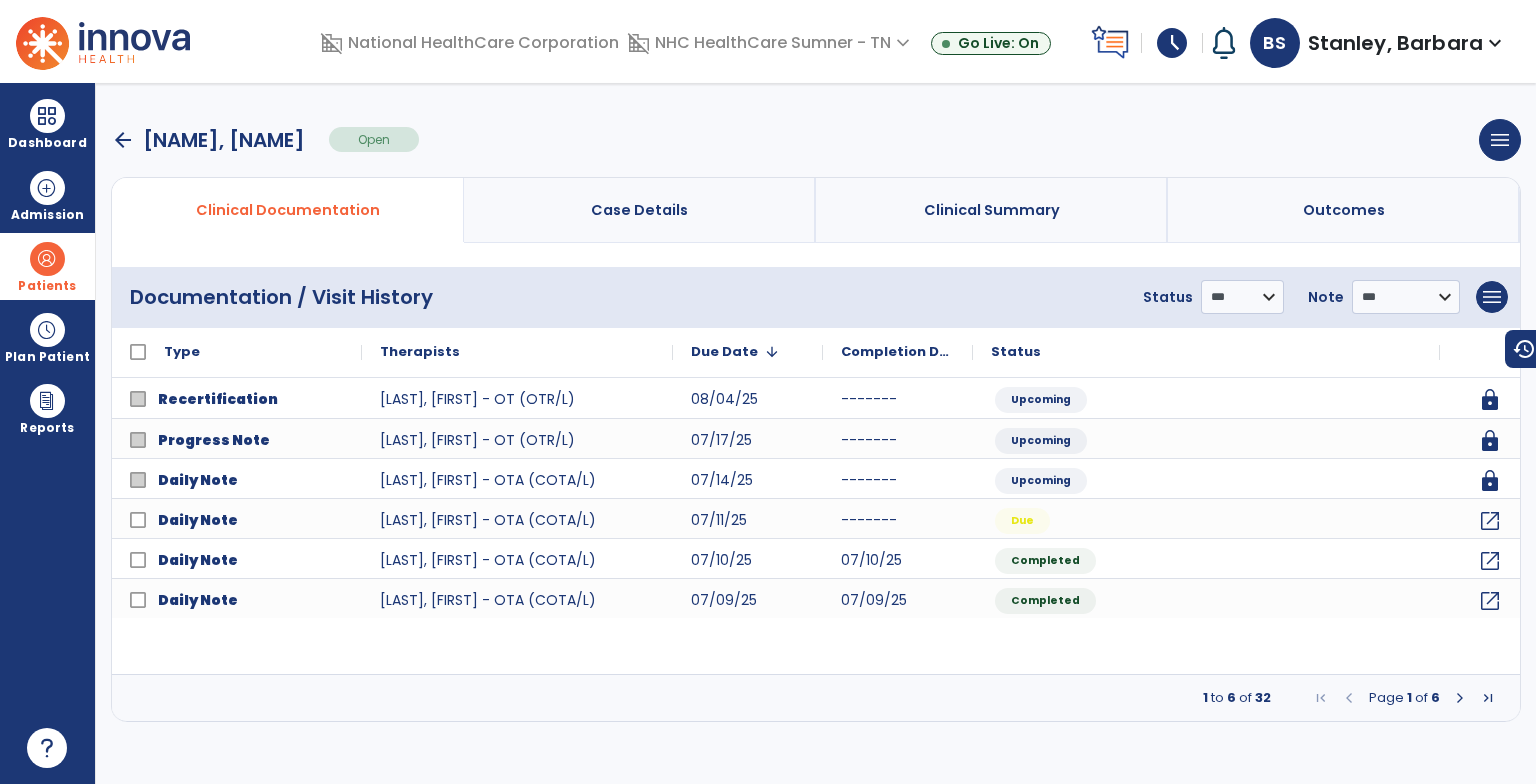 scroll, scrollTop: 0, scrollLeft: 0, axis: both 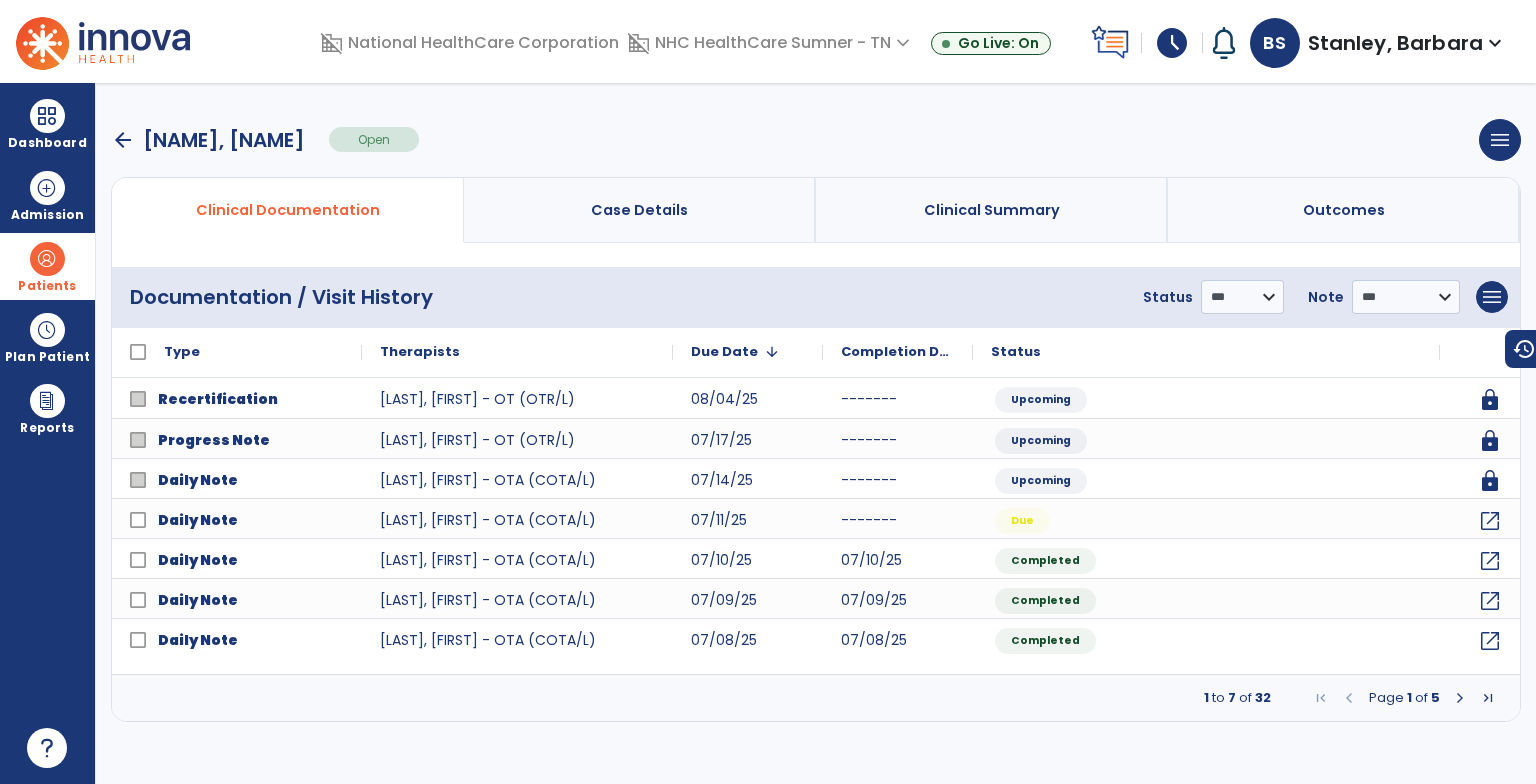 click on "arrow_back   [LAST], [FIRST]  Open  menu   Edit Therapy Case   Delete Therapy Case   Close Therapy Case" at bounding box center (816, 140) 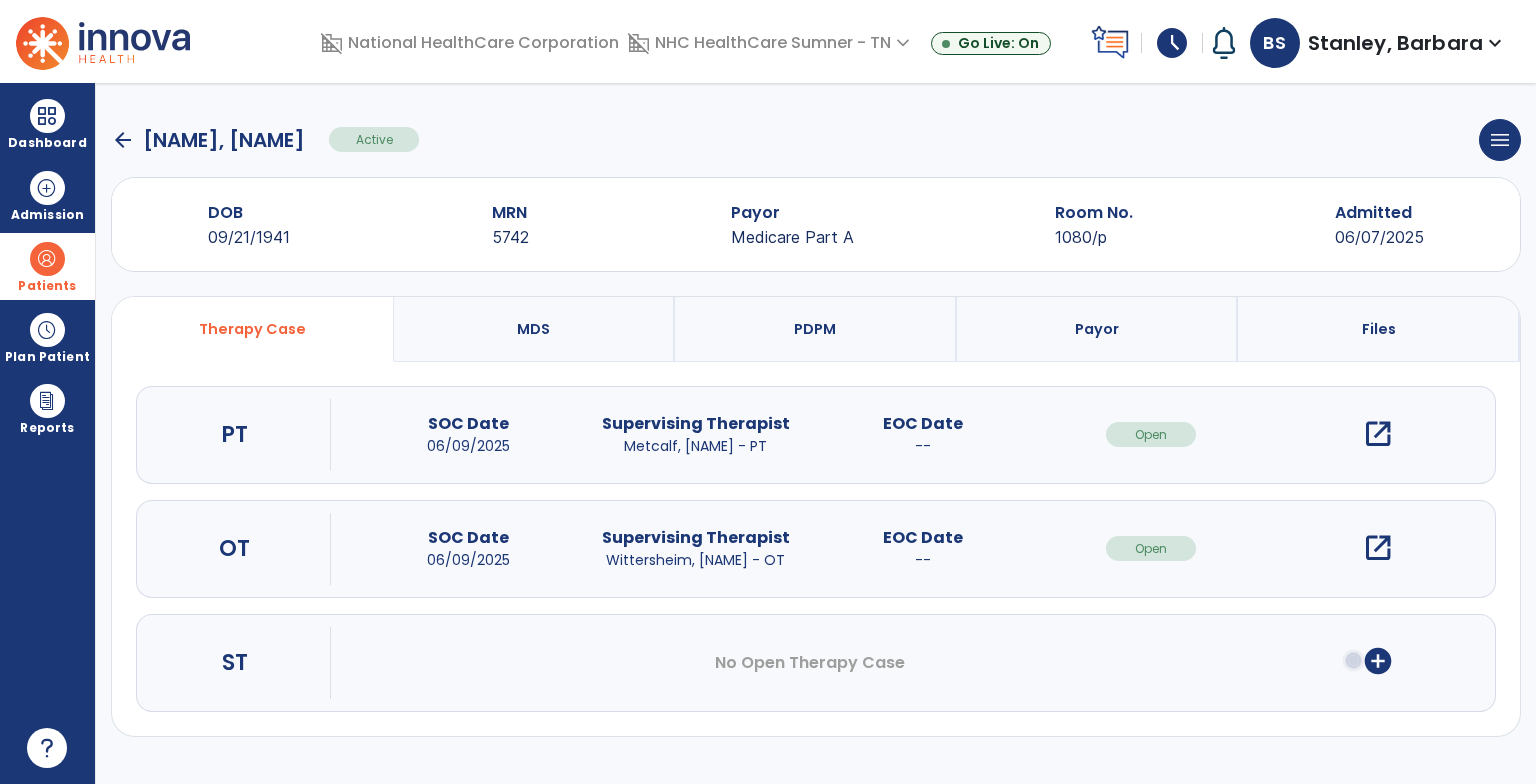 click on "arrow_back" 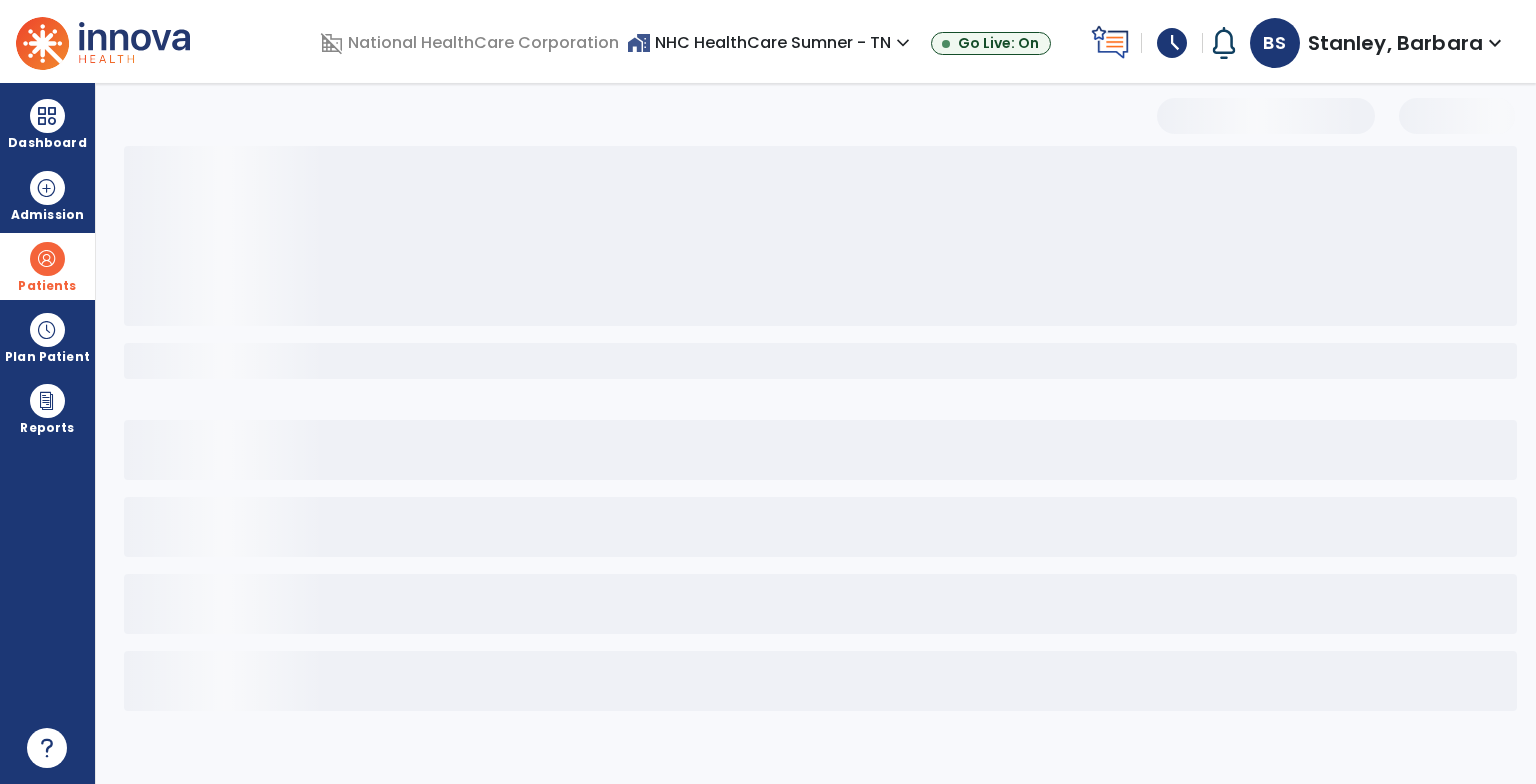 select on "***" 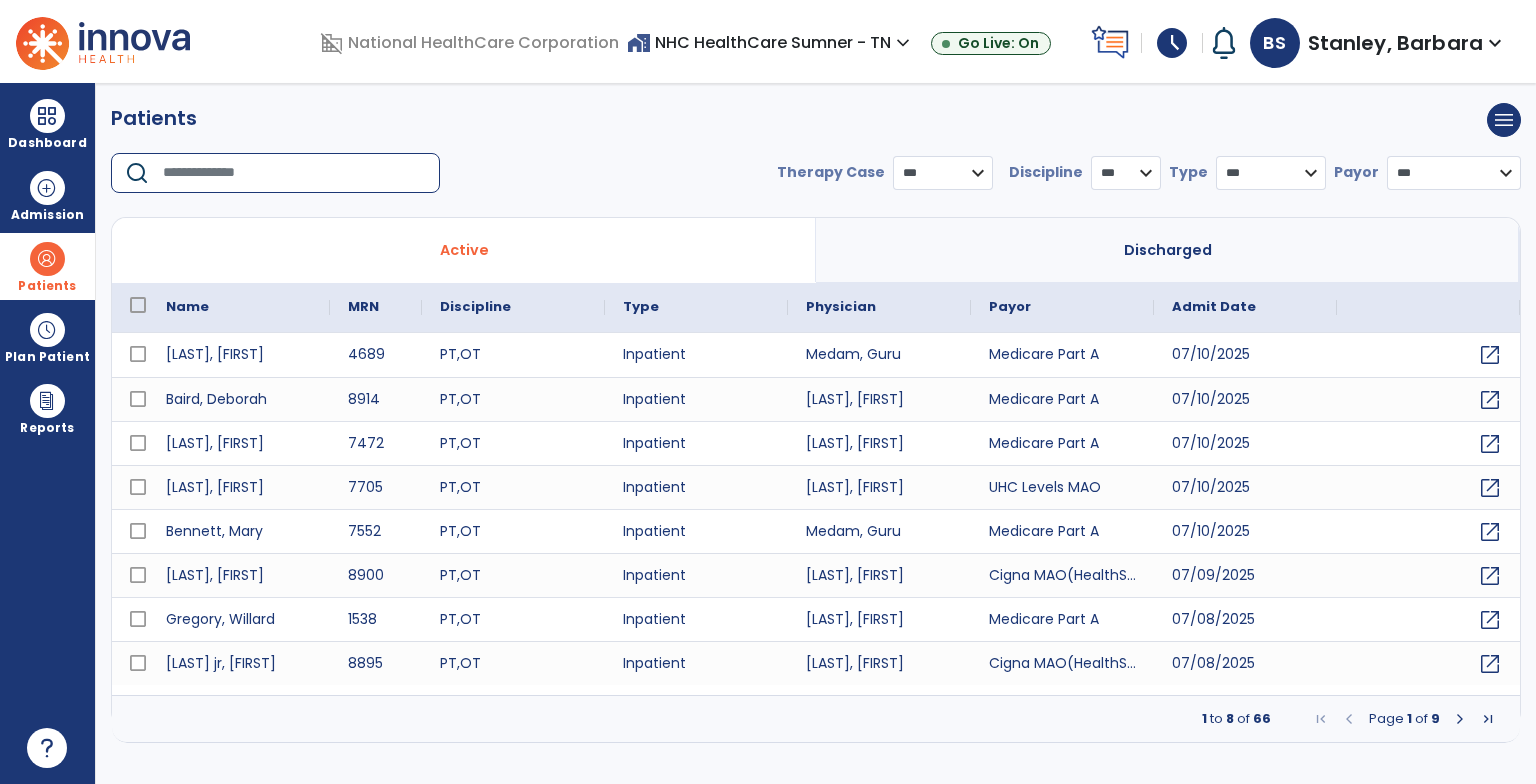 click at bounding box center (294, 173) 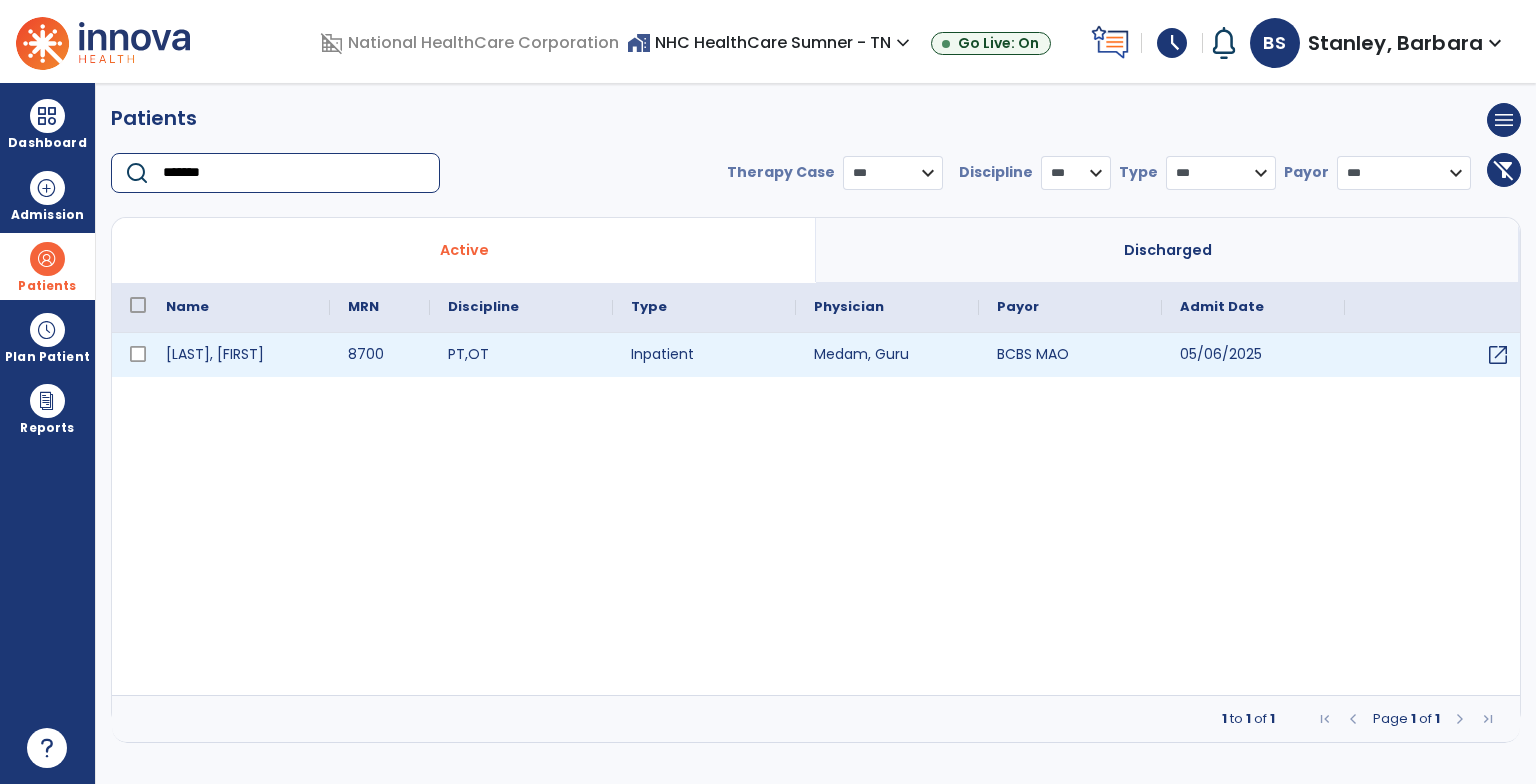 type on "*******" 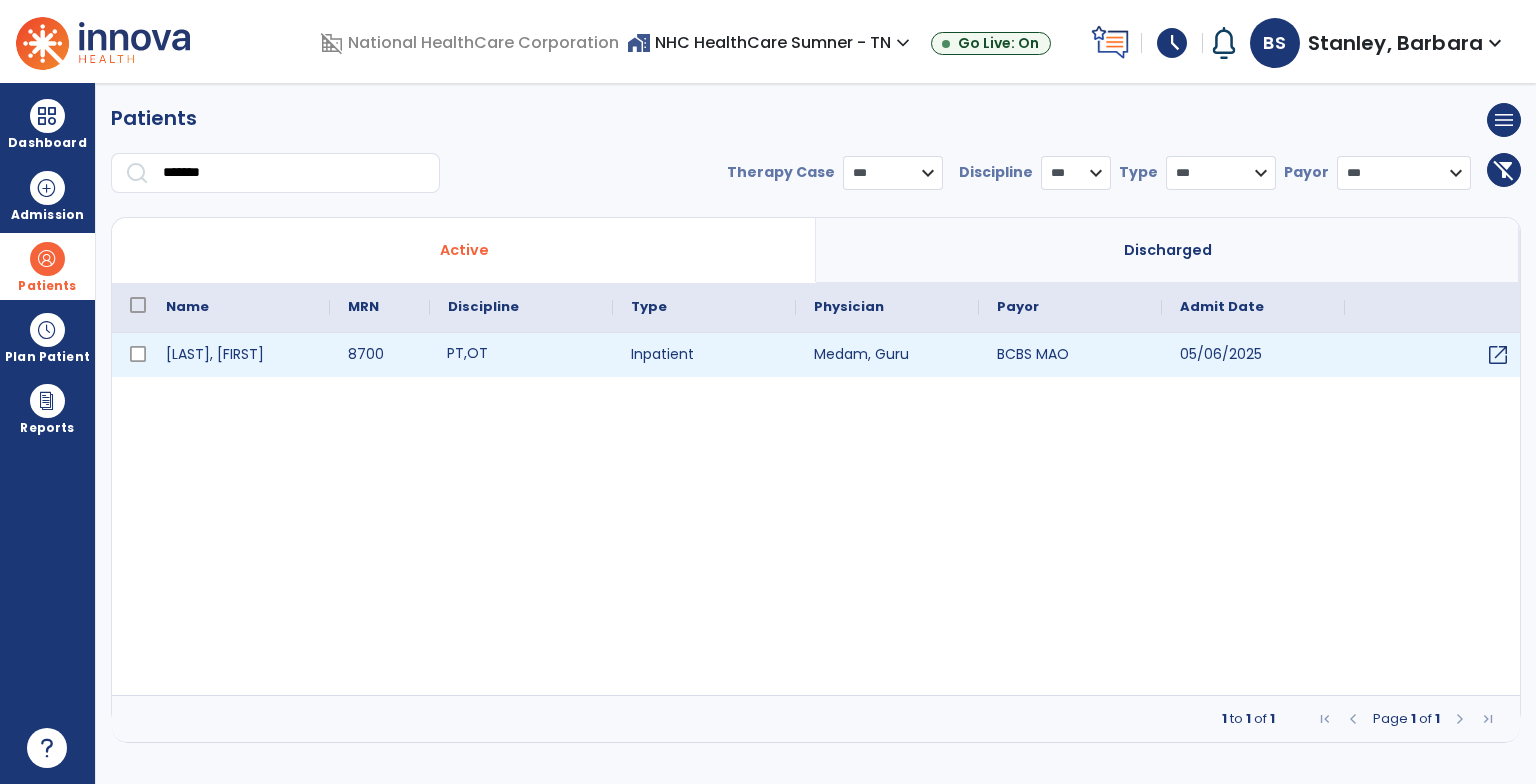 click on "PT , OT" at bounding box center [521, 355] 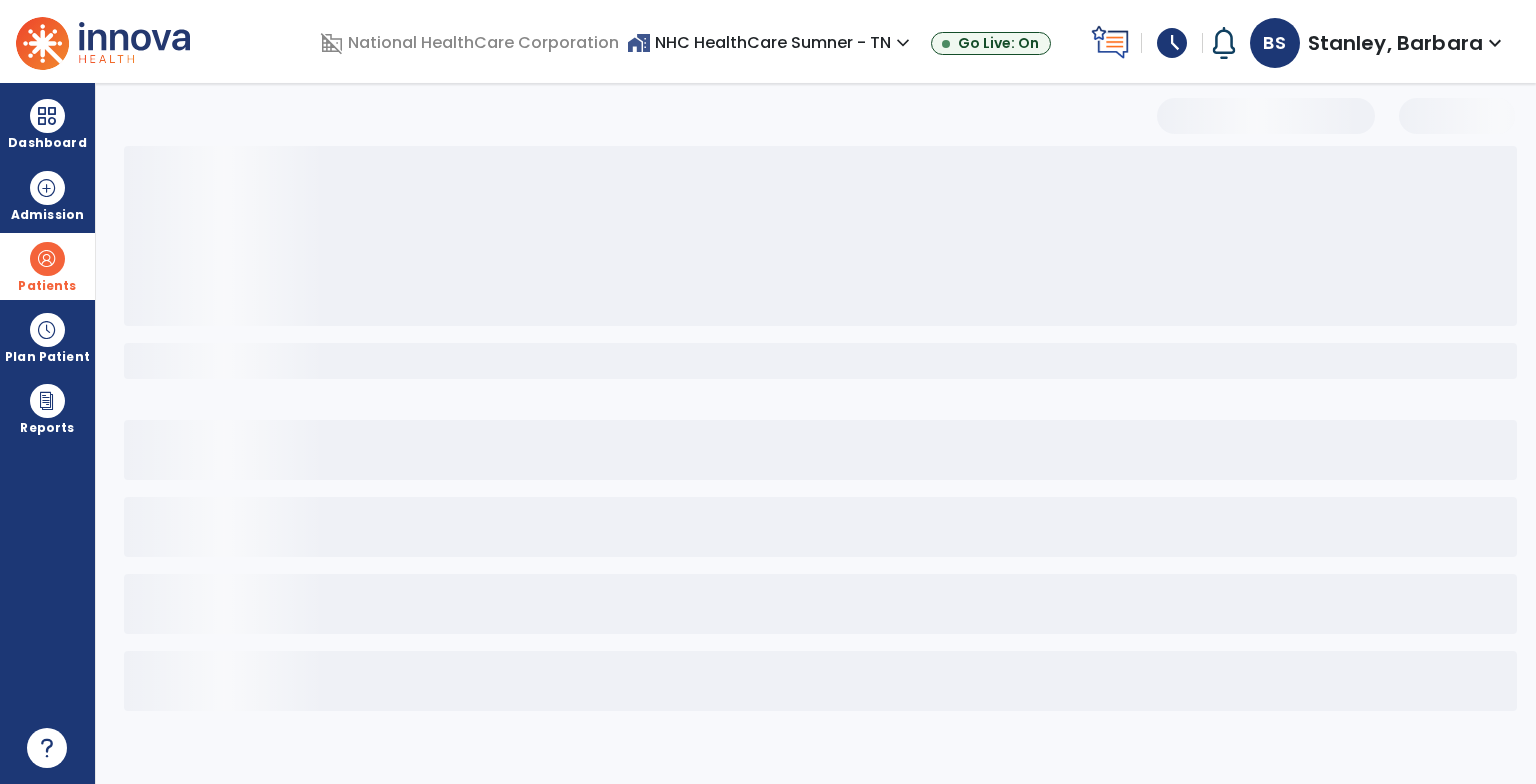 click at bounding box center (820, 361) 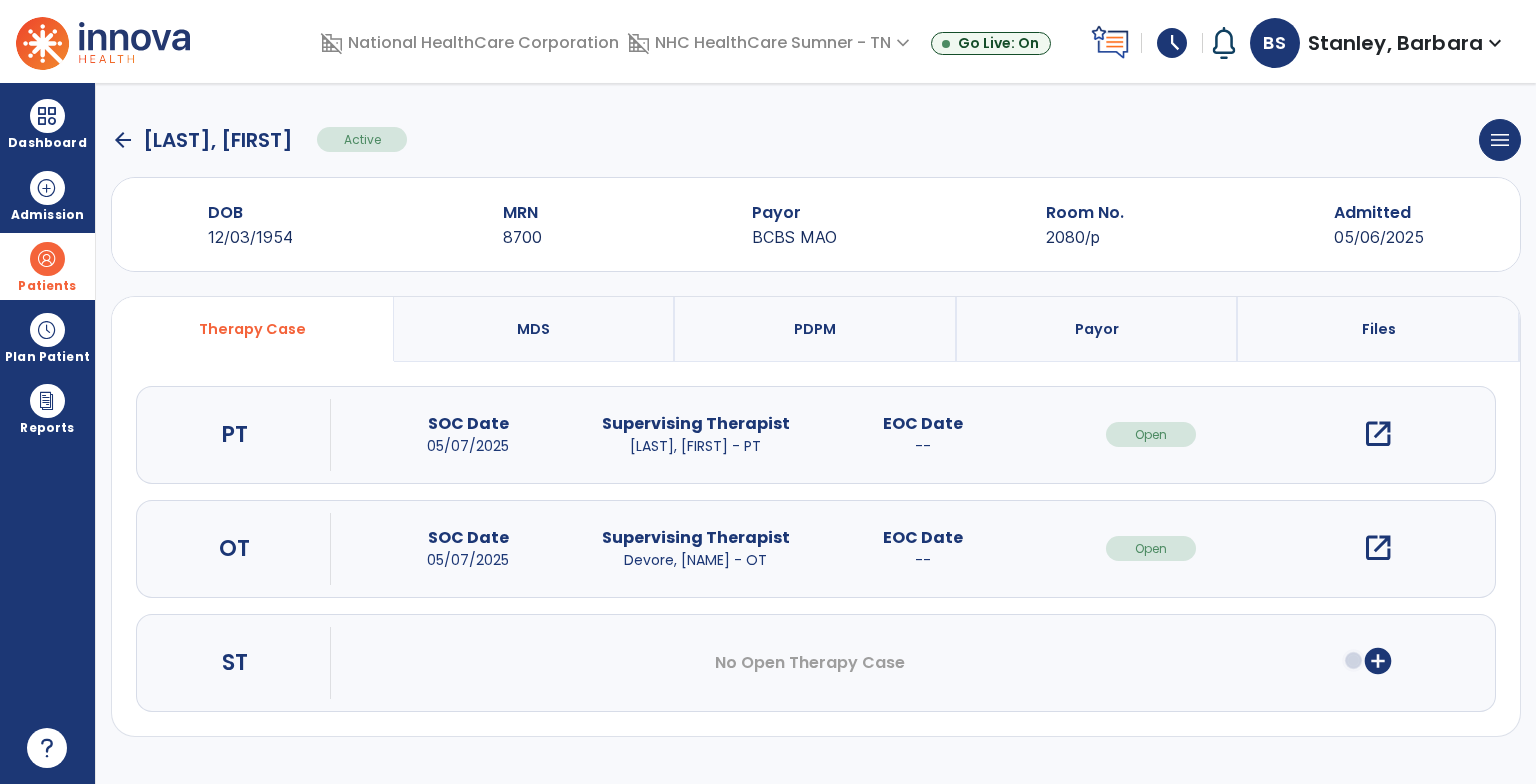 click on "open_in_new" at bounding box center (1378, 548) 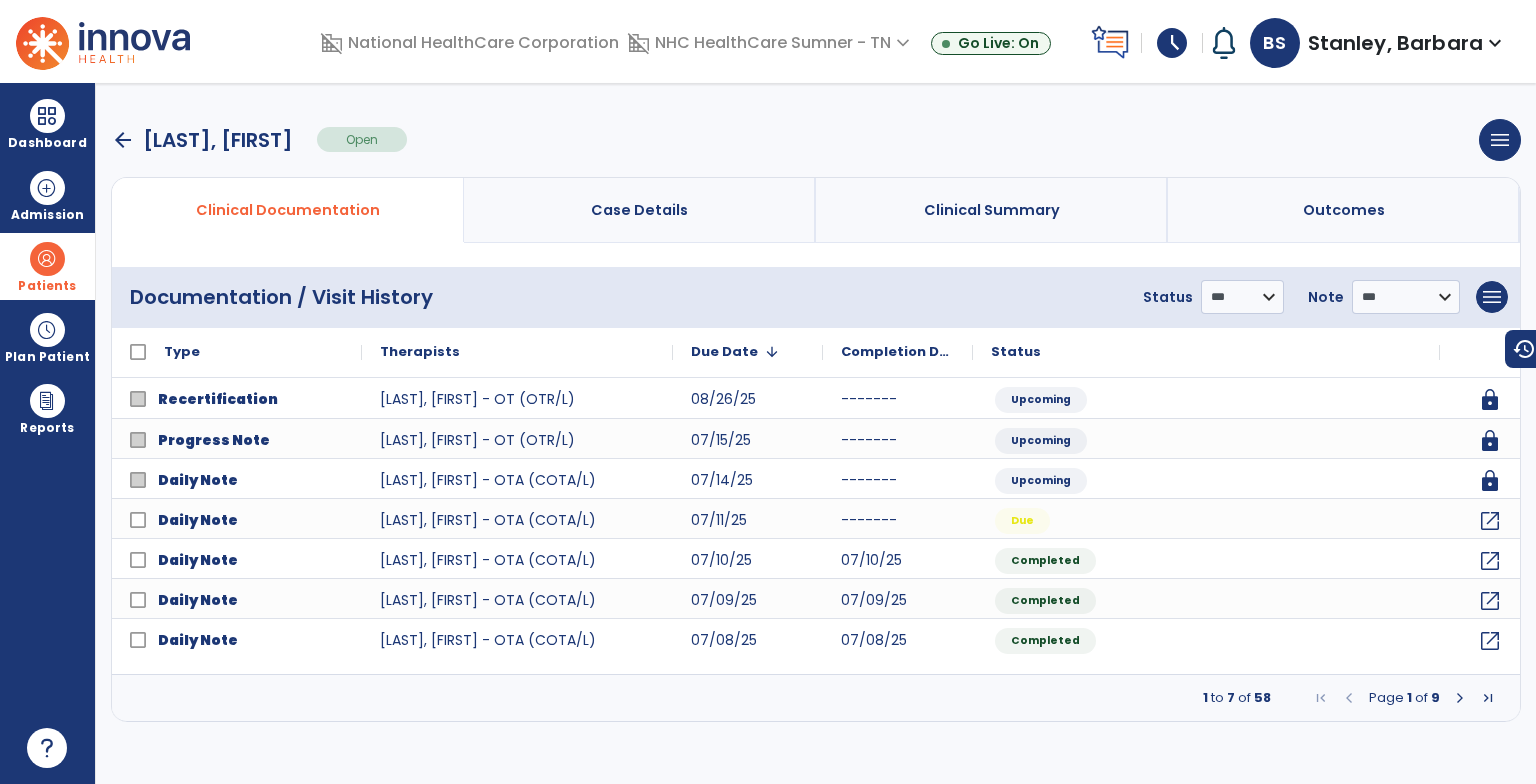 click at bounding box center [1460, 698] 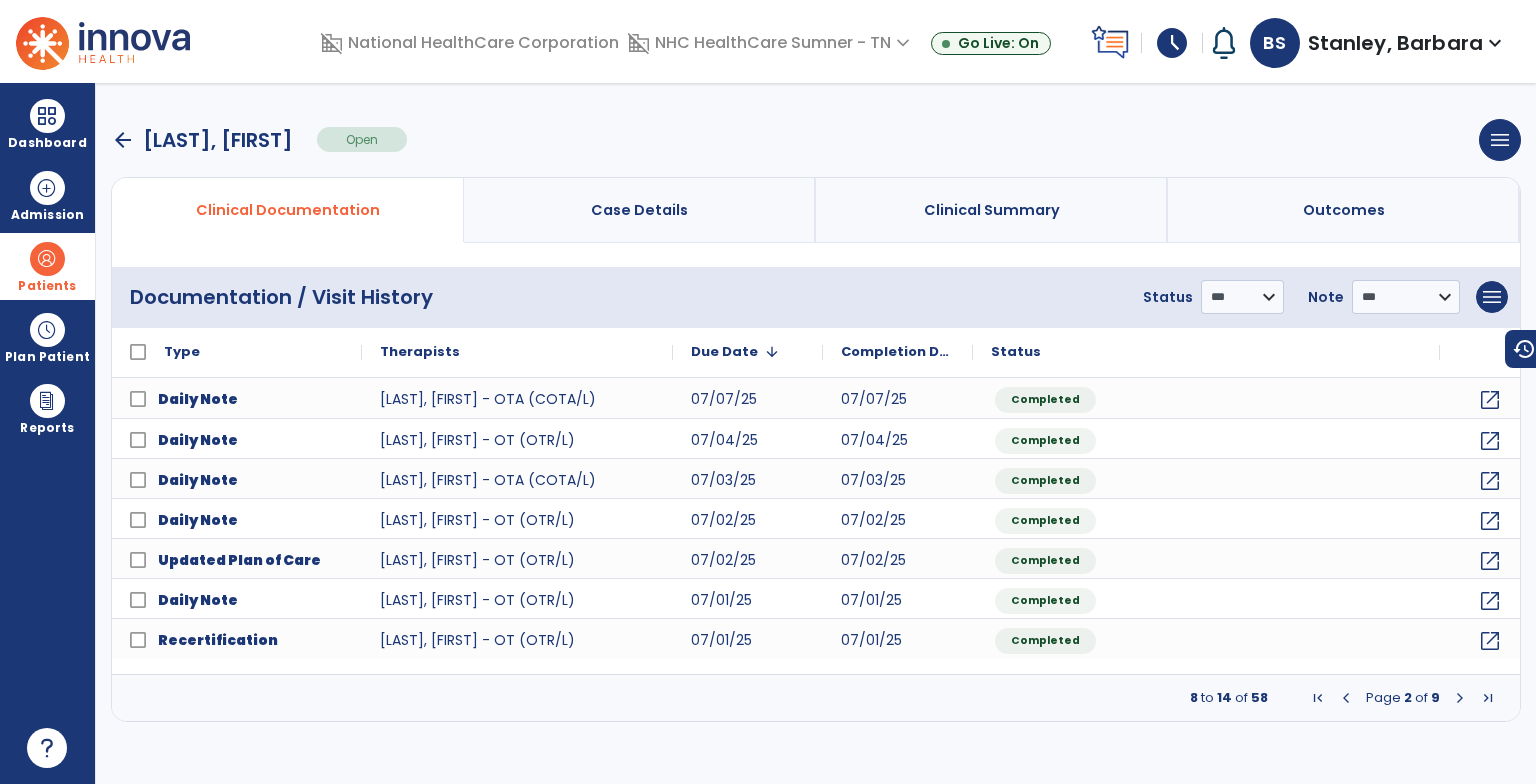 click at bounding box center [1460, 698] 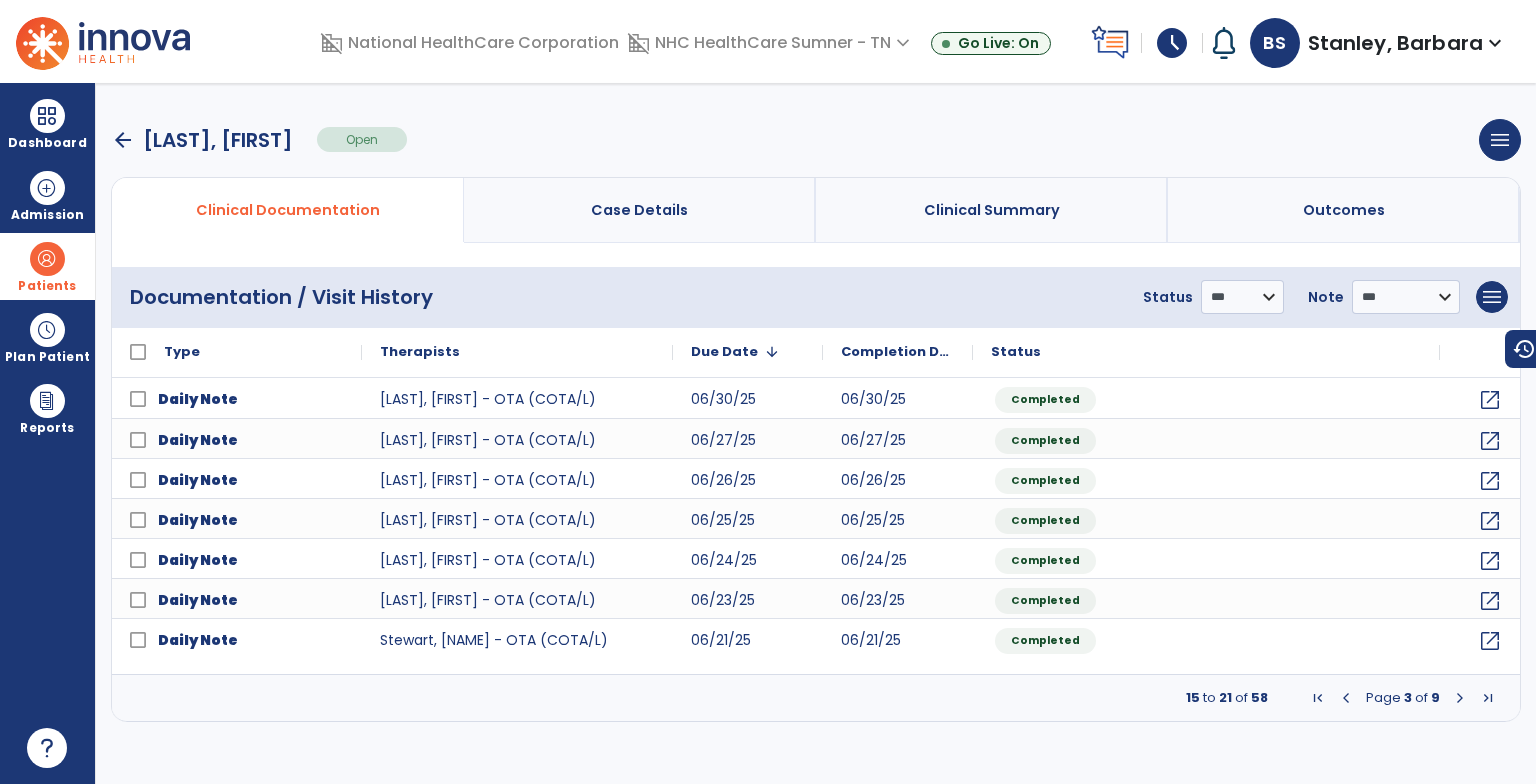 click at bounding box center [1346, 698] 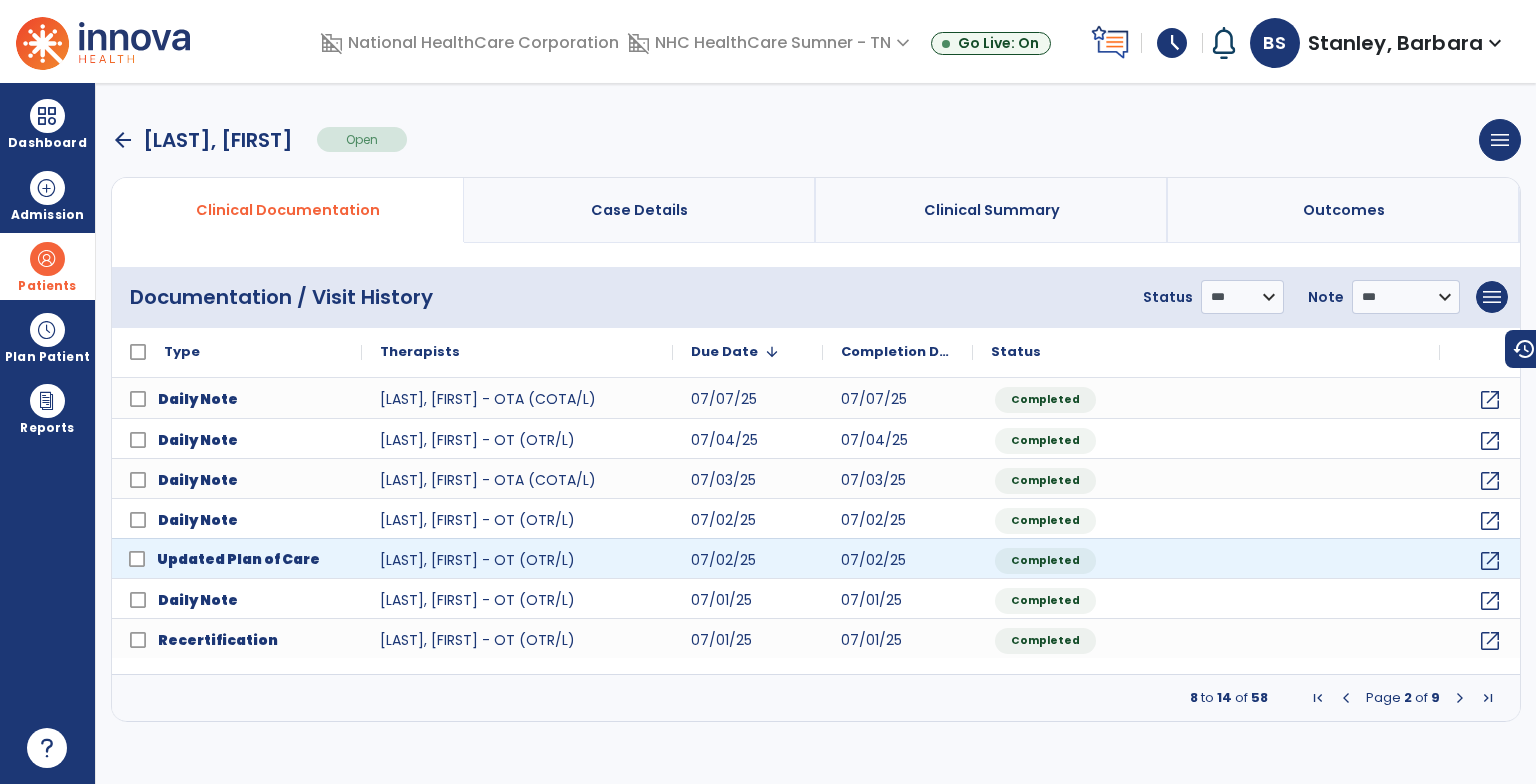 click on "Updated Plan of Care" at bounding box center (251, 559) 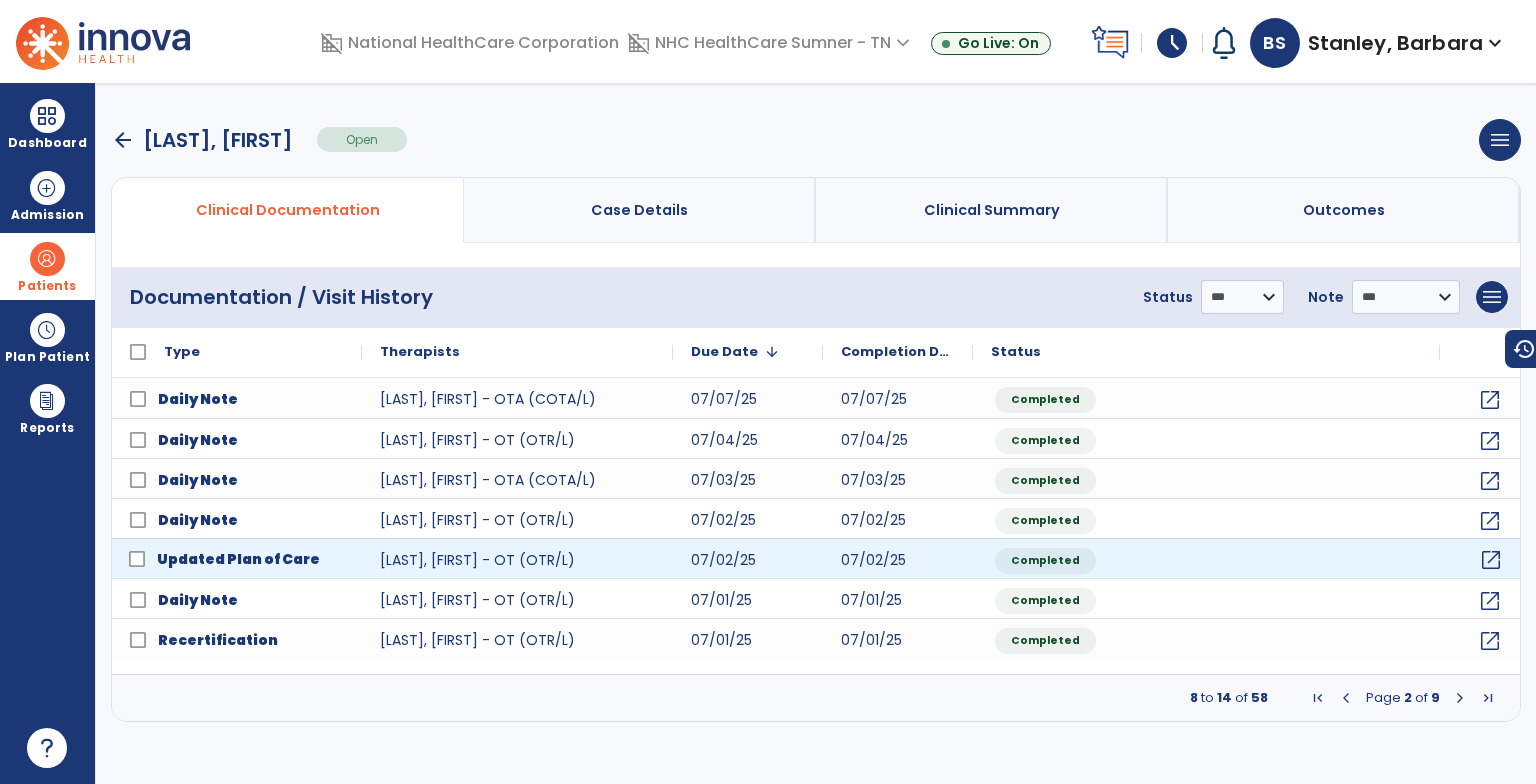 click on "open_in_new" 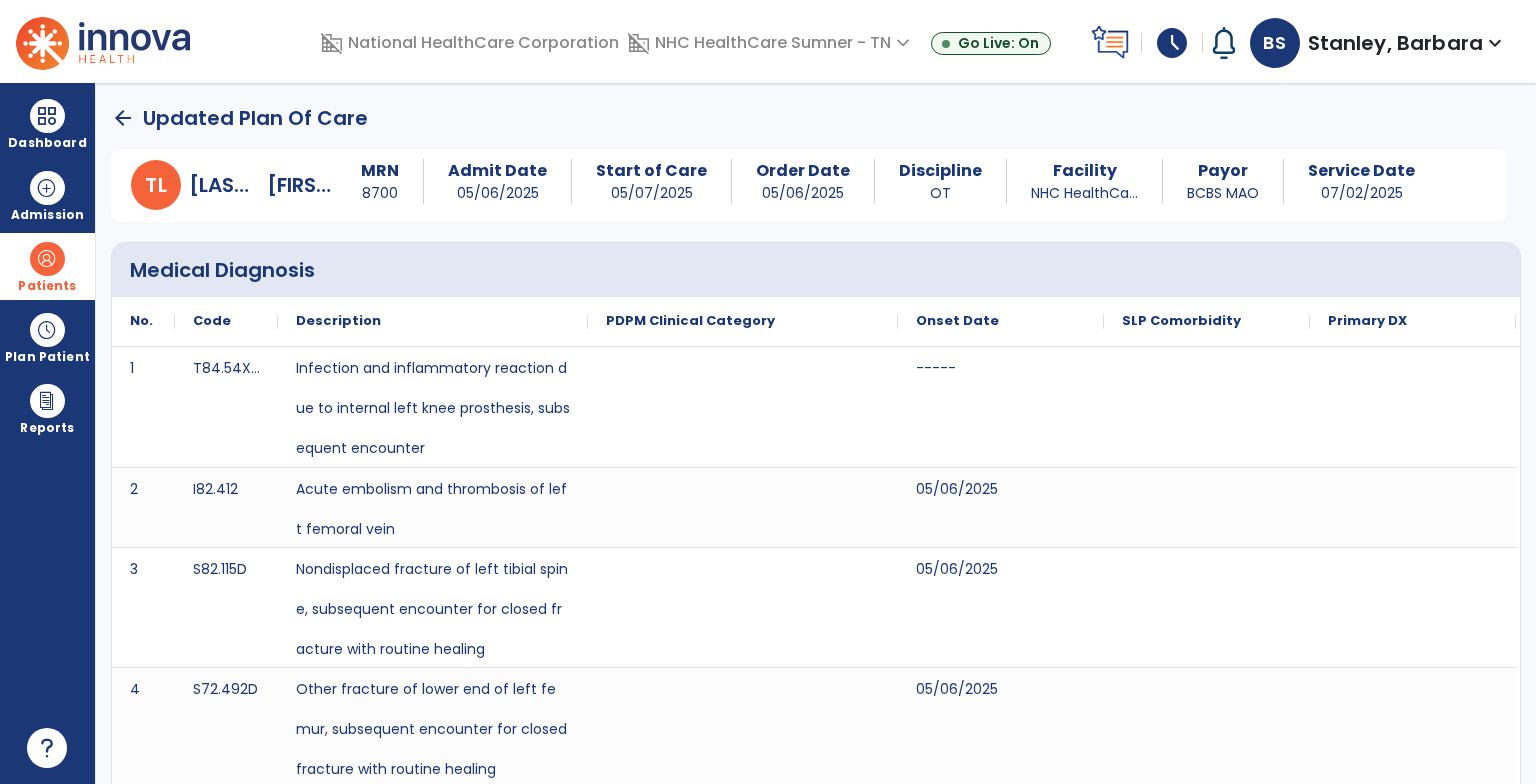drag, startPoint x: 1535, startPoint y: 117, endPoint x: 1469, endPoint y: 108, distance: 66.61081 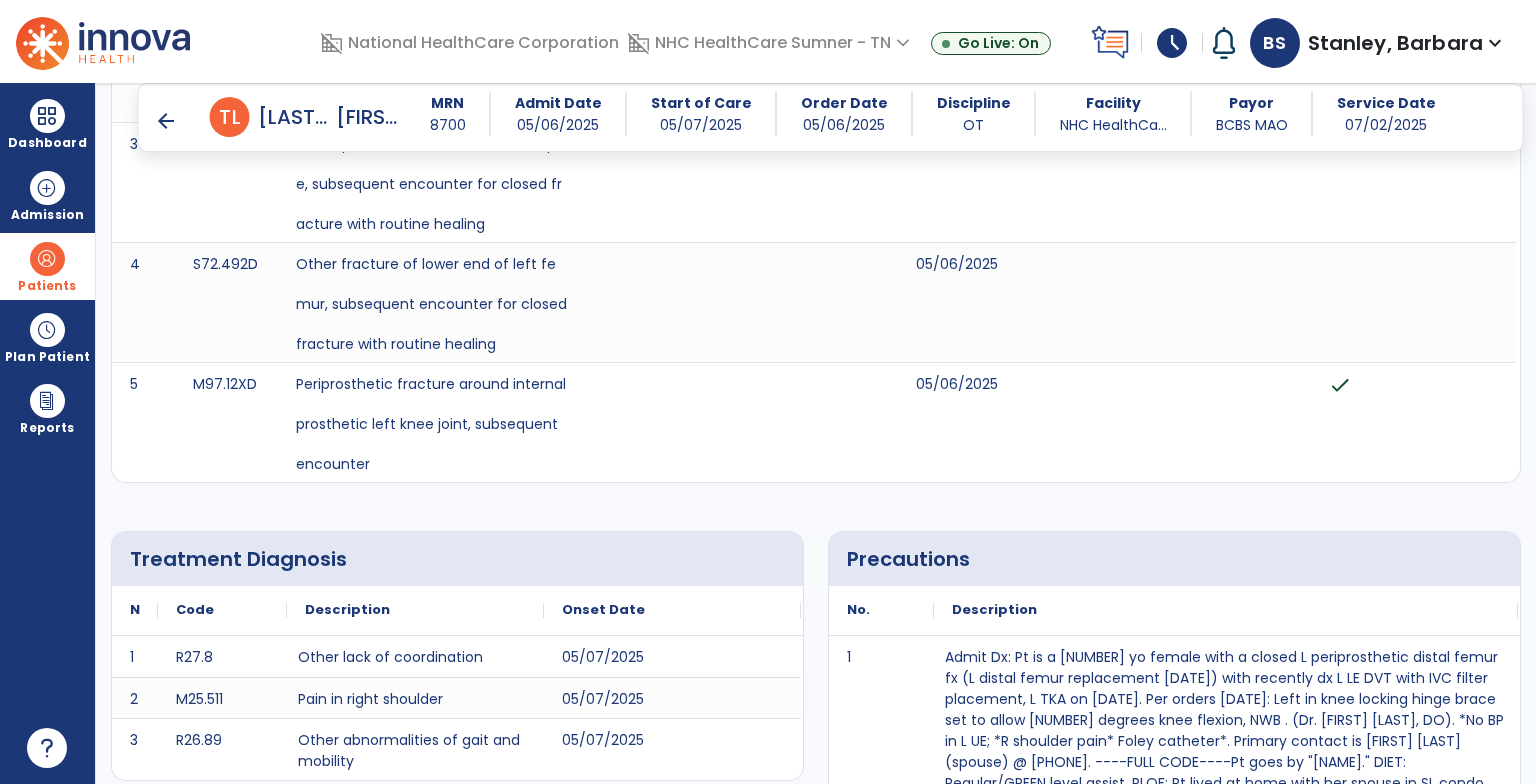scroll, scrollTop: 488, scrollLeft: 0, axis: vertical 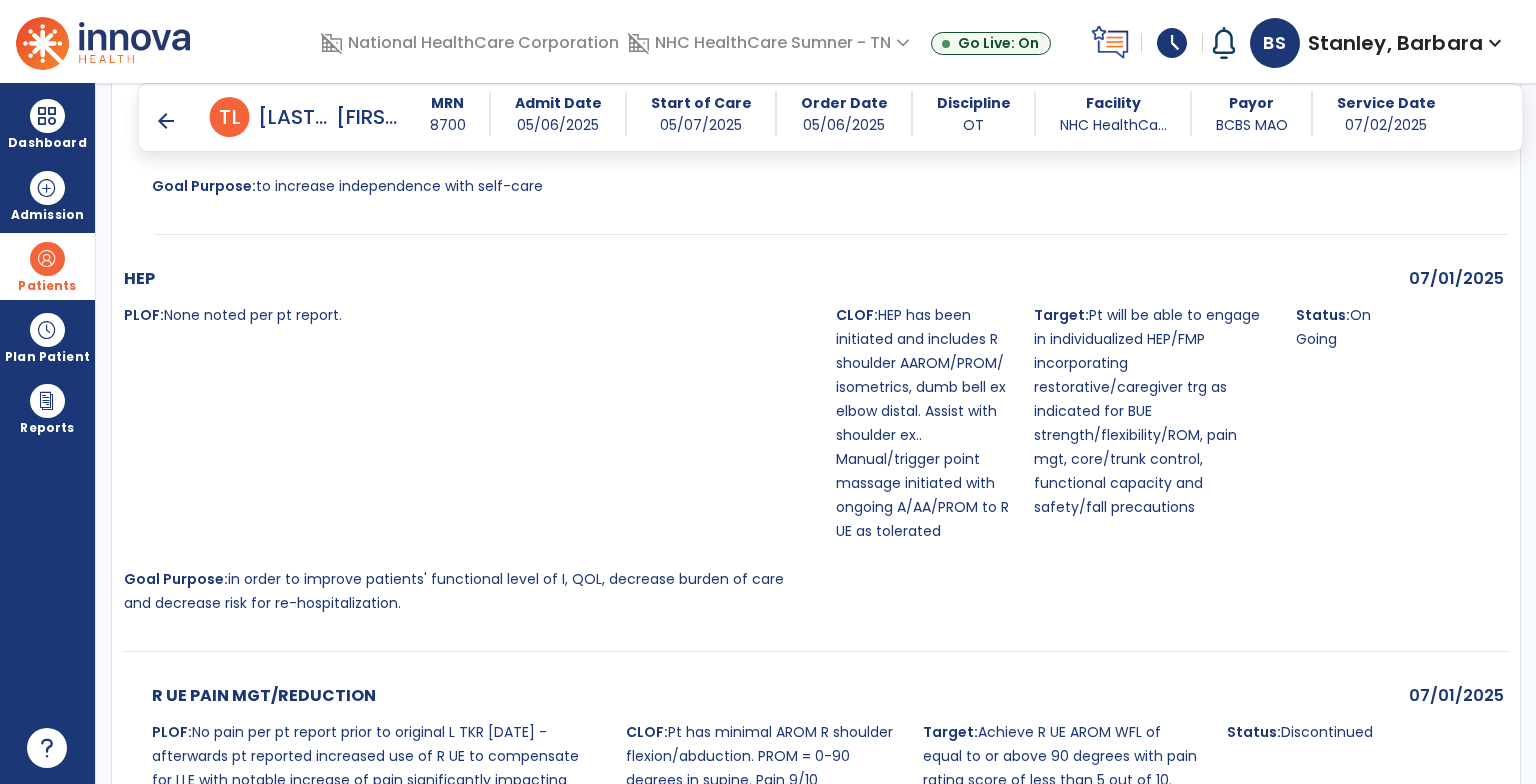 drag, startPoint x: 1526, startPoint y: 553, endPoint x: 1518, endPoint y: 582, distance: 30.083218 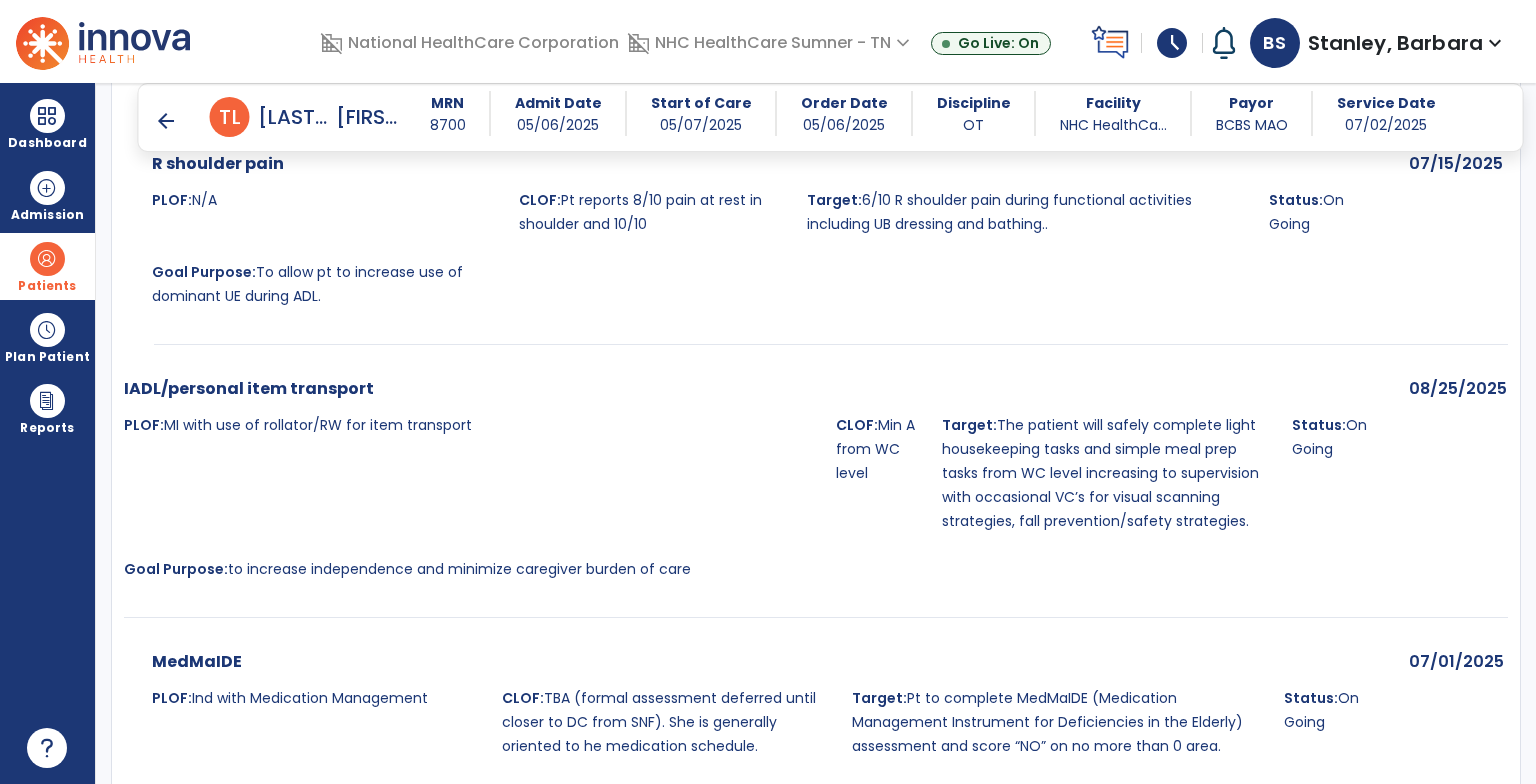 scroll, scrollTop: 5595, scrollLeft: 0, axis: vertical 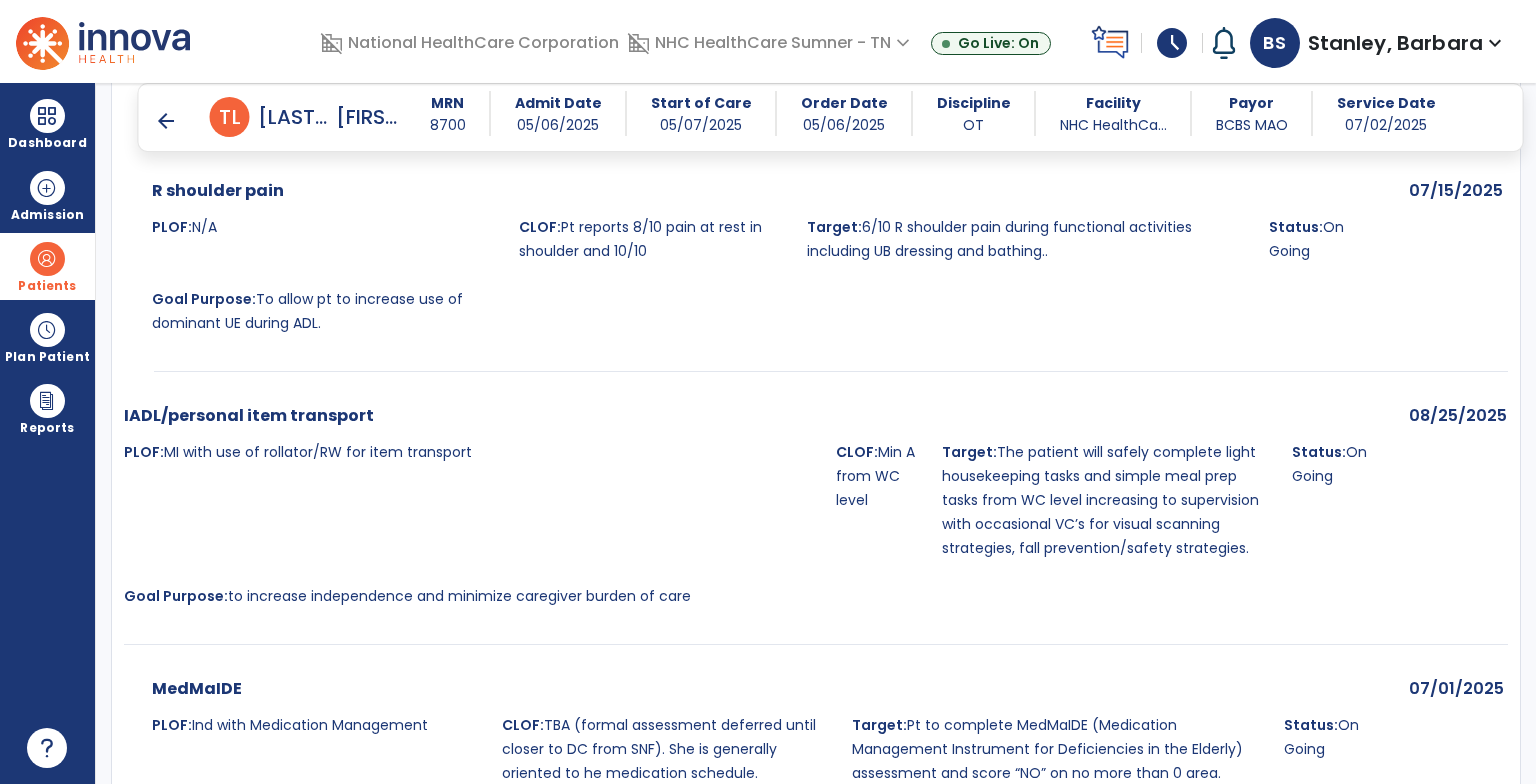 drag, startPoint x: 1534, startPoint y: 616, endPoint x: 901, endPoint y: 666, distance: 634.9717 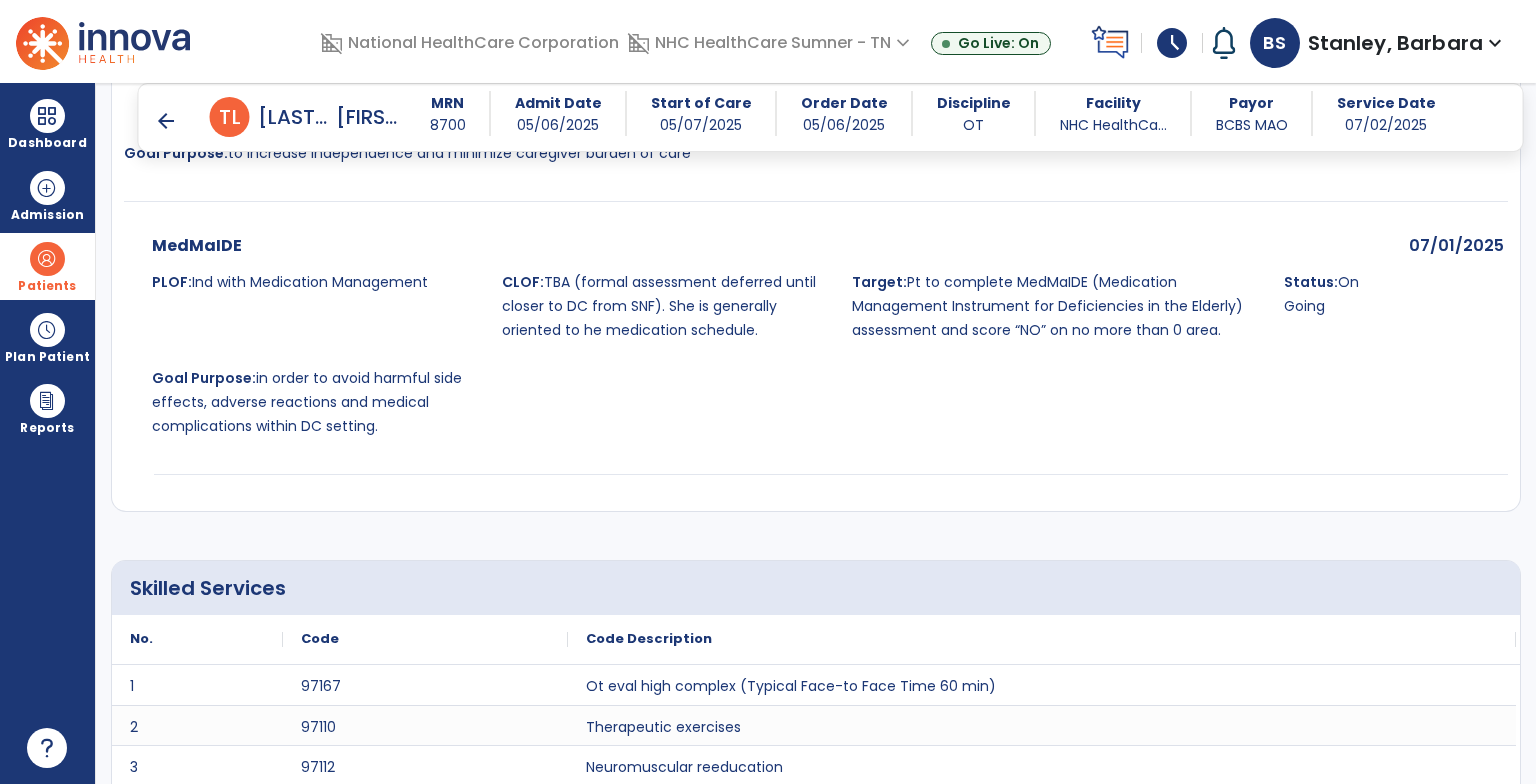 scroll, scrollTop: 6065, scrollLeft: 0, axis: vertical 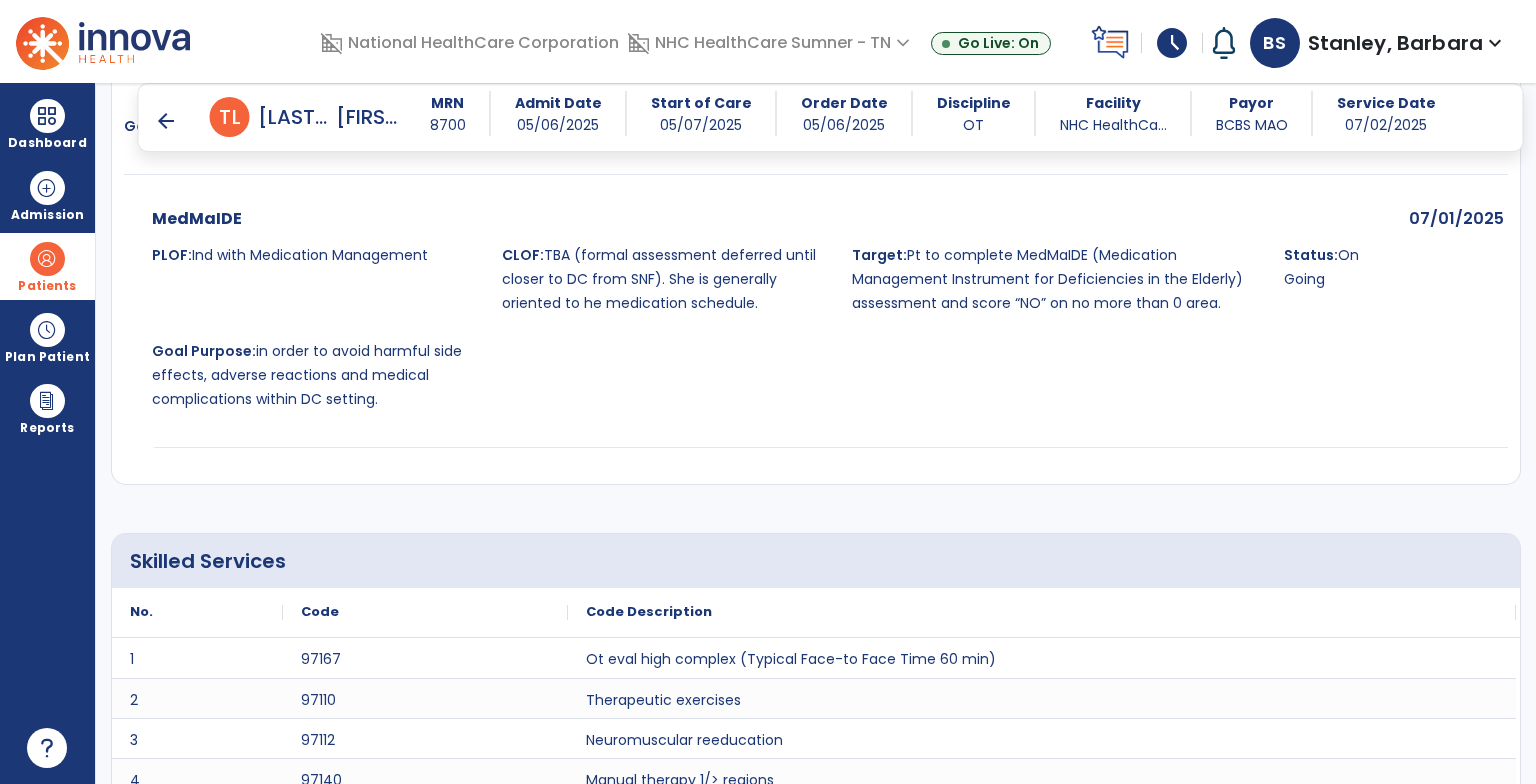 click on "arrow_back" at bounding box center (166, 121) 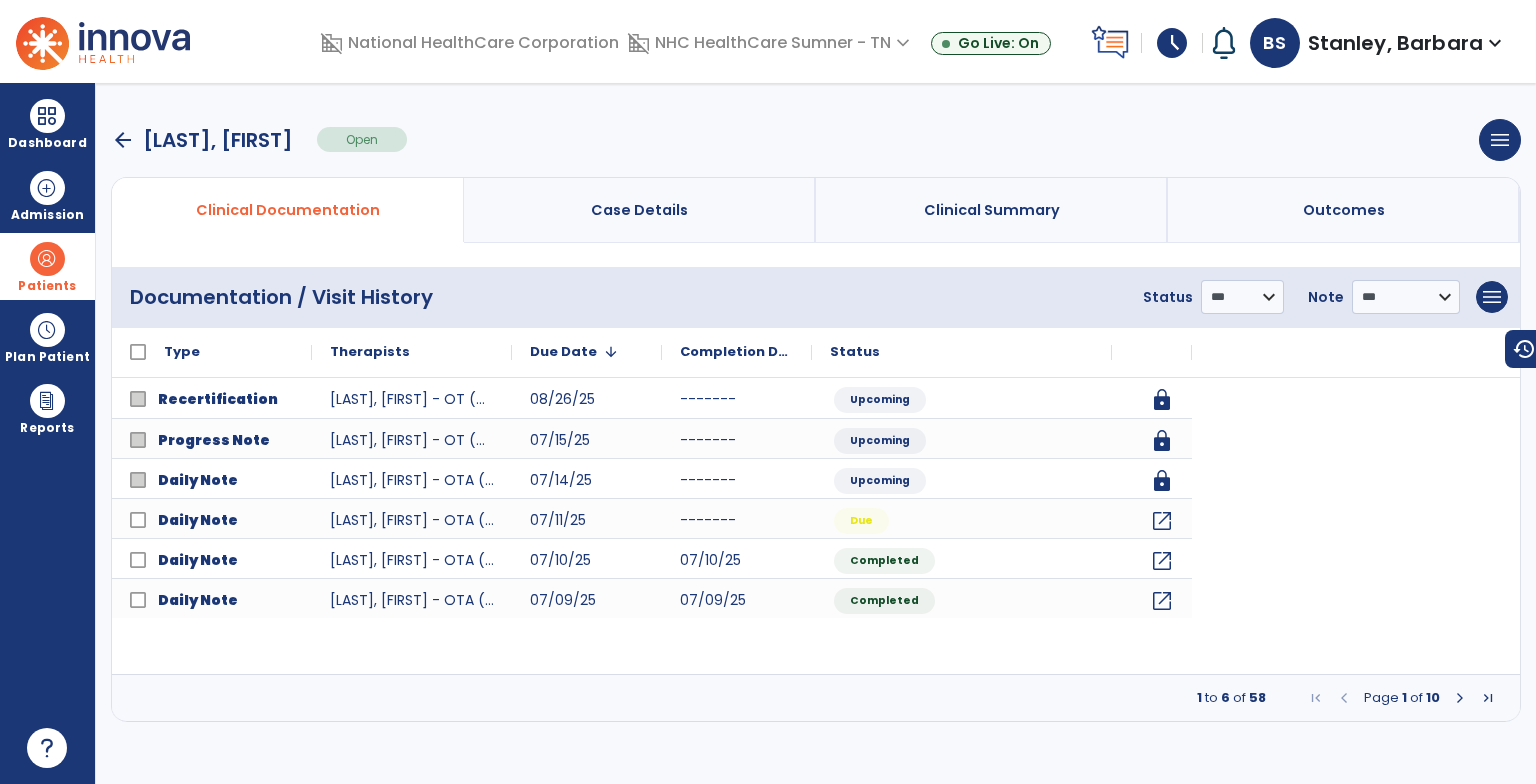 scroll, scrollTop: 0, scrollLeft: 0, axis: both 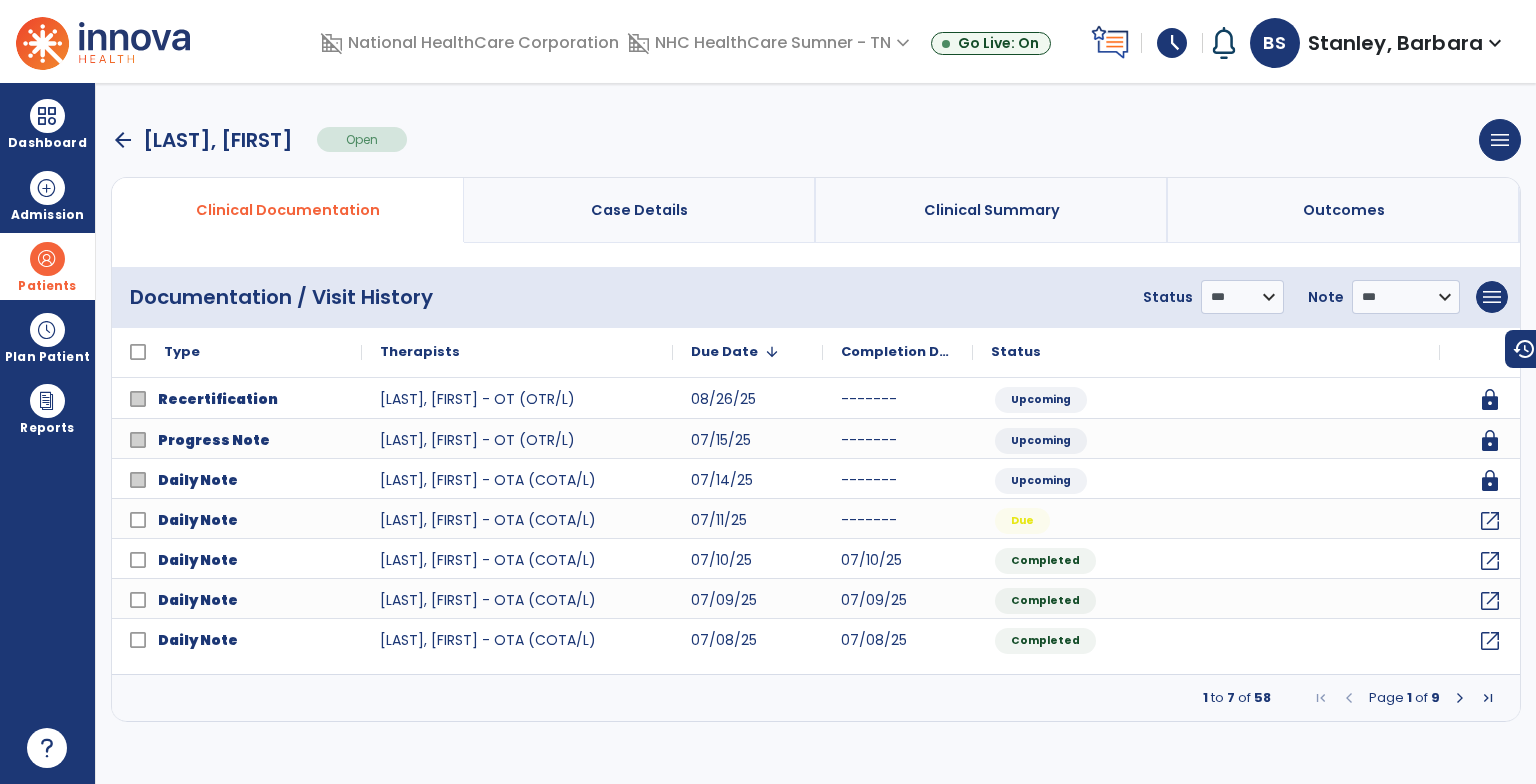 click on "arrow_back" at bounding box center [123, 140] 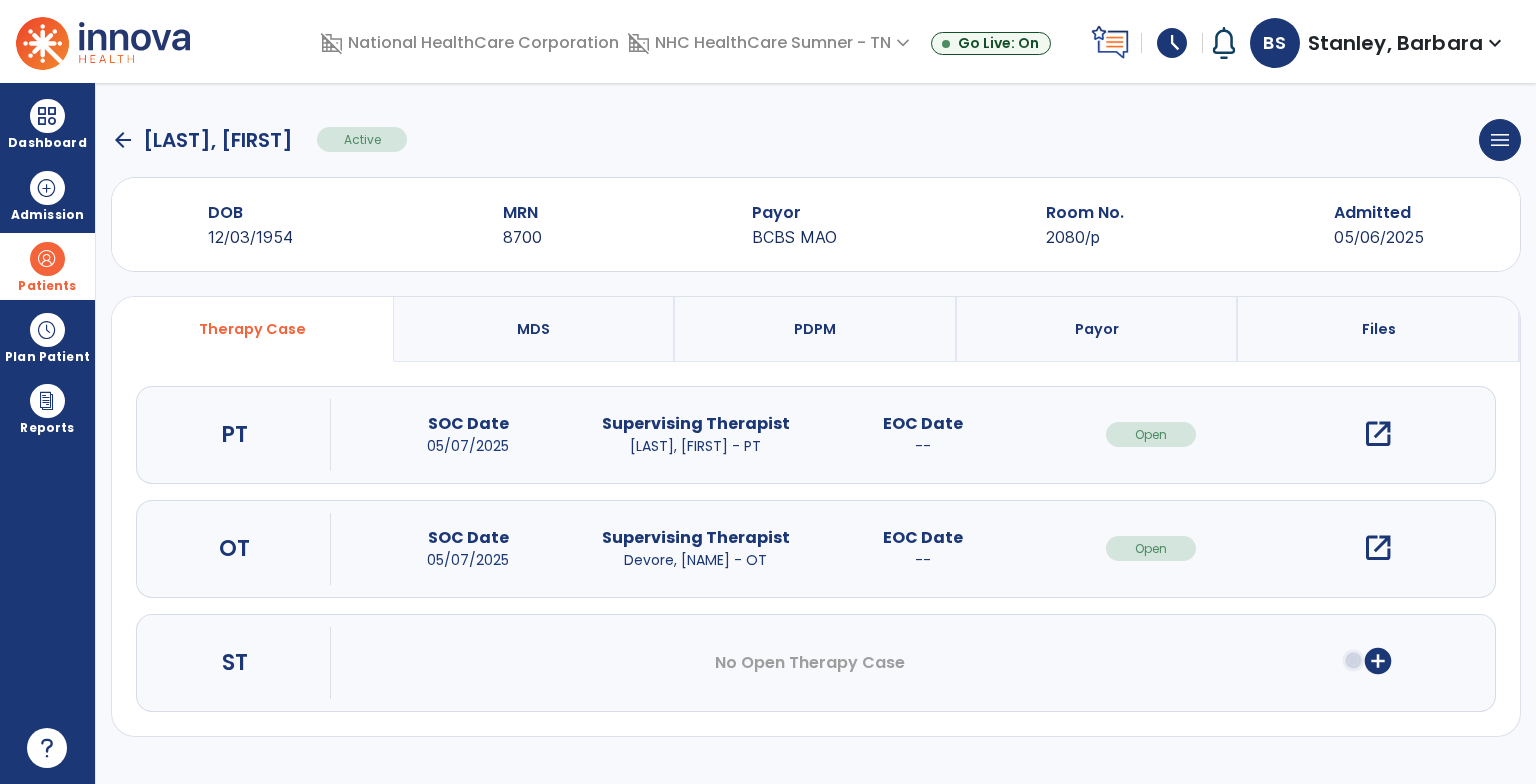 click on "arrow_back" 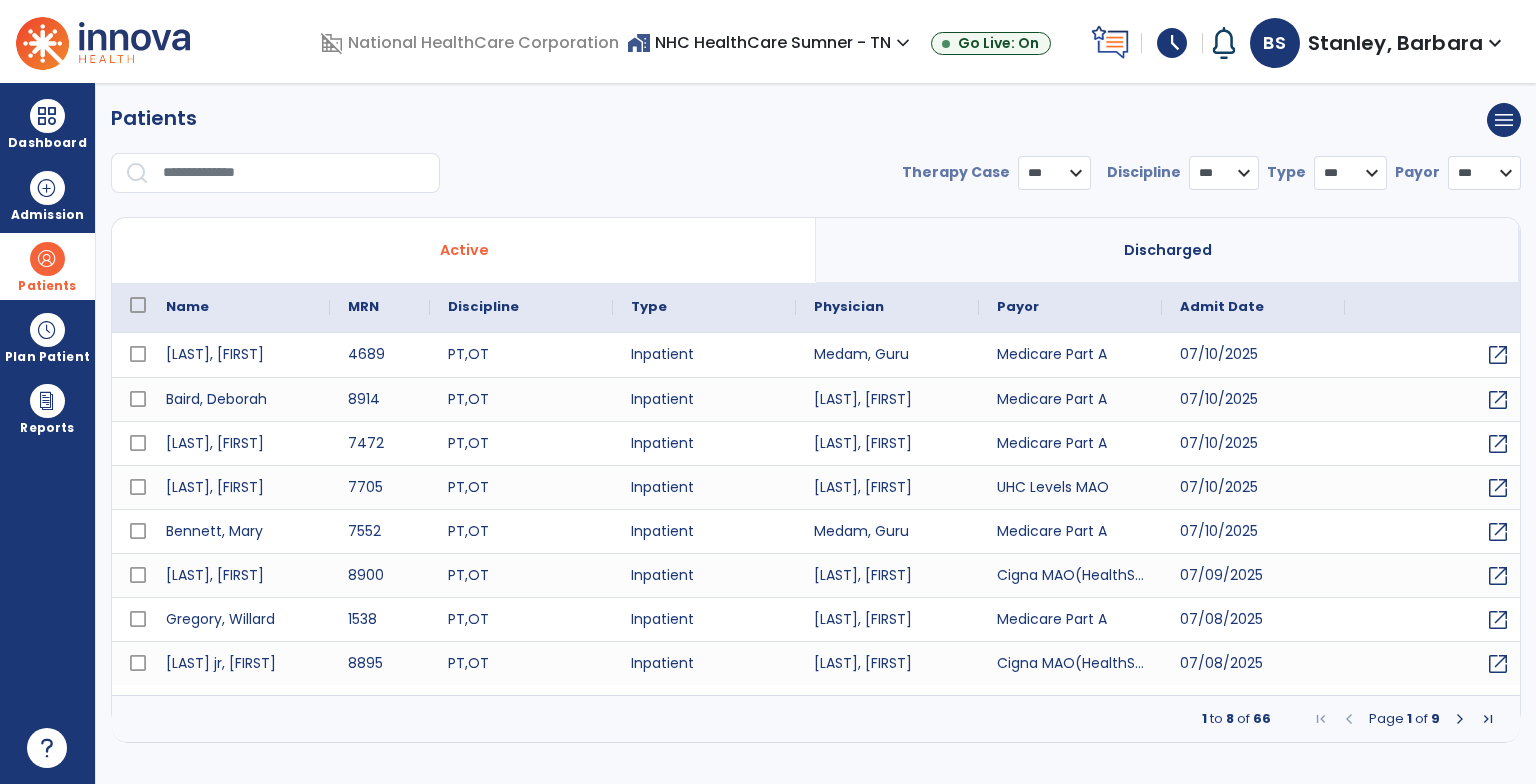 select on "***" 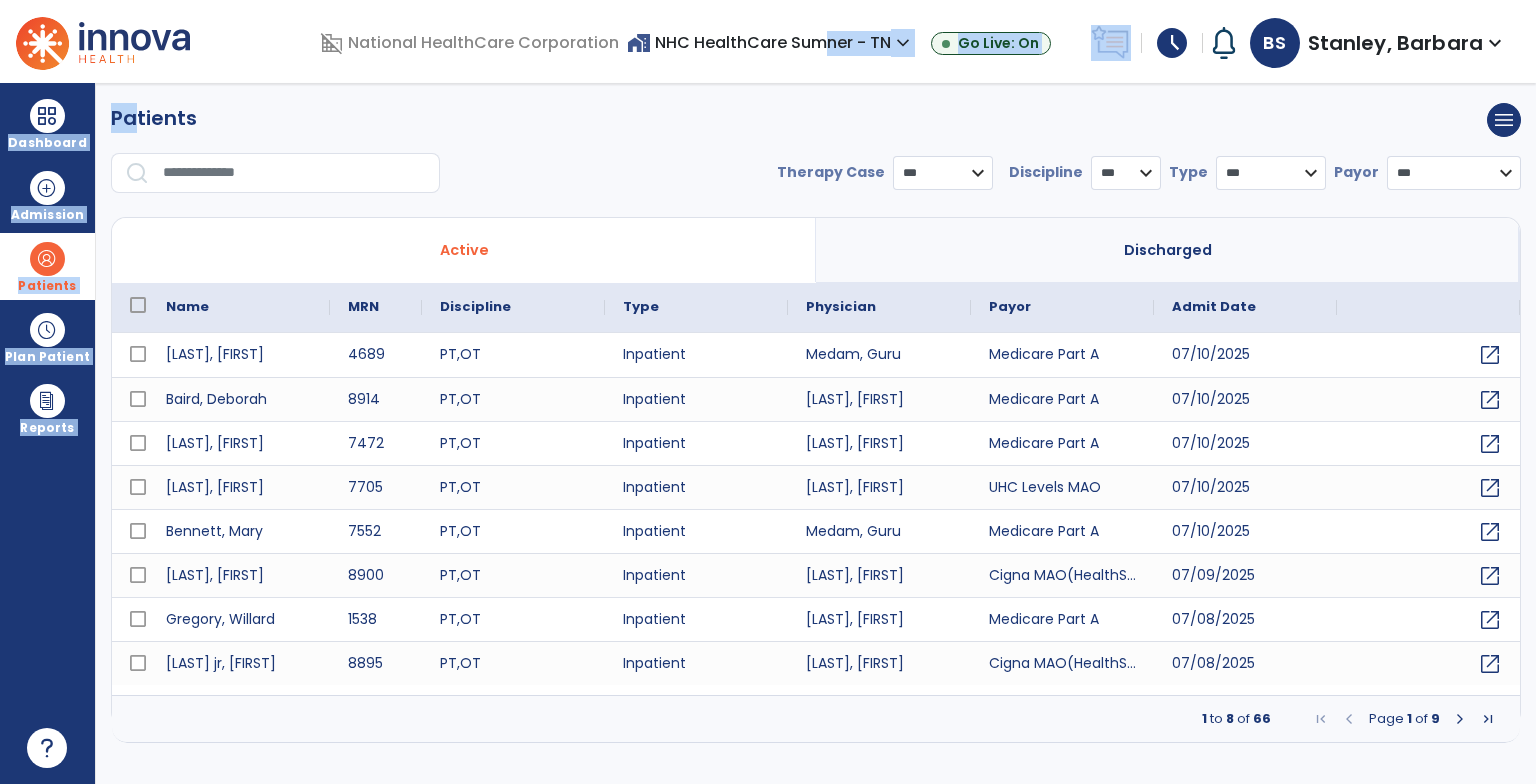 drag, startPoint x: 121, startPoint y: 139, endPoint x: 1114, endPoint y: -32, distance: 1007.616 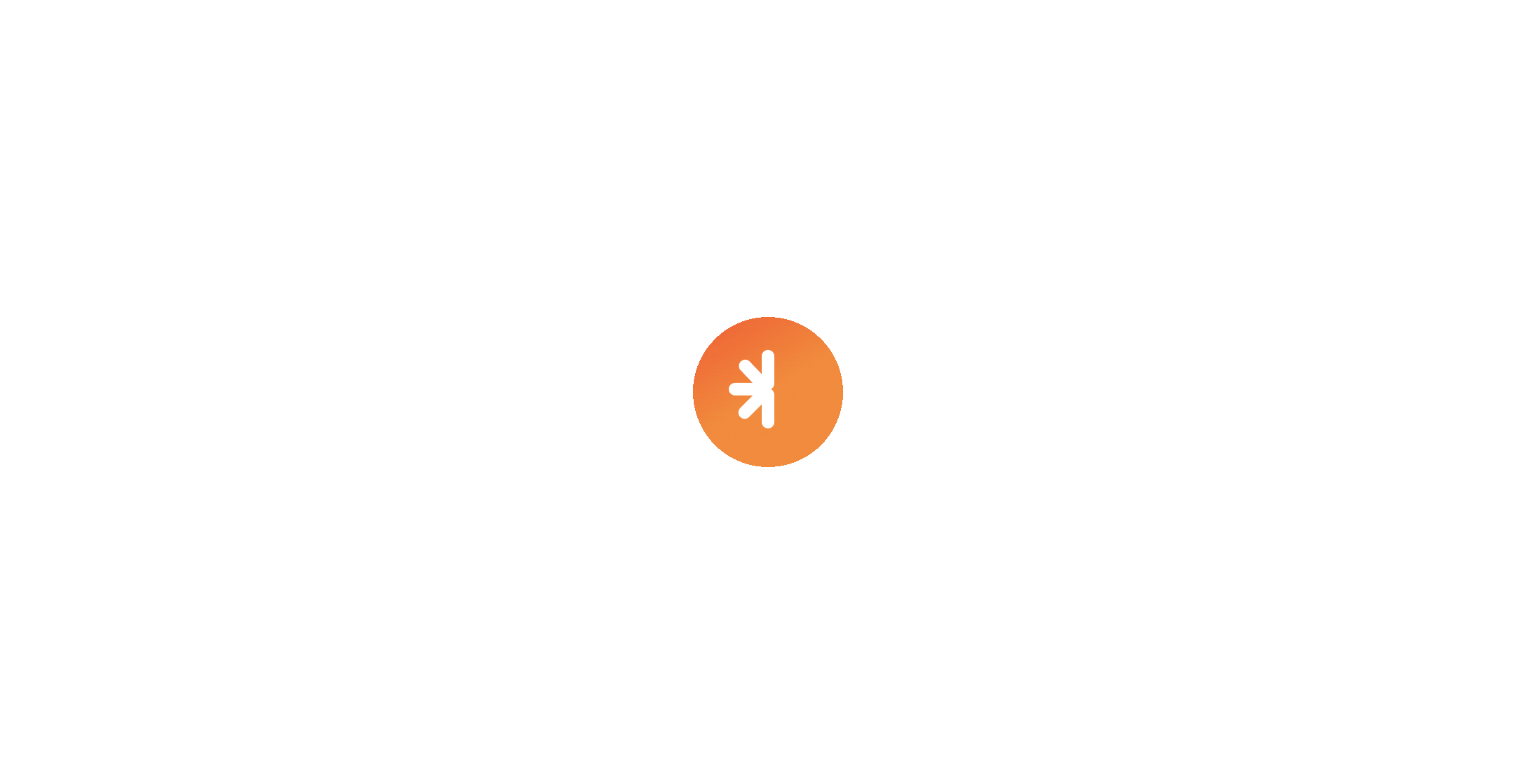 scroll, scrollTop: 0, scrollLeft: 0, axis: both 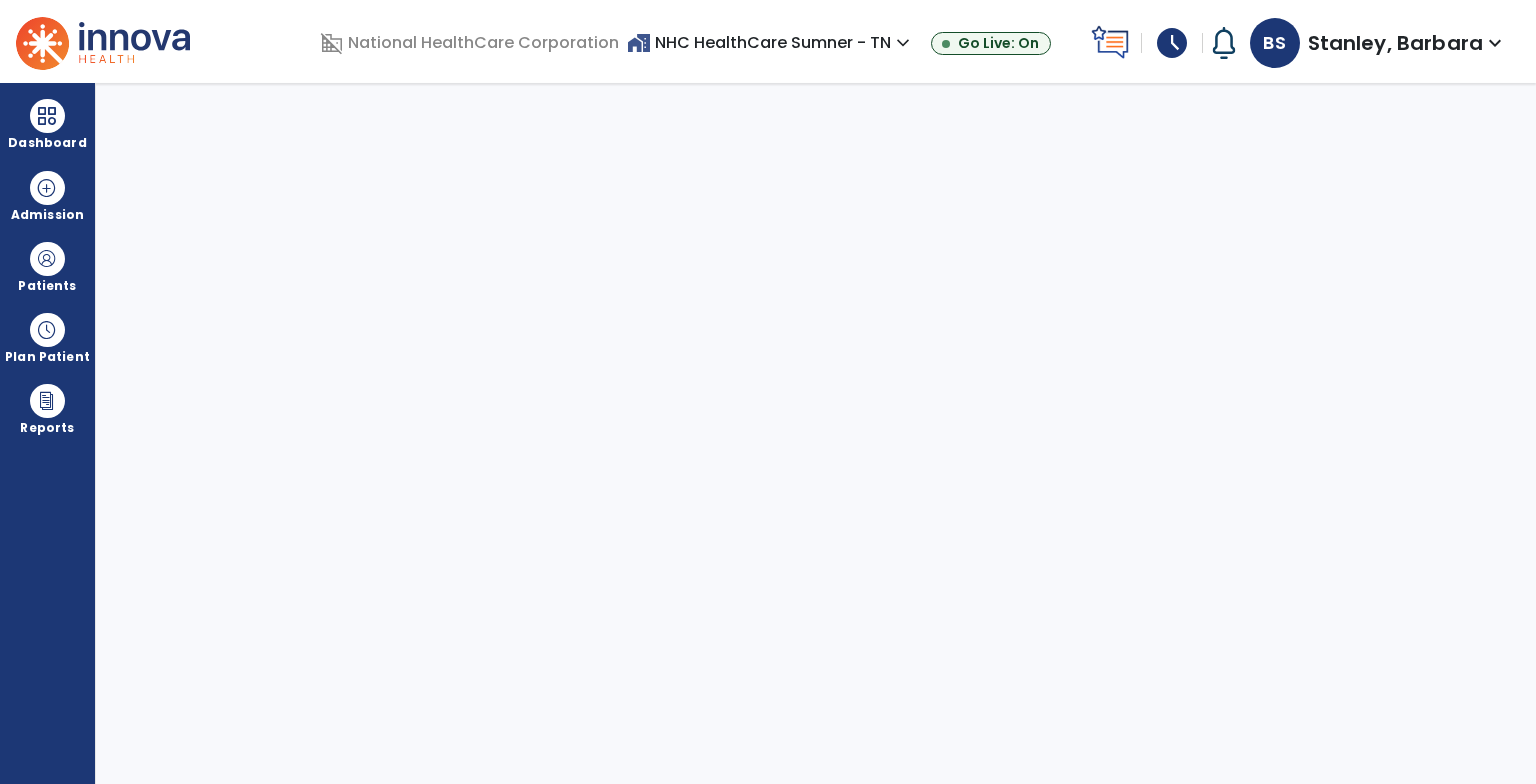 select on "****" 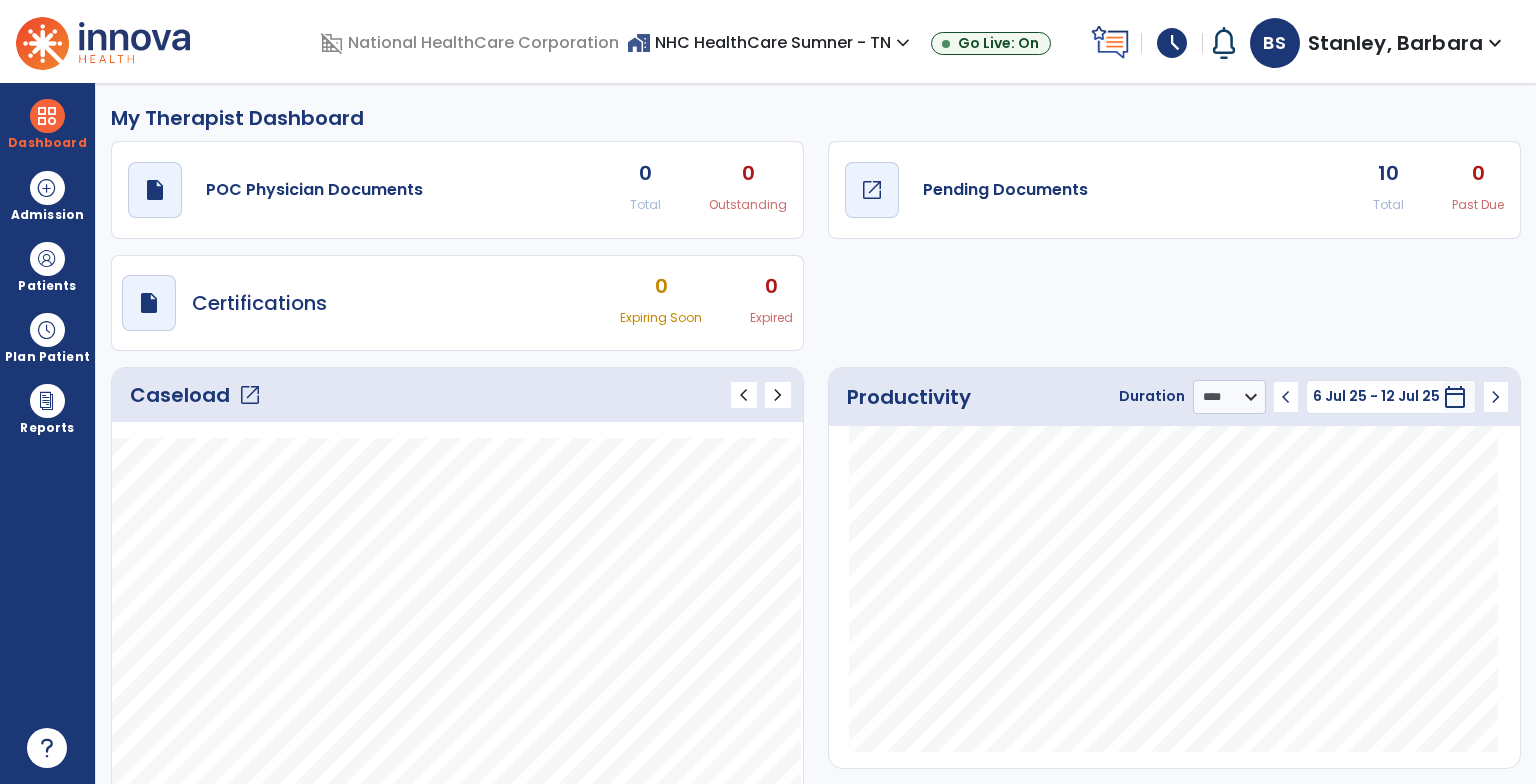 click on "open_in_new" 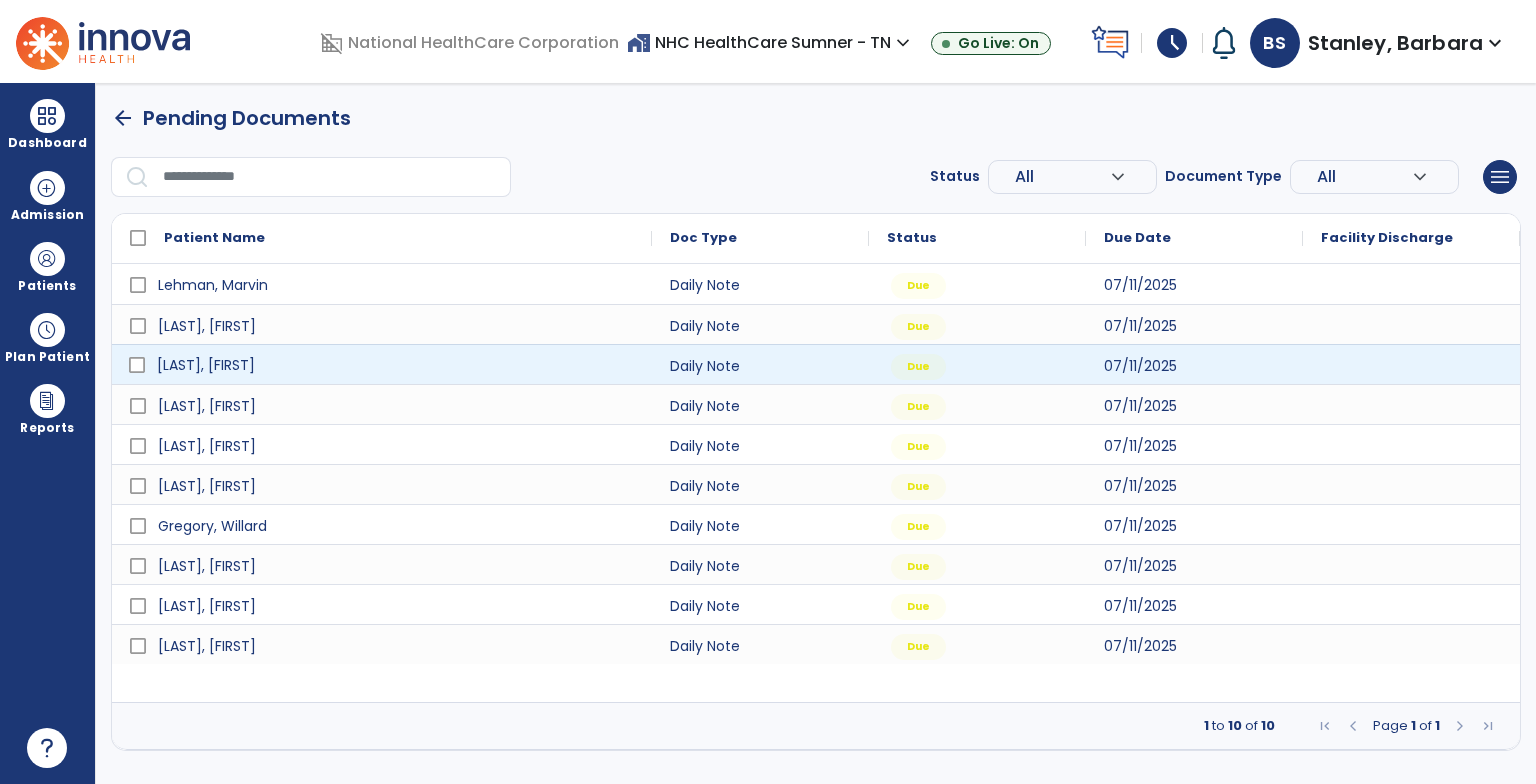 click on "[LAST], [FIRST]" at bounding box center (396, 365) 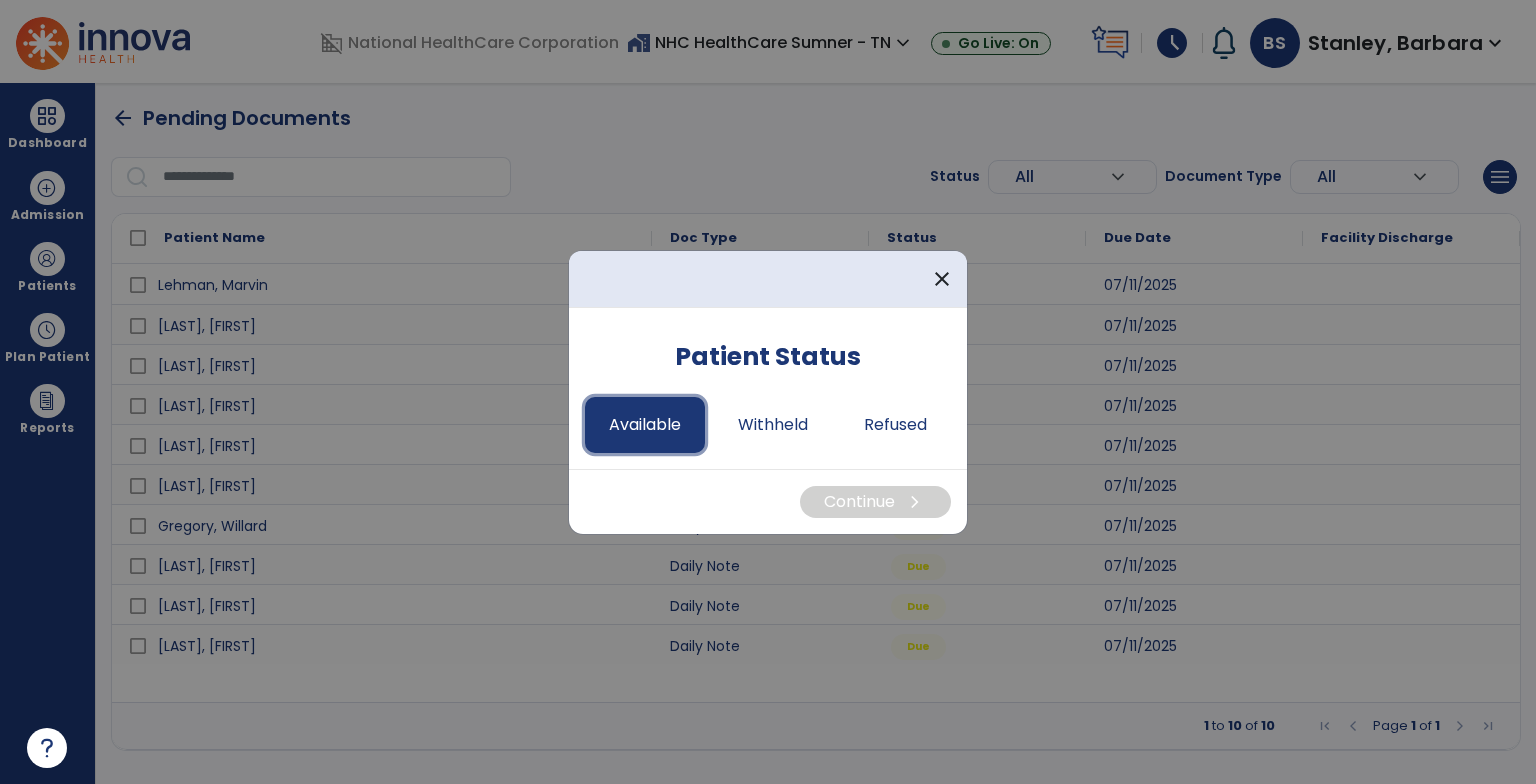 click on "Available" at bounding box center [645, 425] 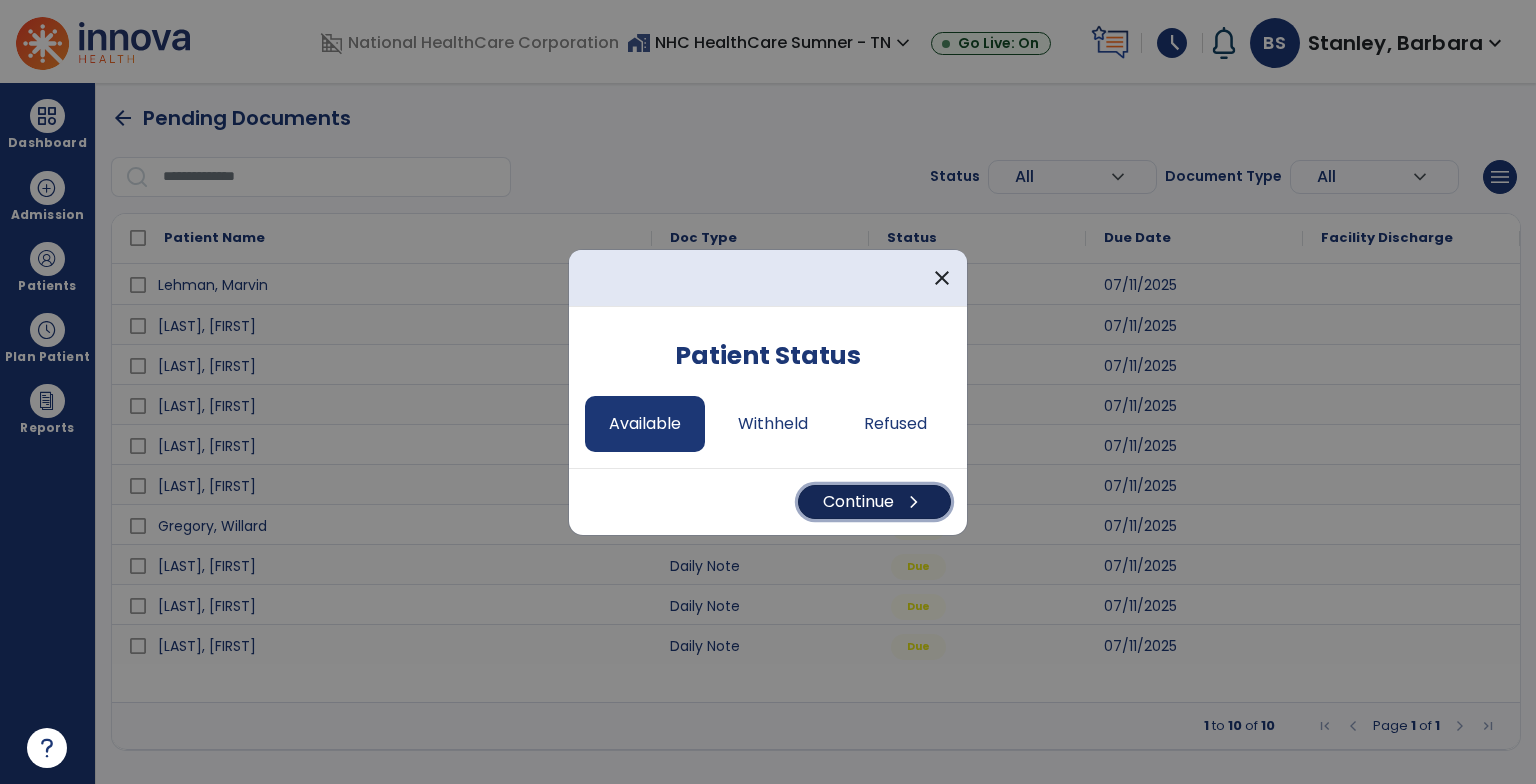 click on "Continue   chevron_right" at bounding box center (874, 502) 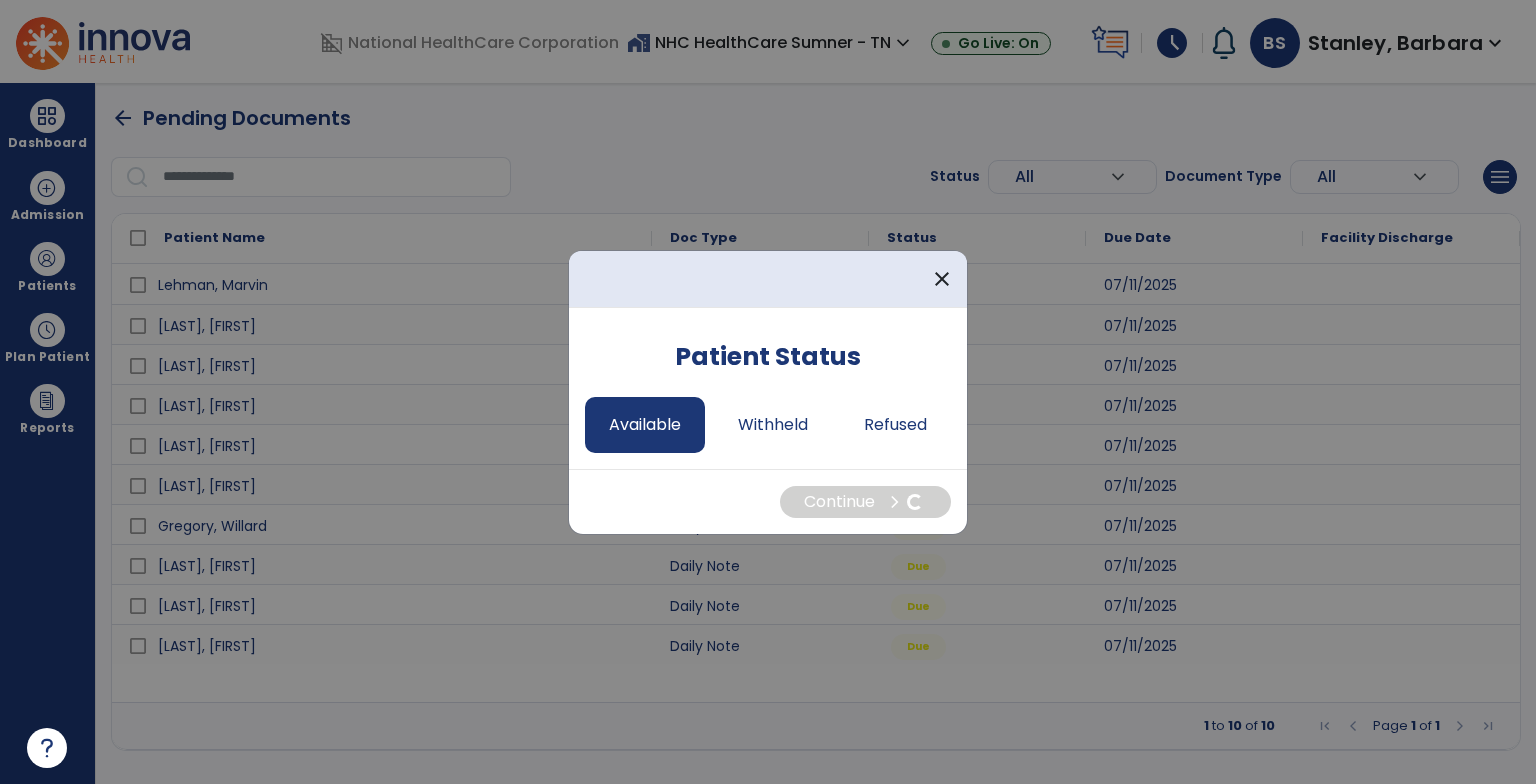select on "*" 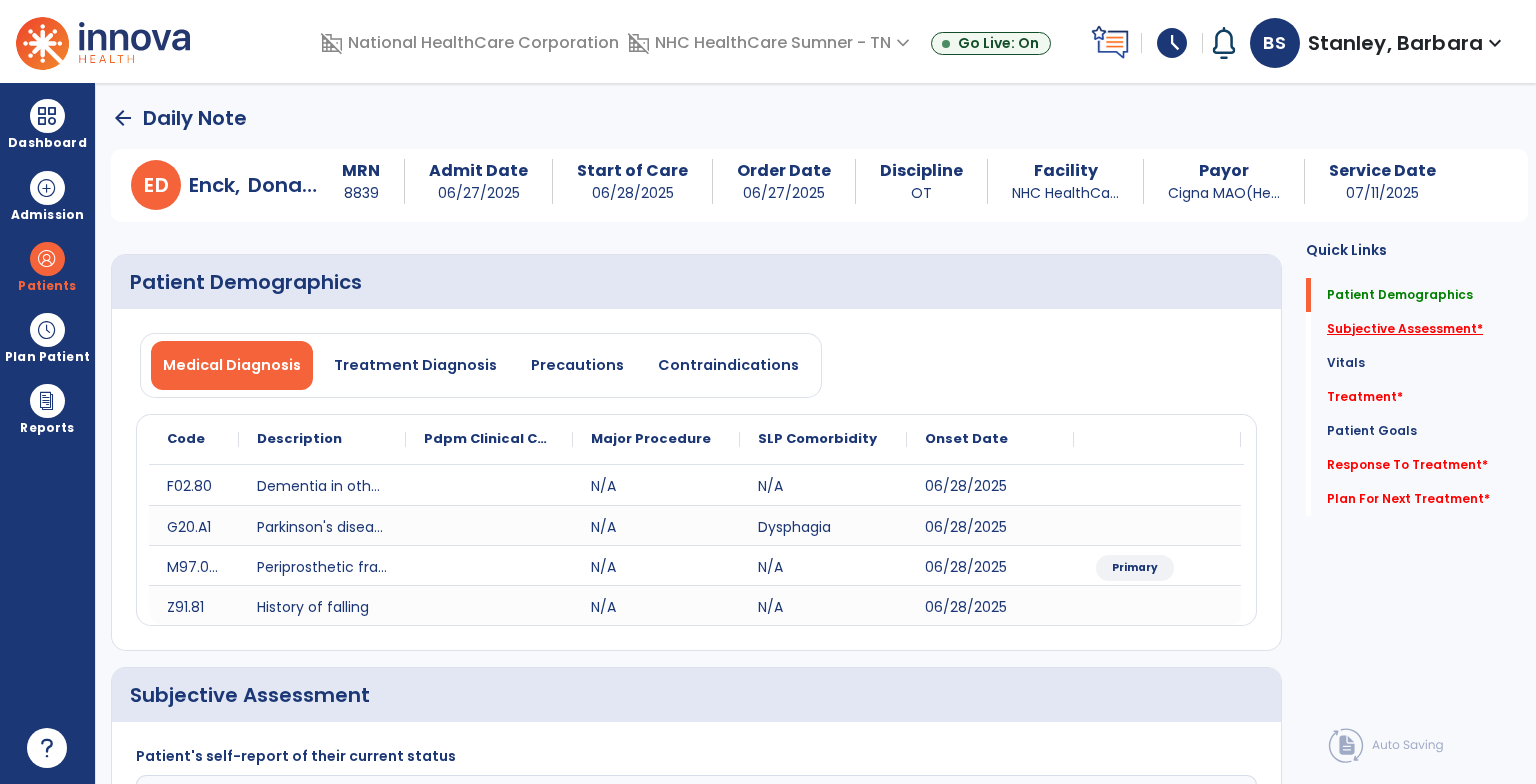 click on "Subjective Assessment   *" 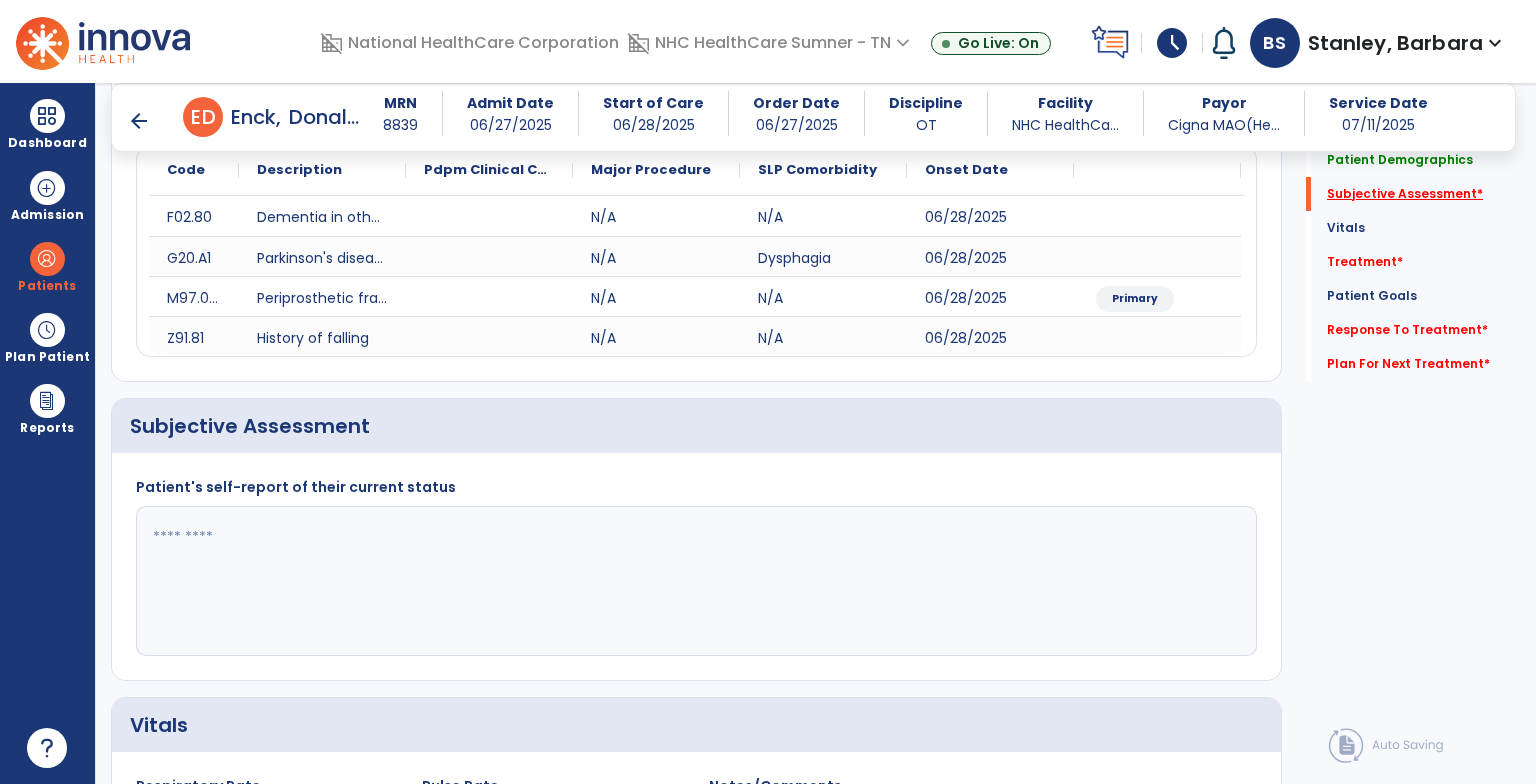 scroll, scrollTop: 373, scrollLeft: 0, axis: vertical 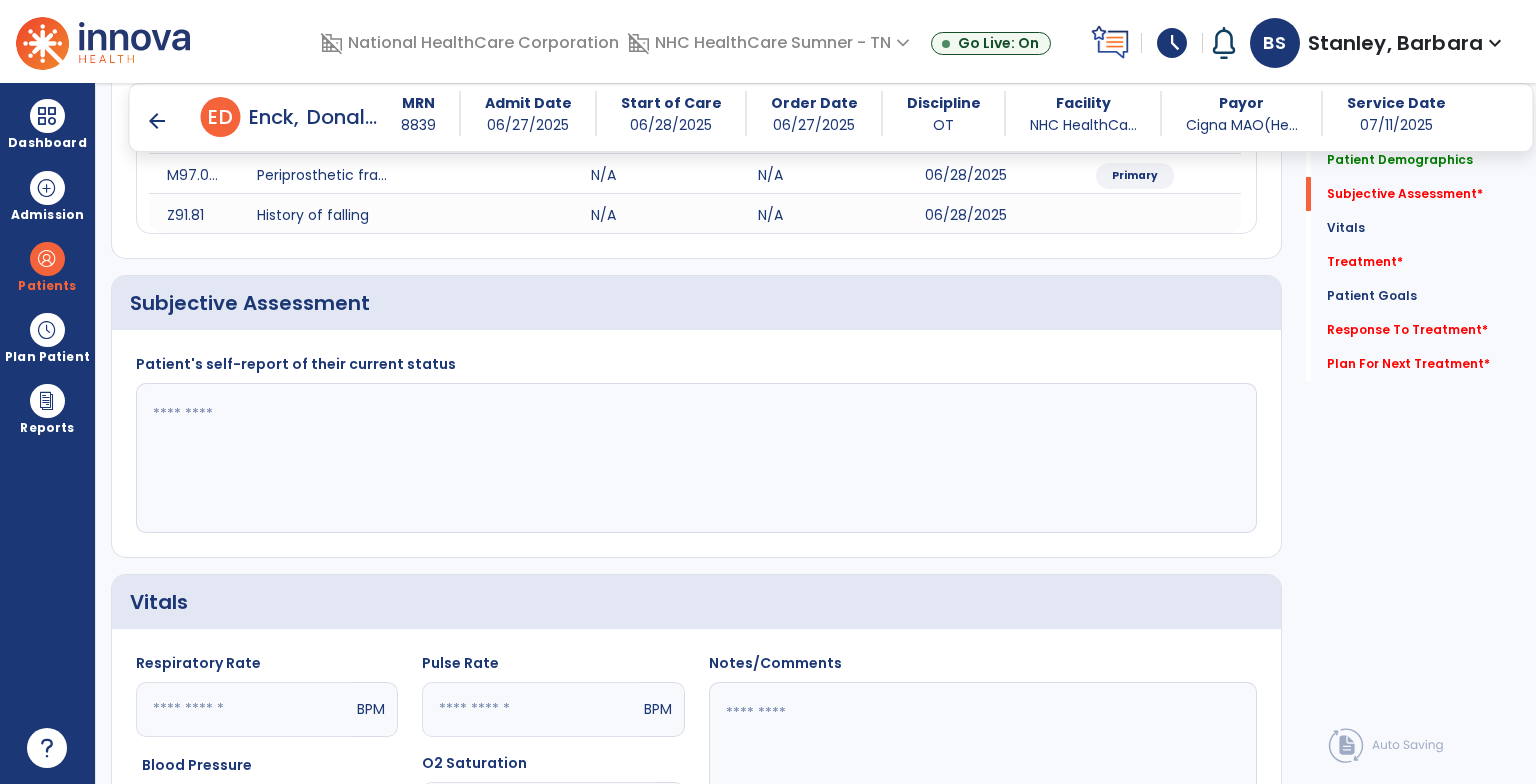 click 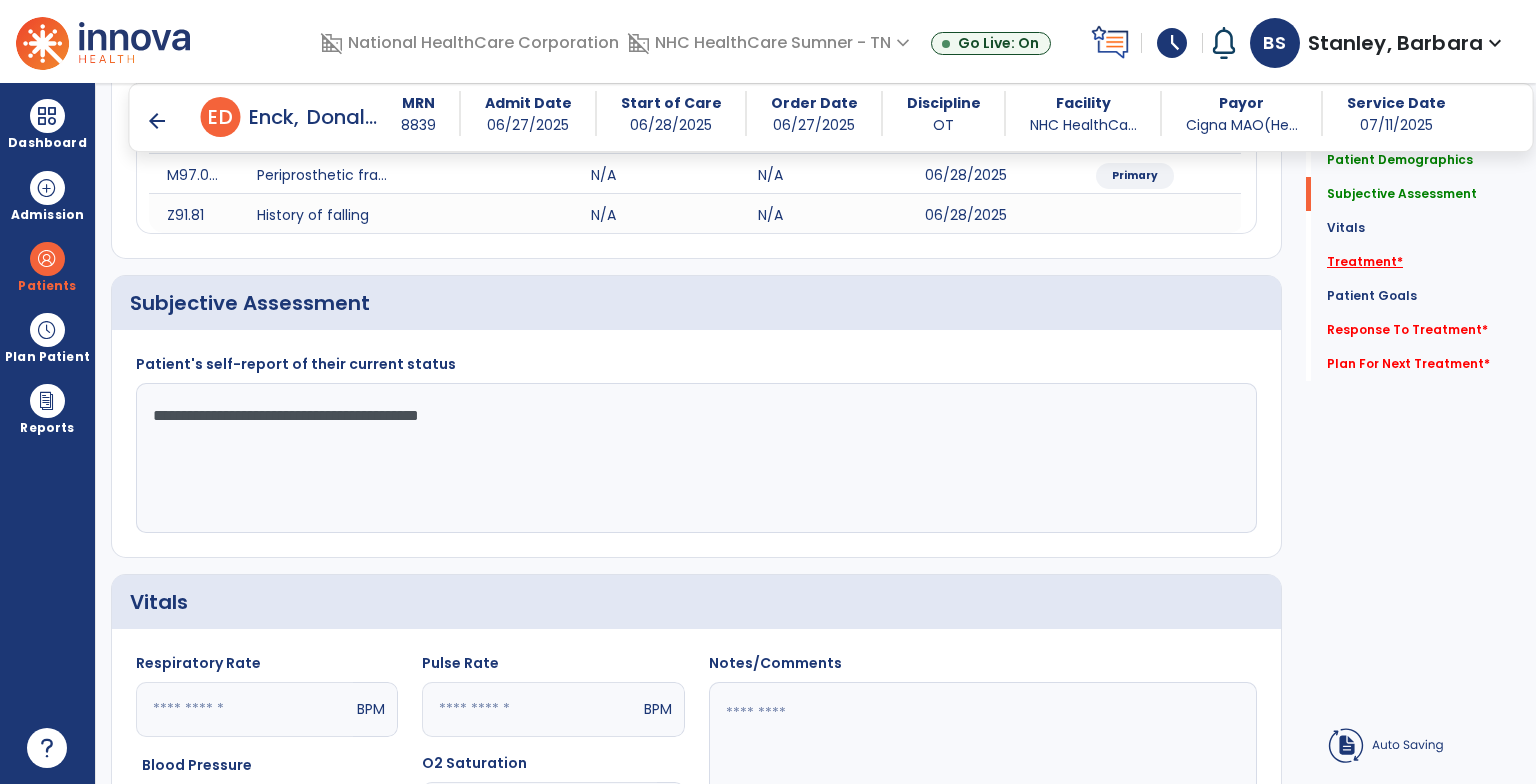 type on "**********" 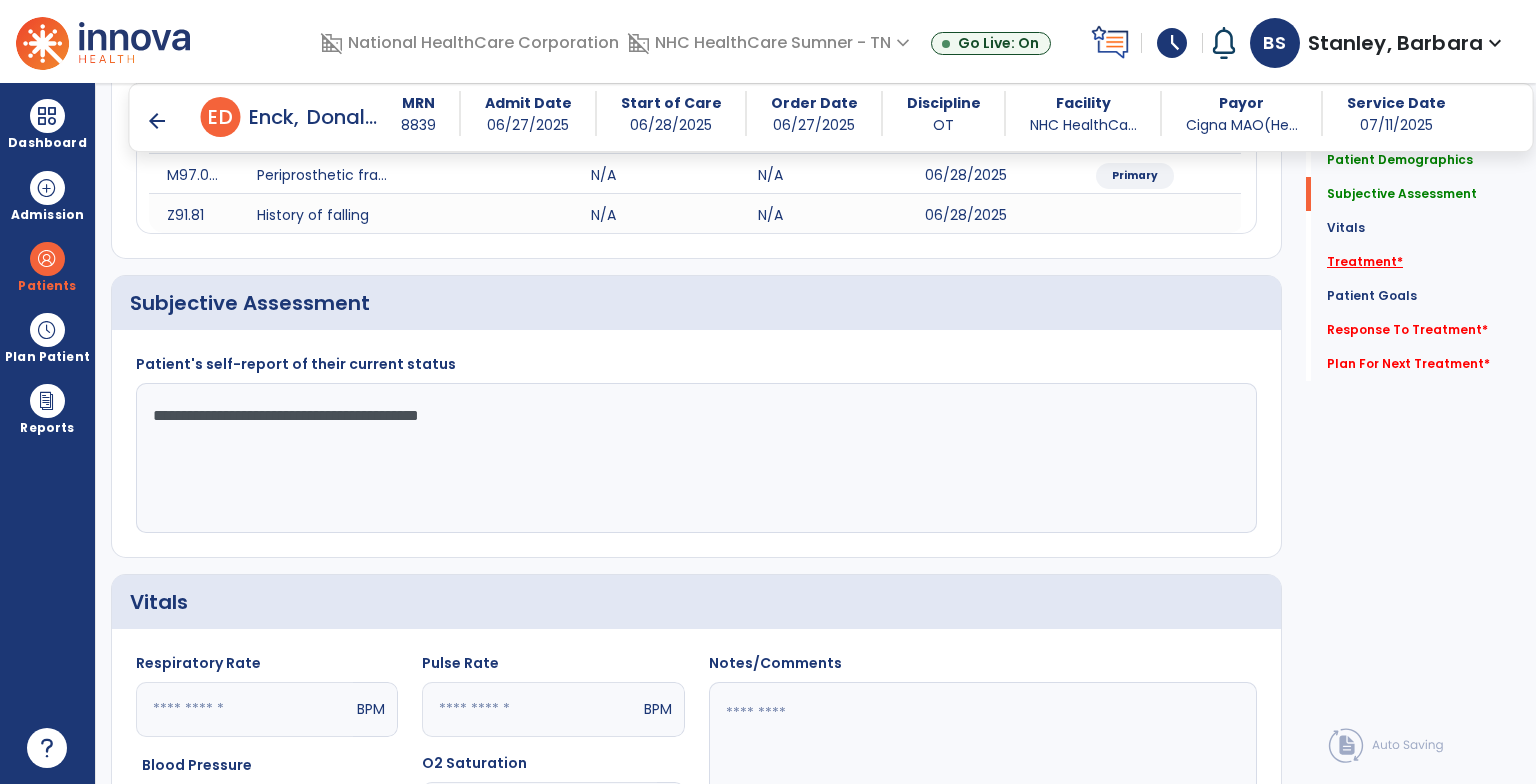 click on "Treatment   *" 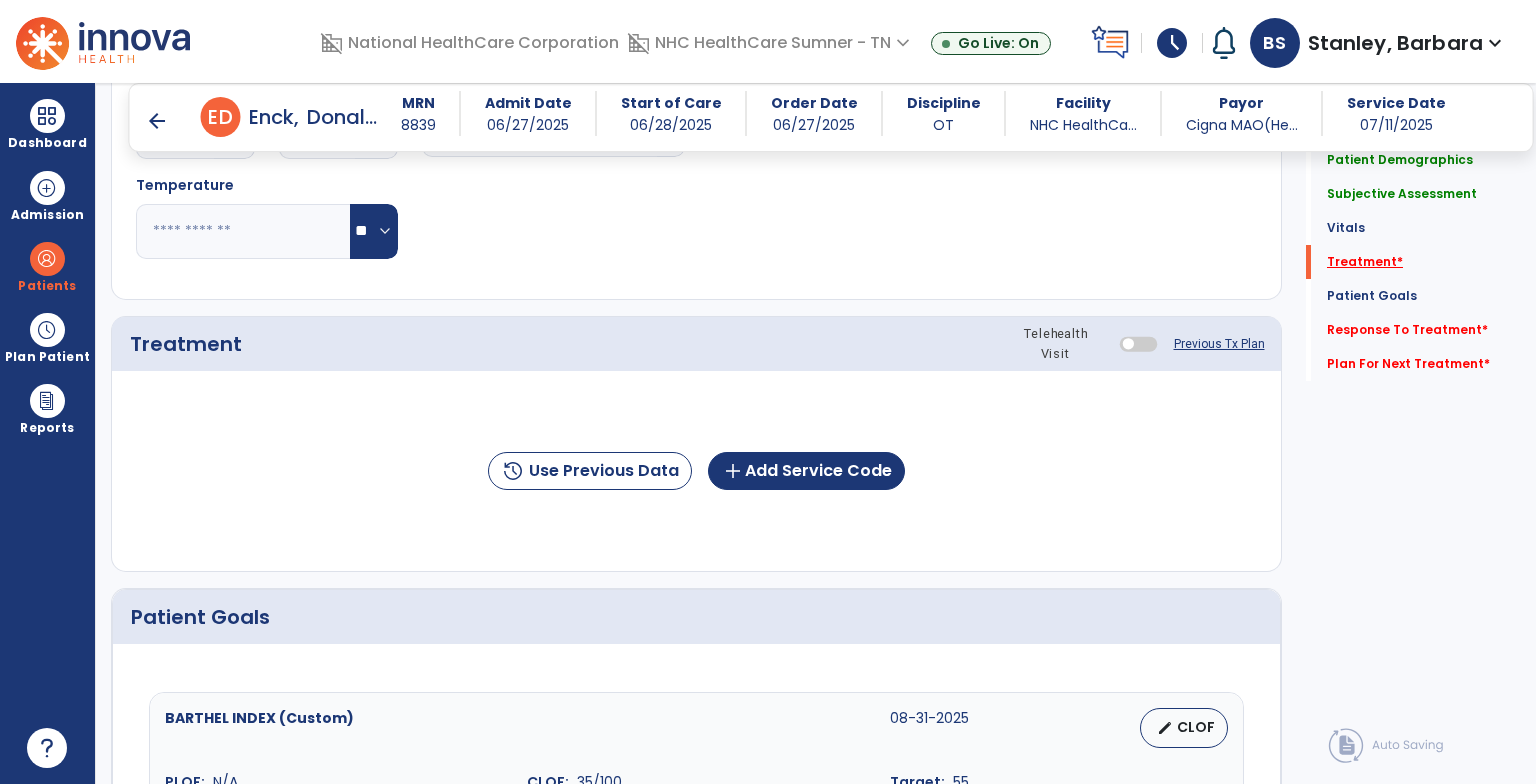 scroll, scrollTop: 1062, scrollLeft: 0, axis: vertical 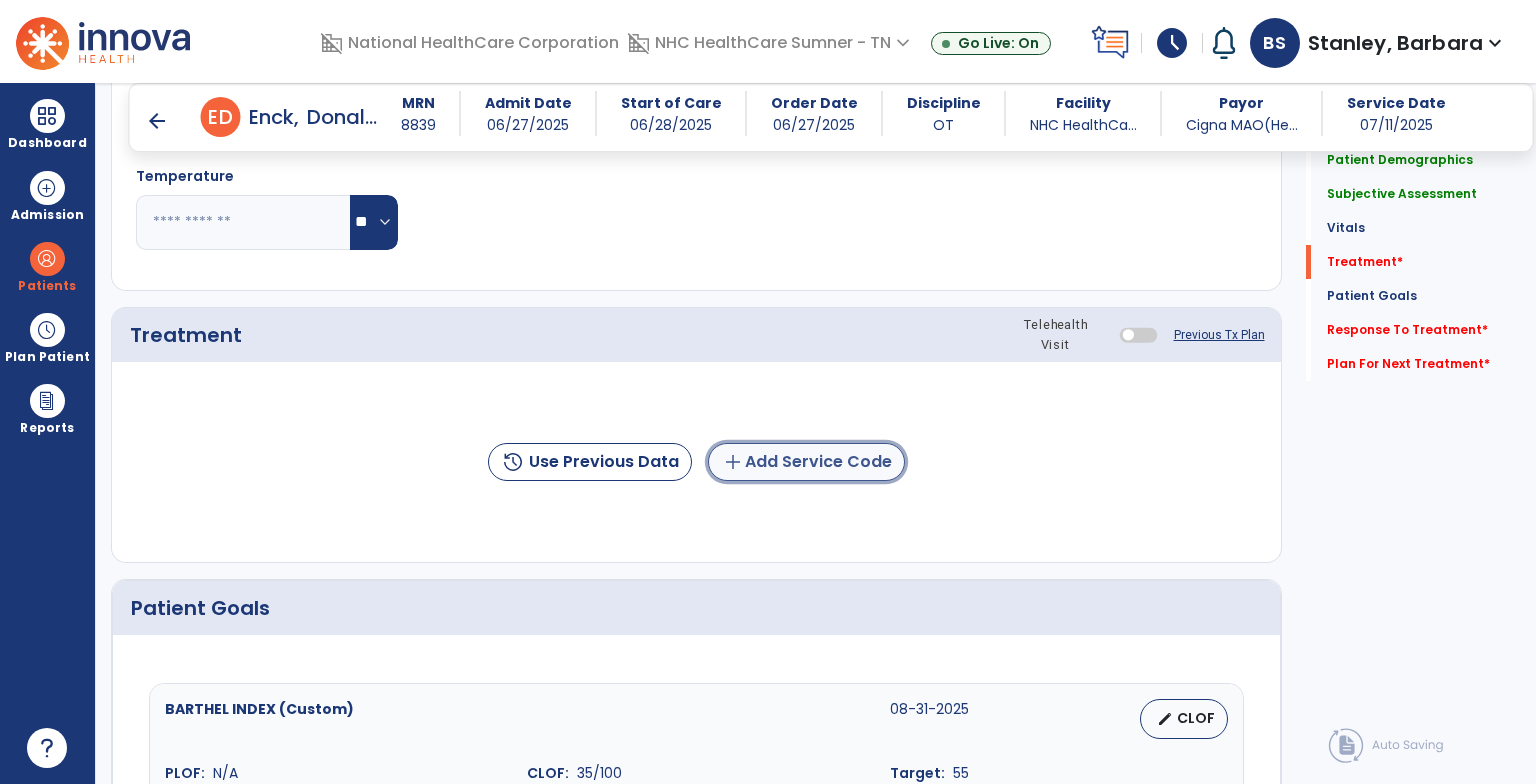 click on "add  Add Service Code" 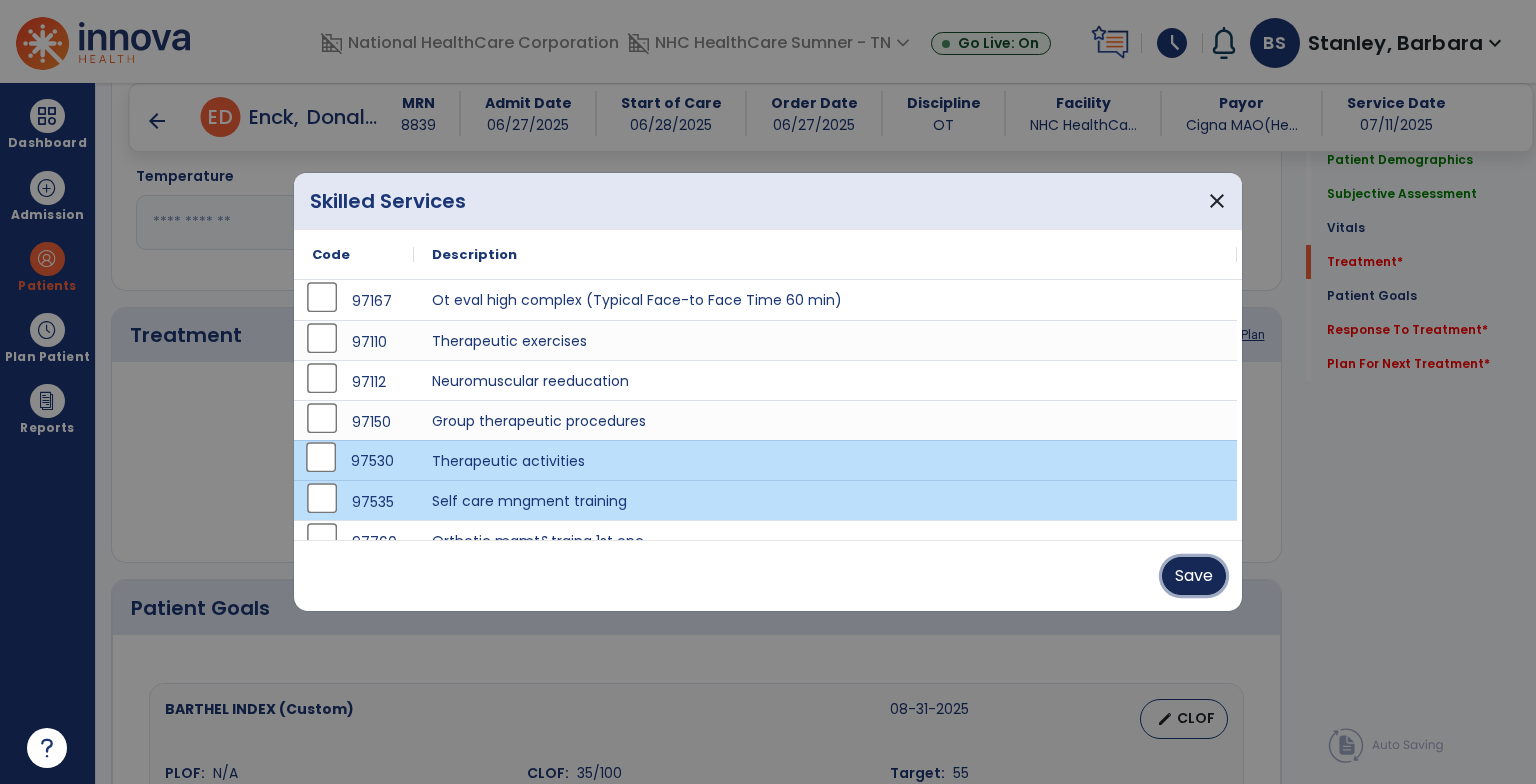 click on "Save" at bounding box center [1194, 576] 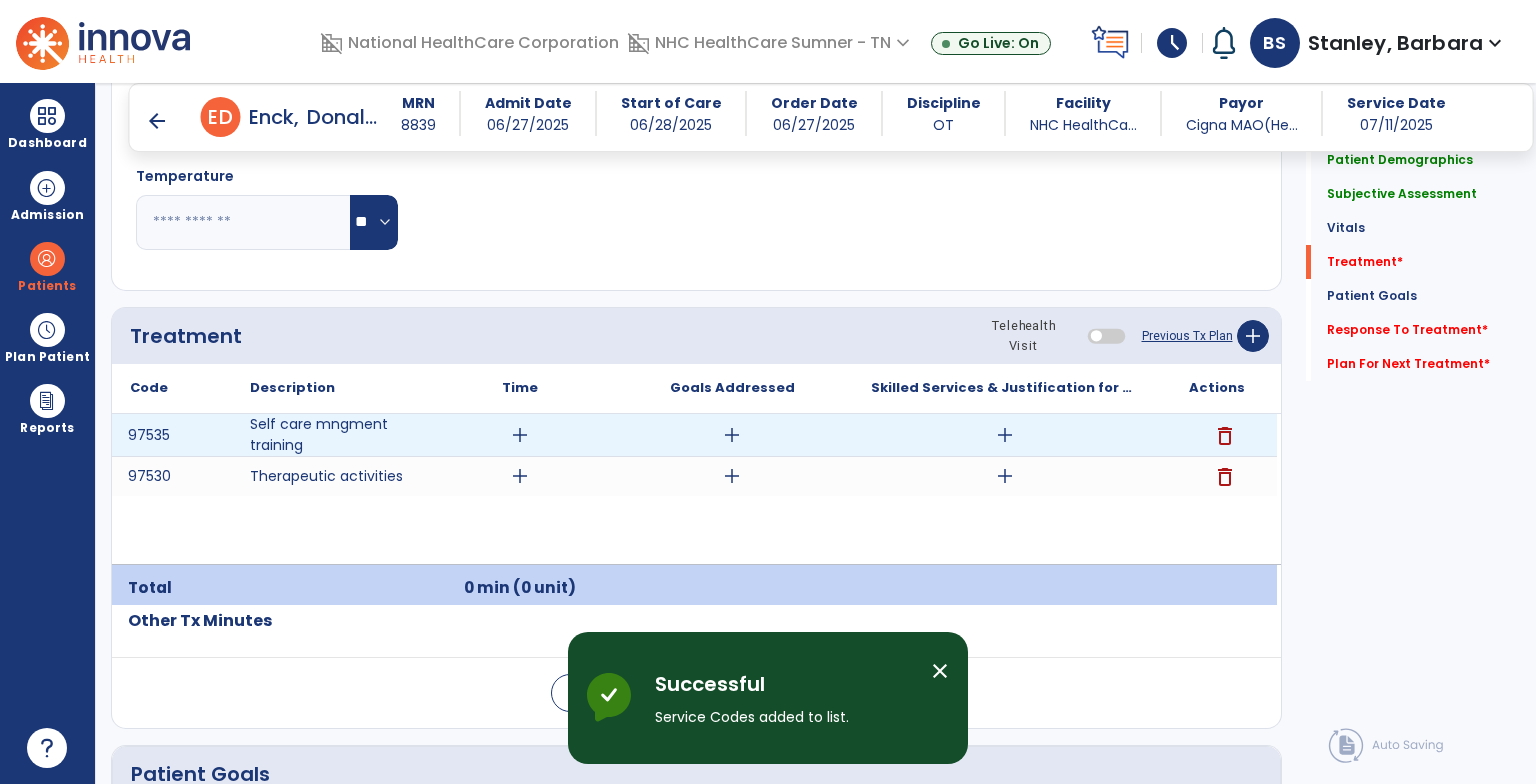 click on "add" at bounding box center (520, 435) 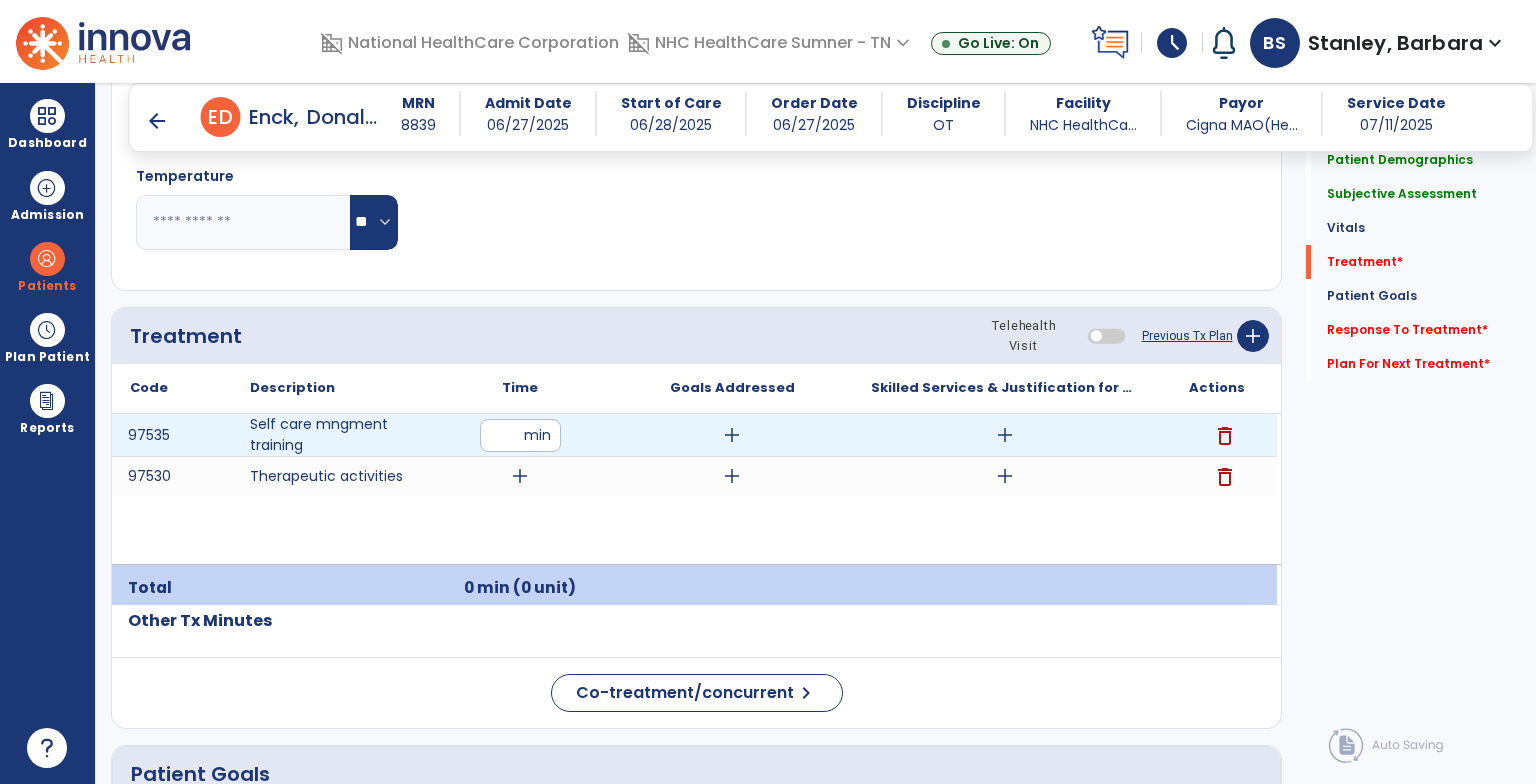 type on "**" 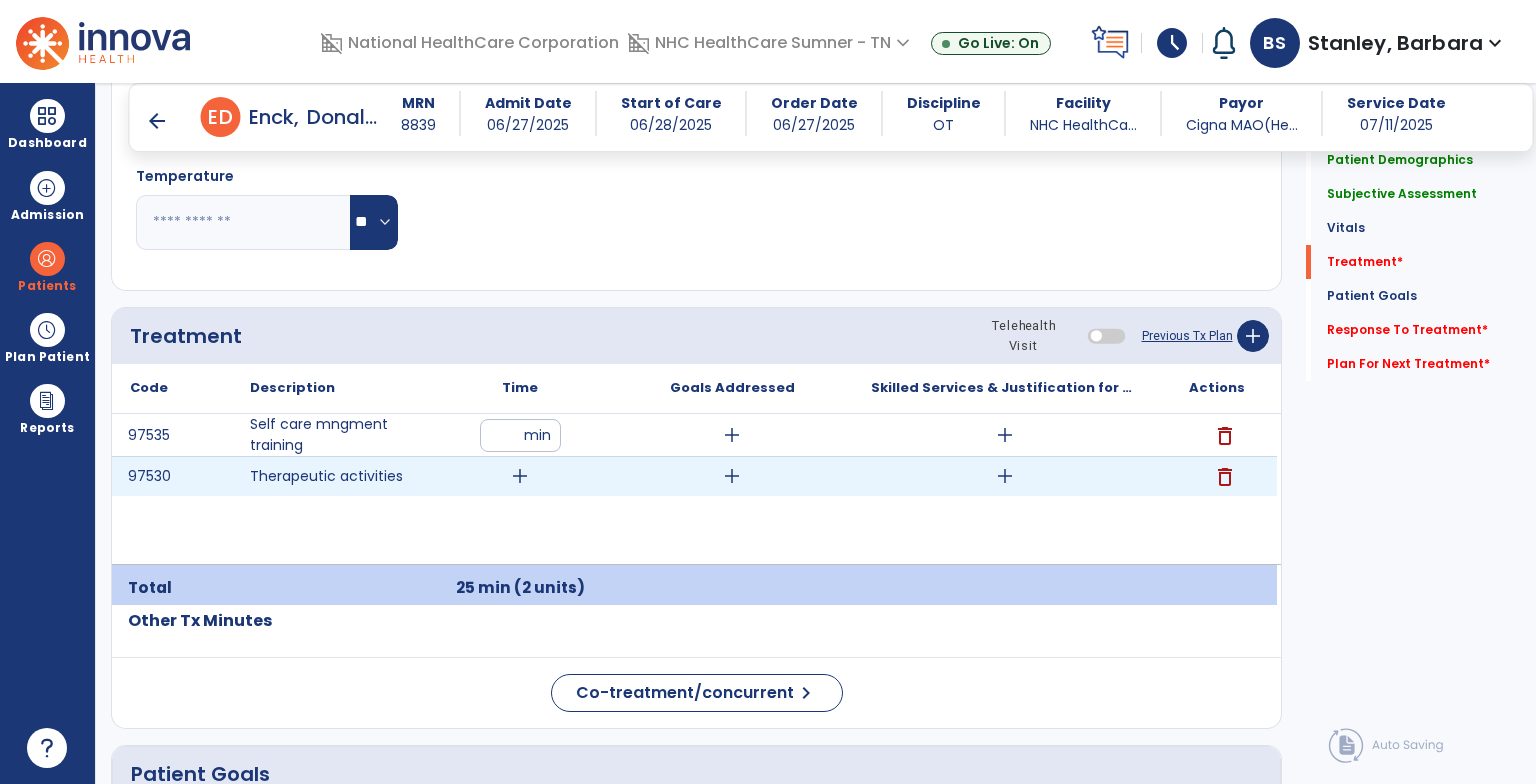 click on "add" at bounding box center [520, 476] 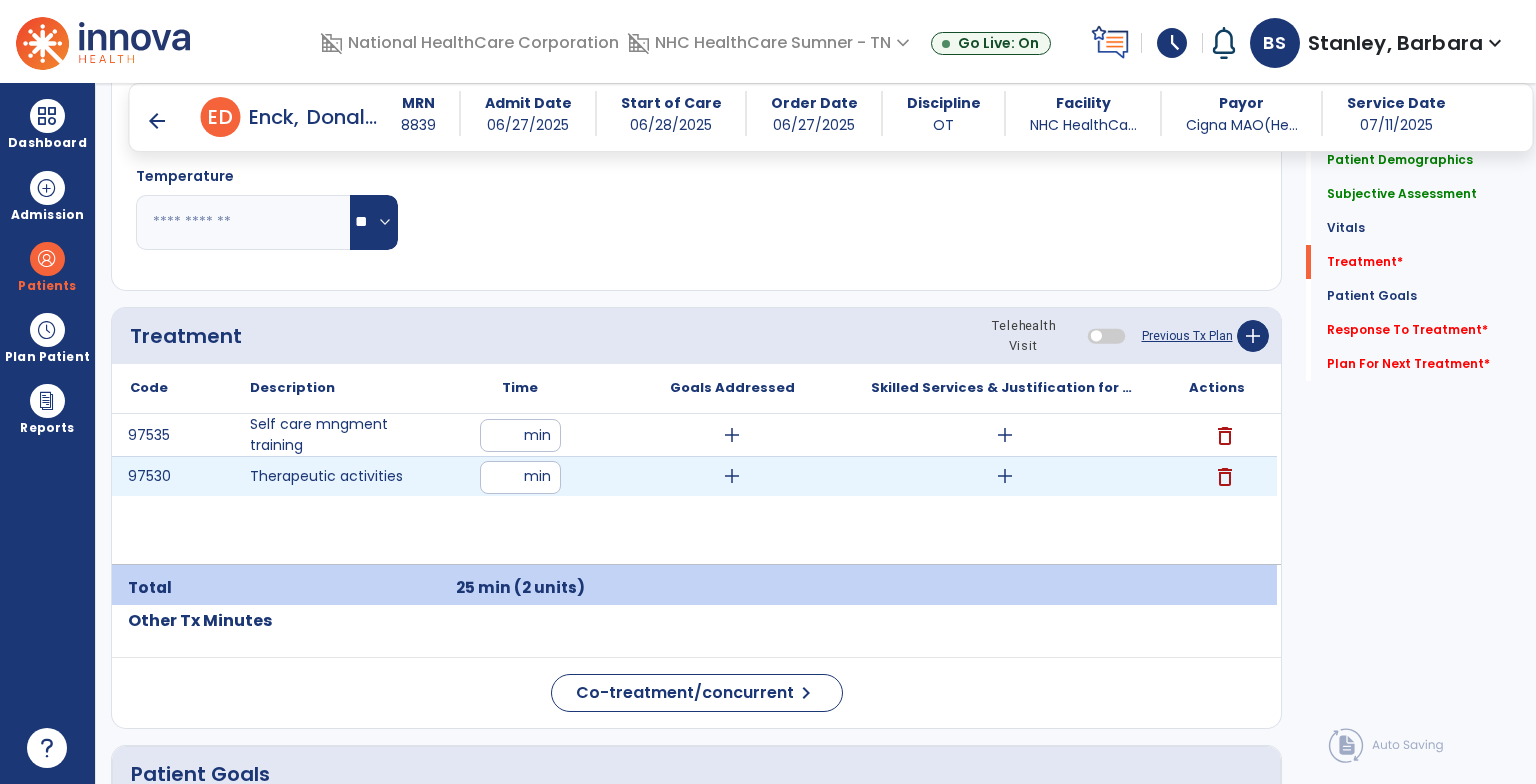 type on "**" 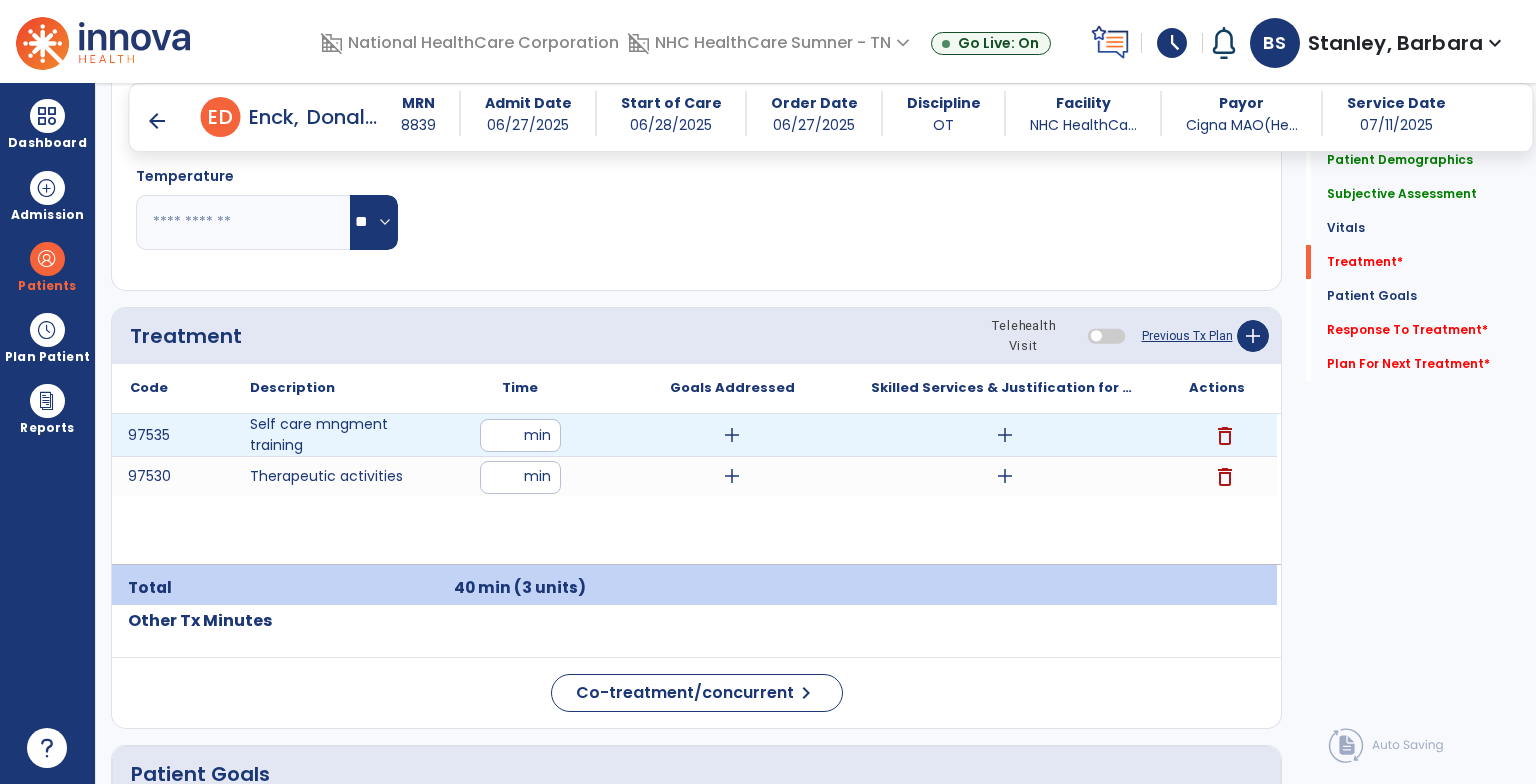 click on "add" at bounding box center (732, 435) 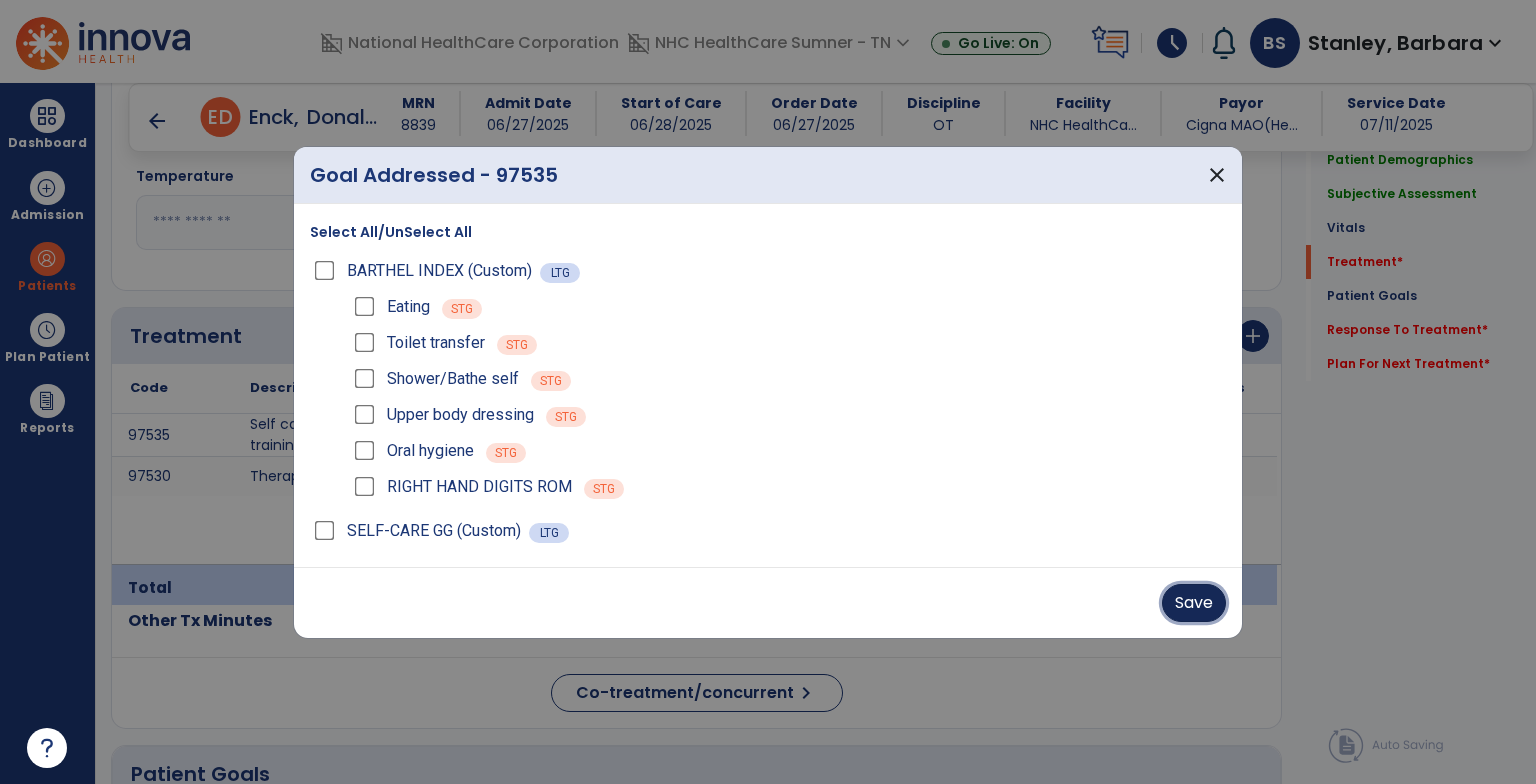 click on "Save" at bounding box center [1194, 603] 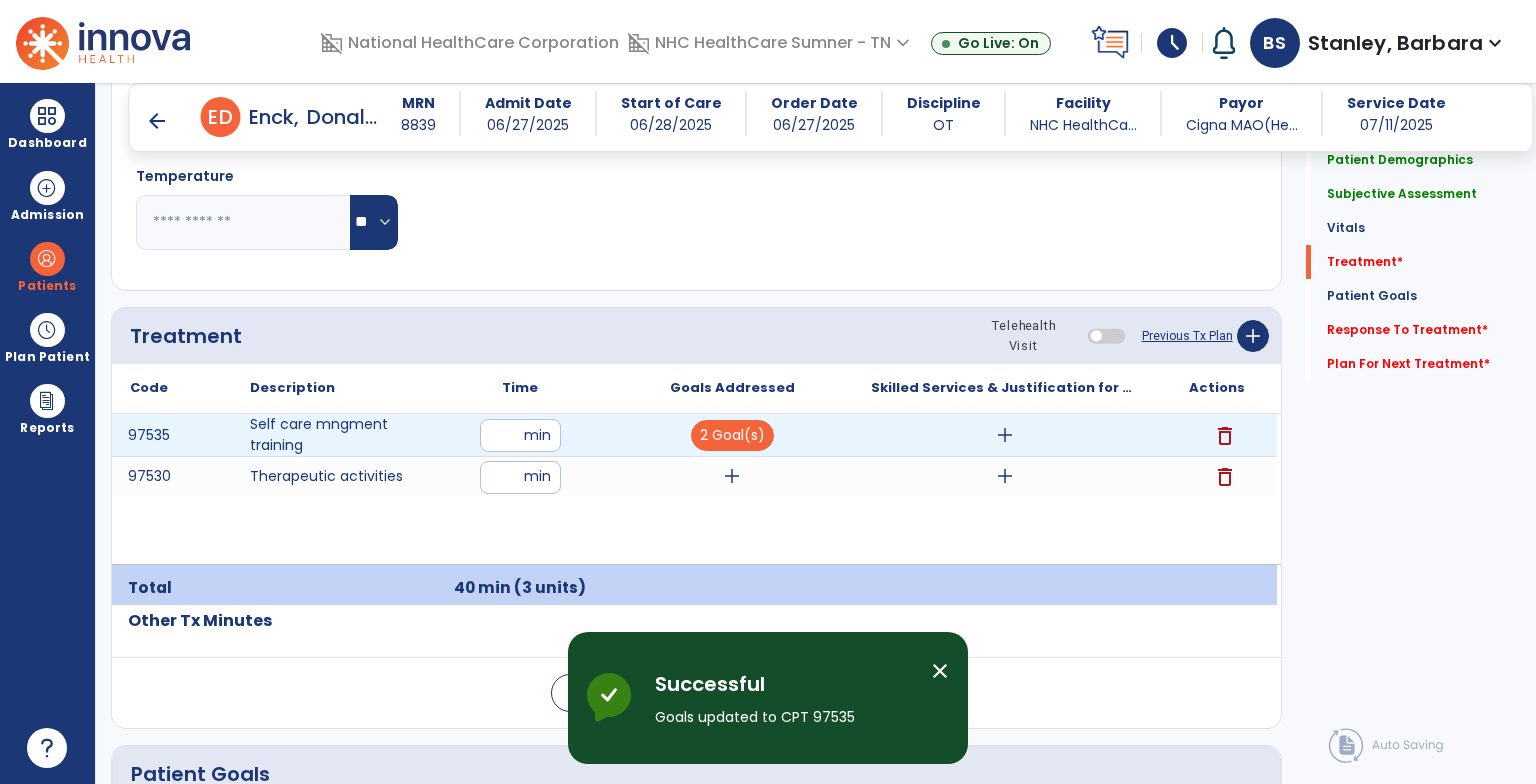 click on "add" at bounding box center (1005, 435) 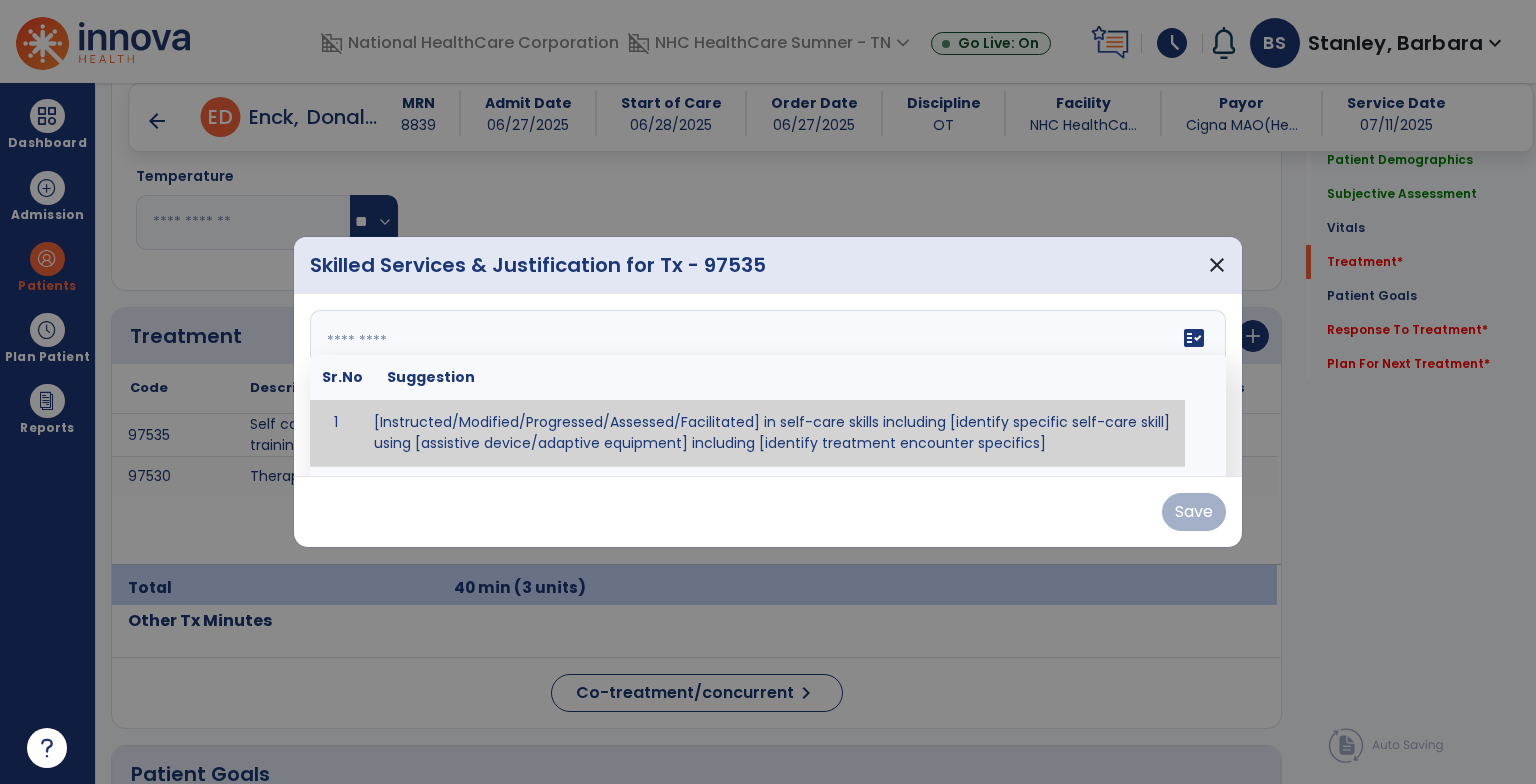 click at bounding box center (766, 385) 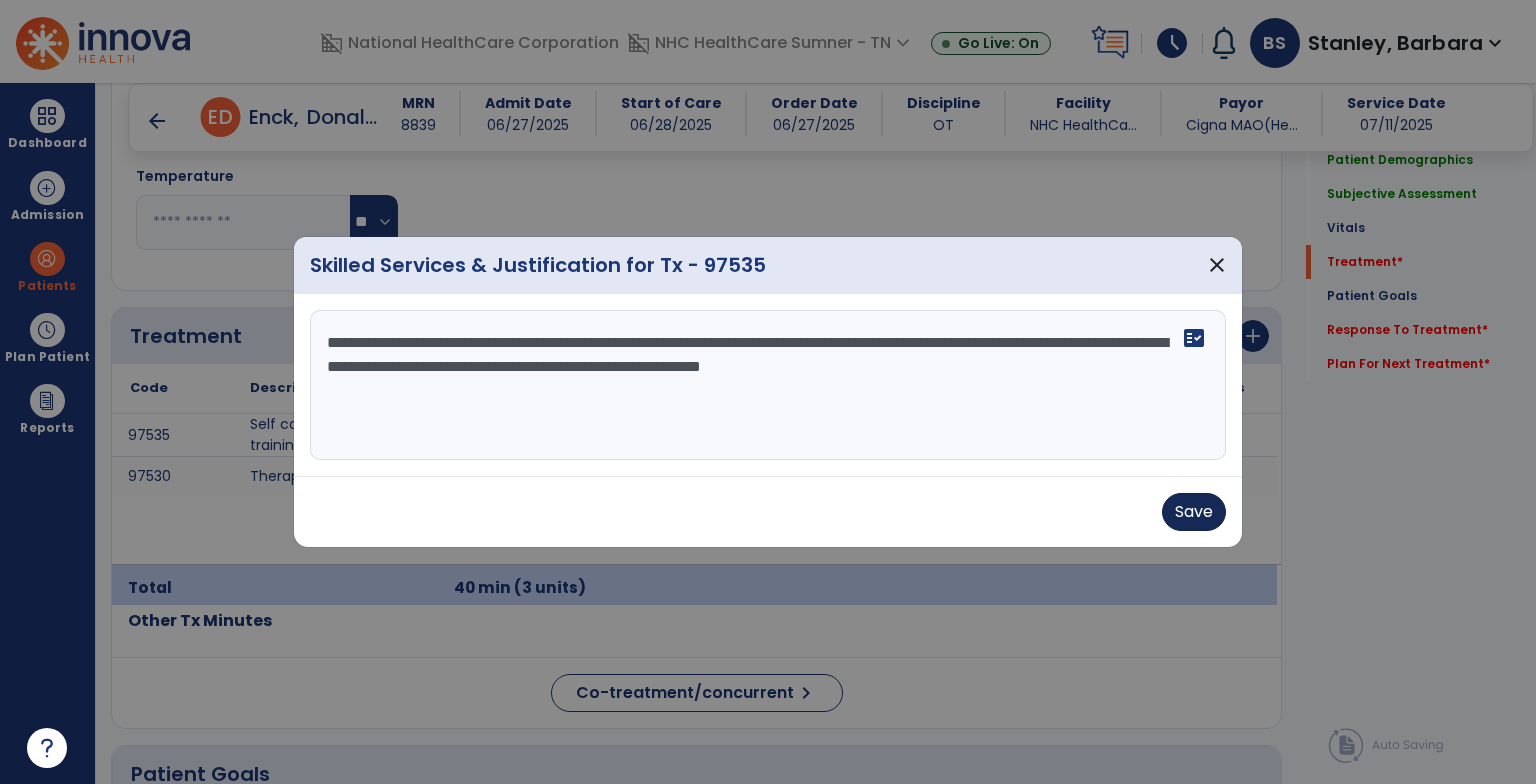 type on "**********" 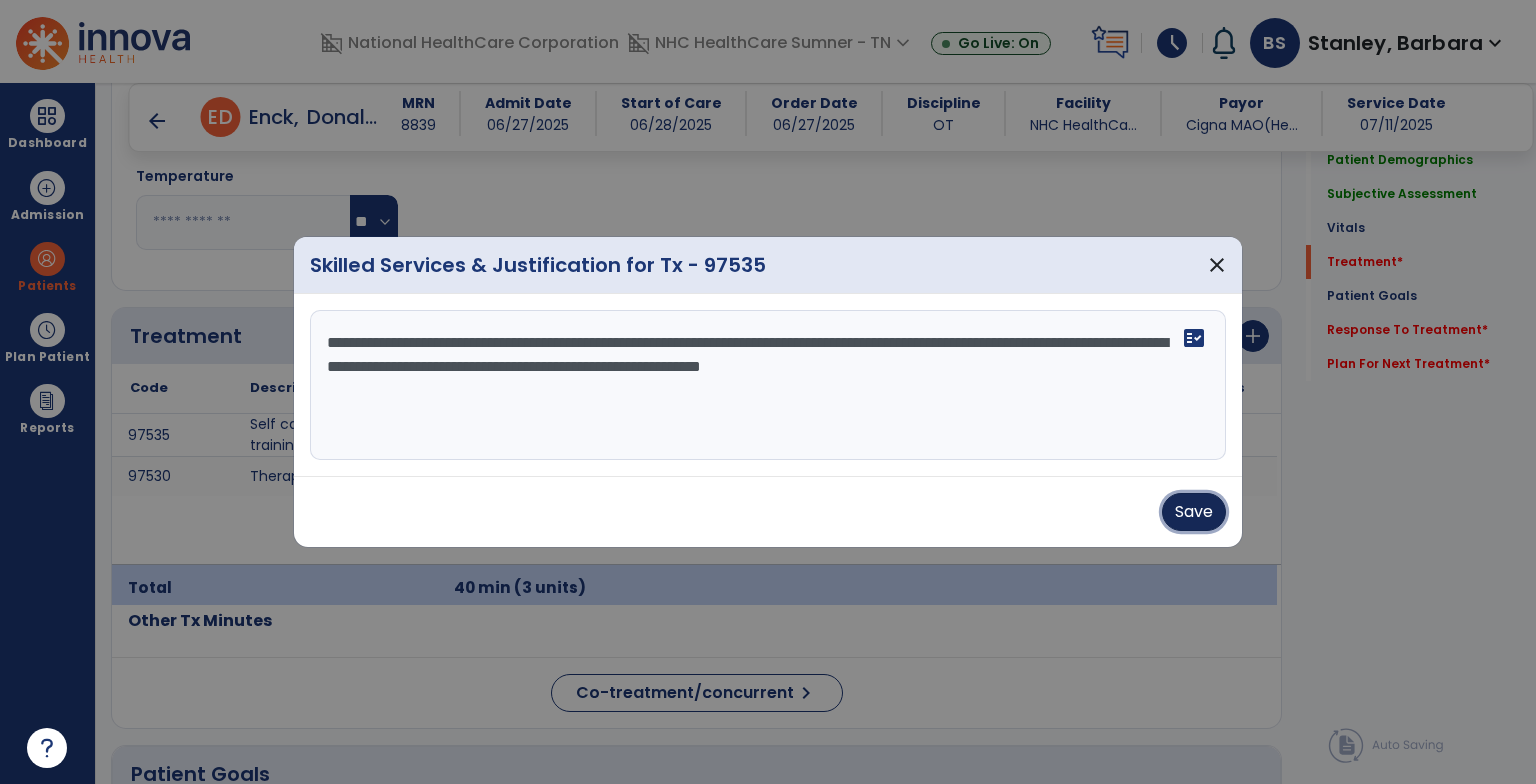click on "Save" at bounding box center [1194, 512] 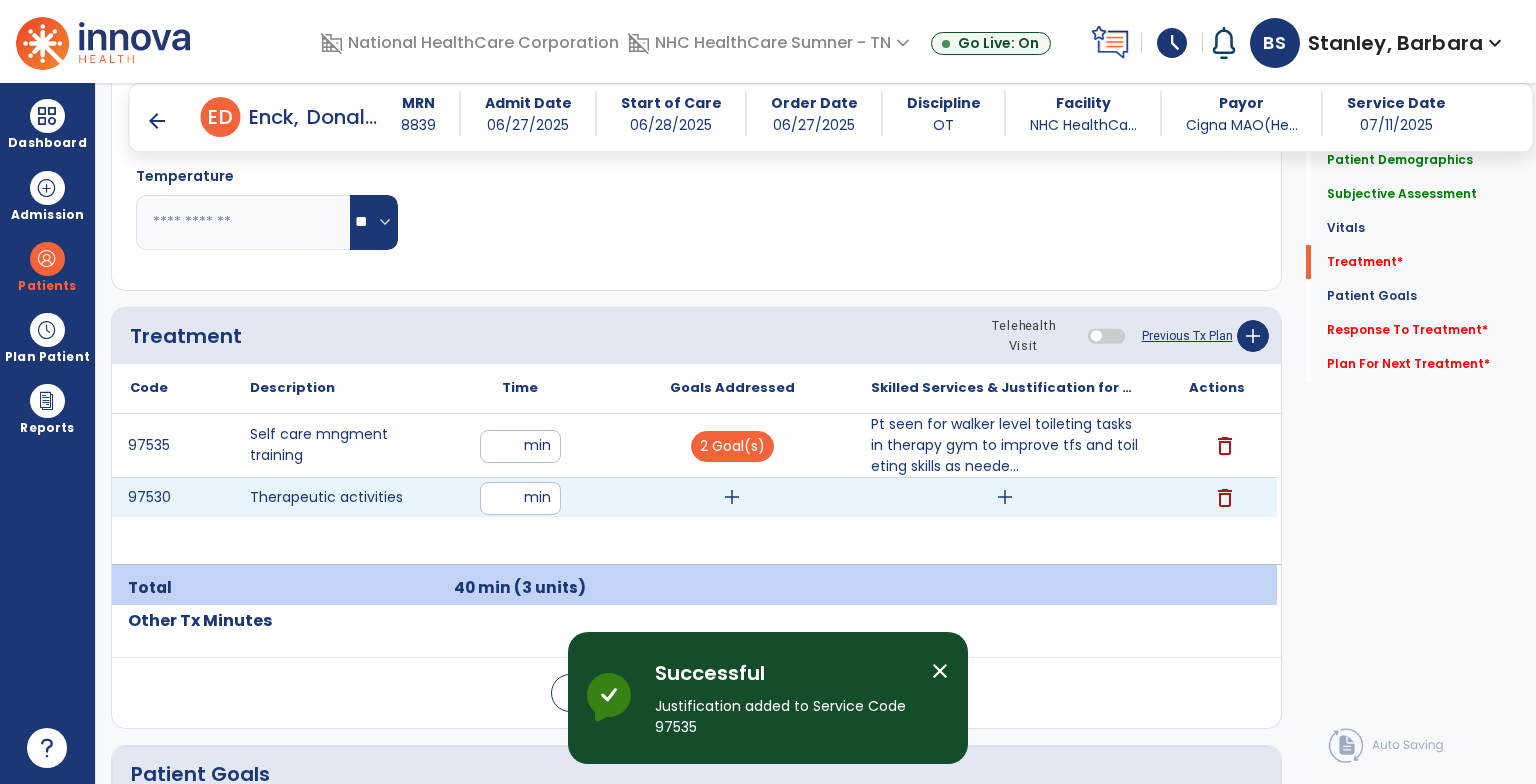 click on "add" at bounding box center (1005, 497) 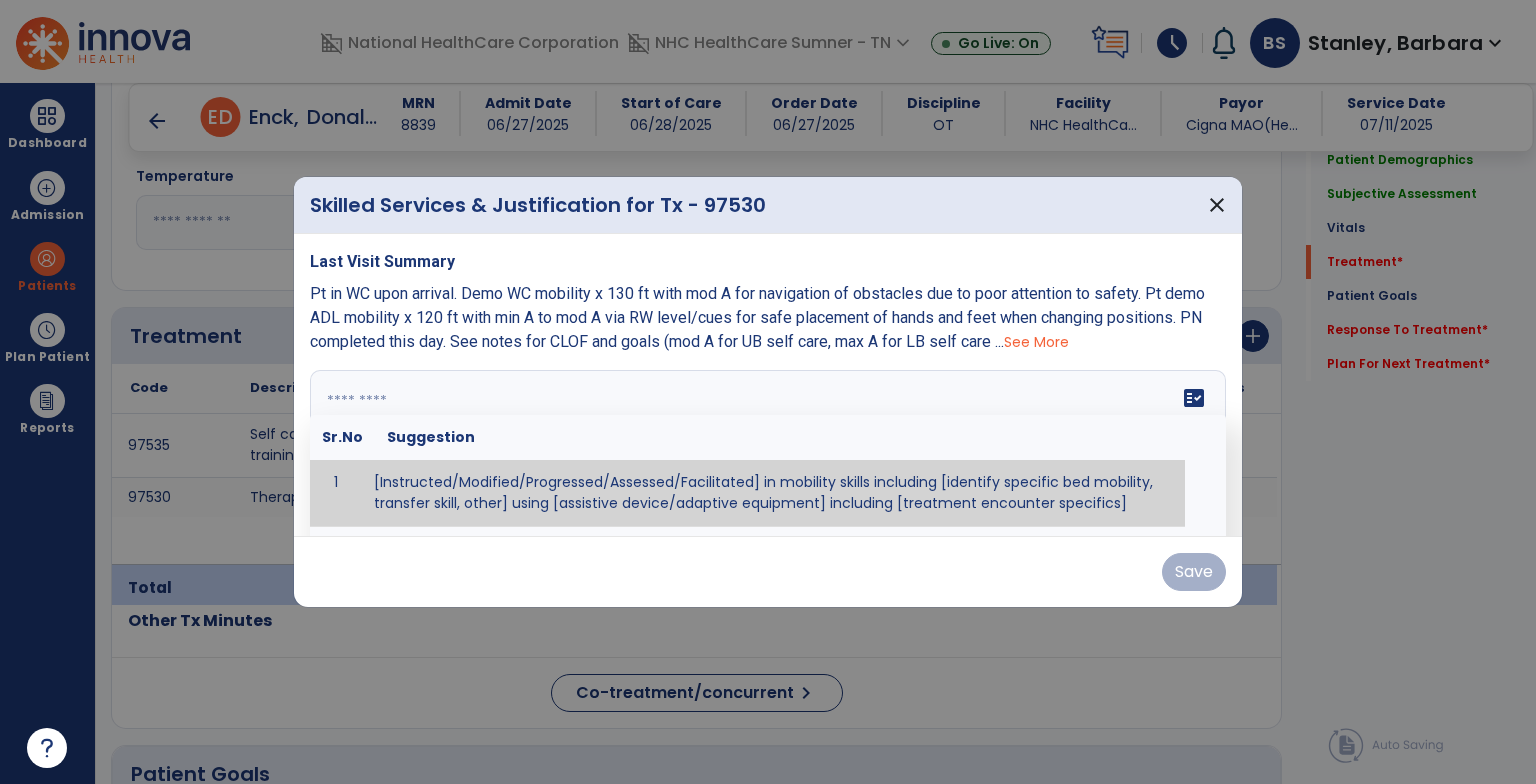 click on "fact_check  Sr.No Suggestion 1 [Instructed/Modified/Progressed/Assessed/Facilitated] in mobility skills including [identify specific bed mobility, transfer skill, other] using [assistive device/adaptive equipment] including [treatment encounter specifics]" at bounding box center [768, 445] 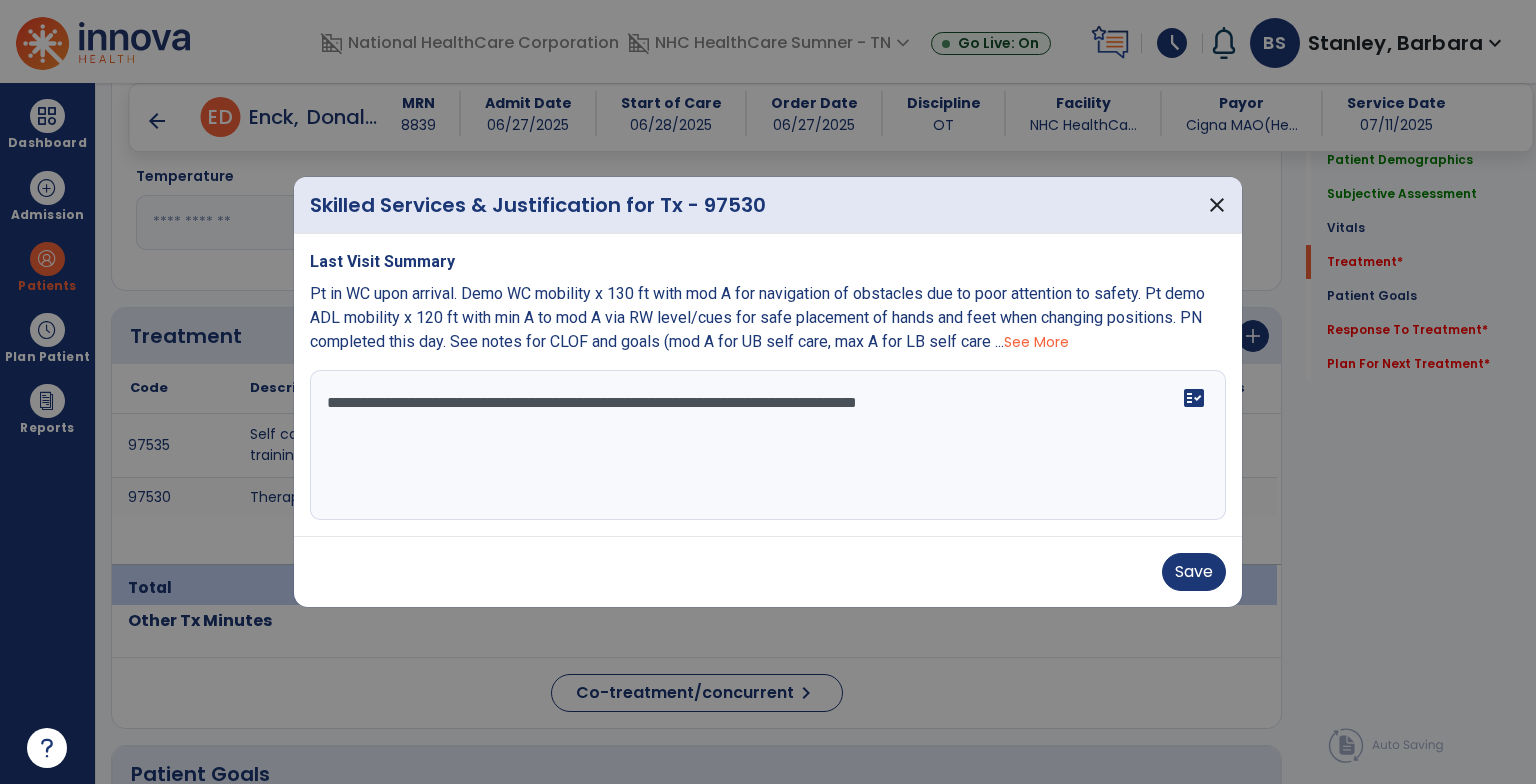 click on "**********" at bounding box center (768, 445) 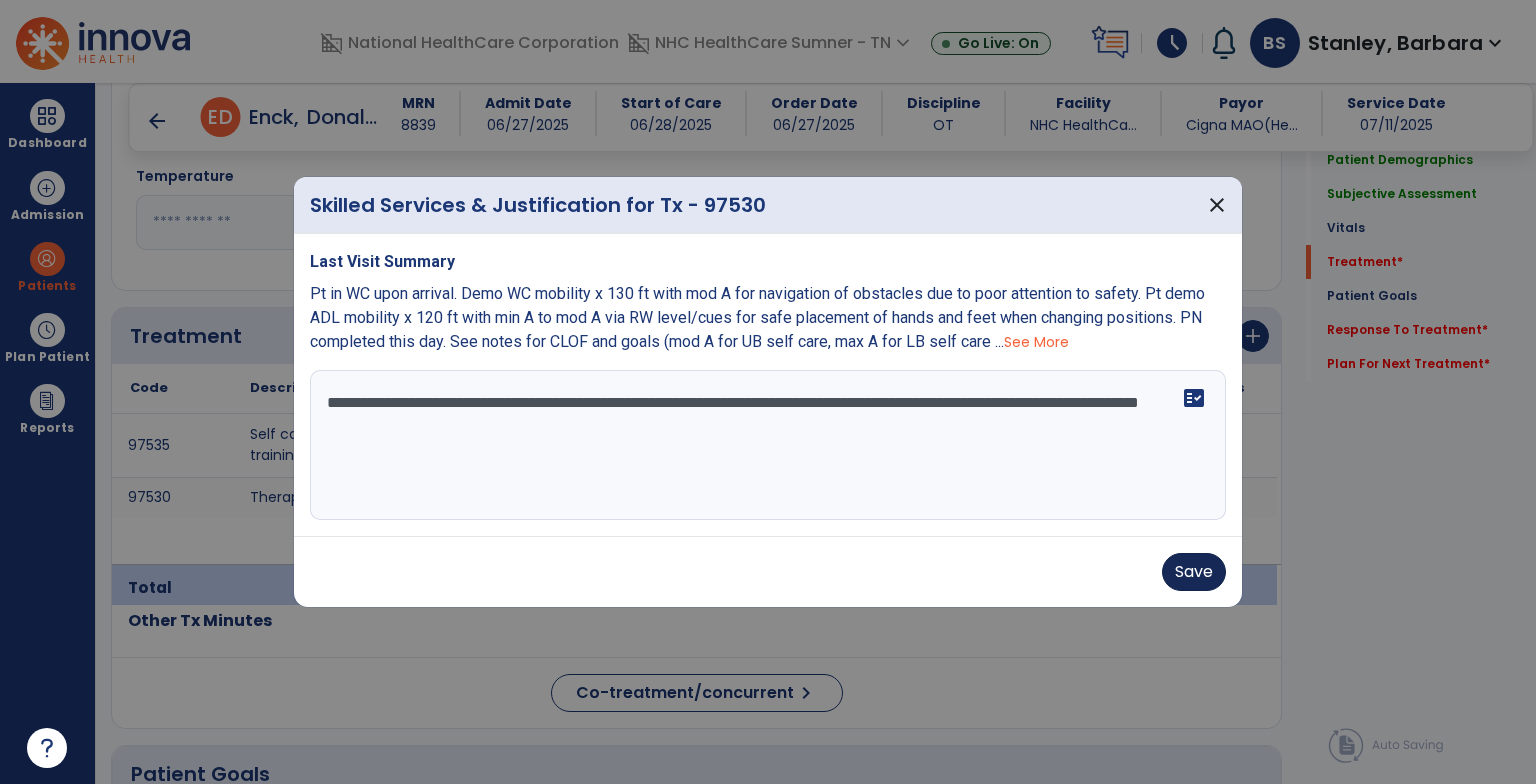 type on "**********" 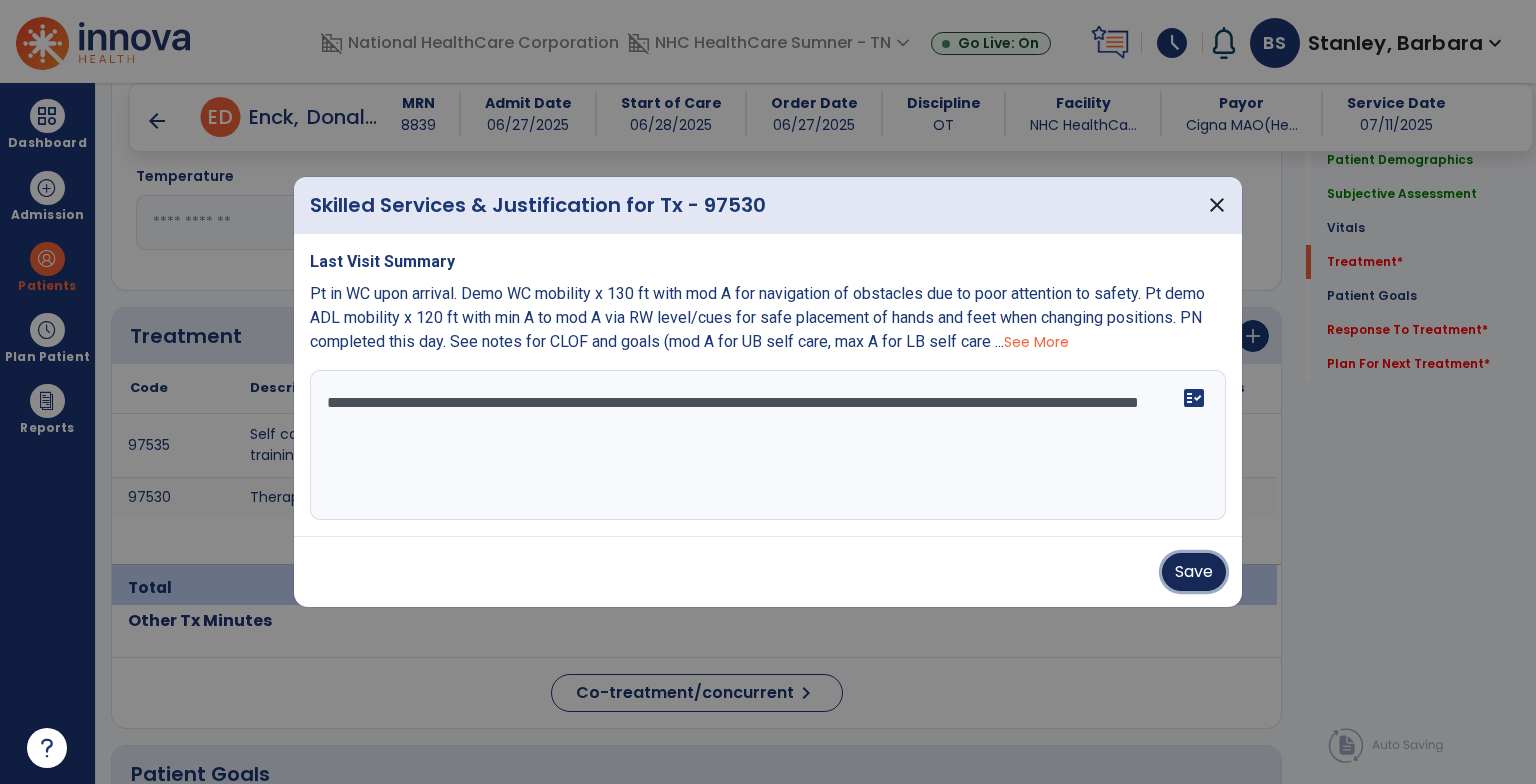 click on "Save" at bounding box center [1194, 572] 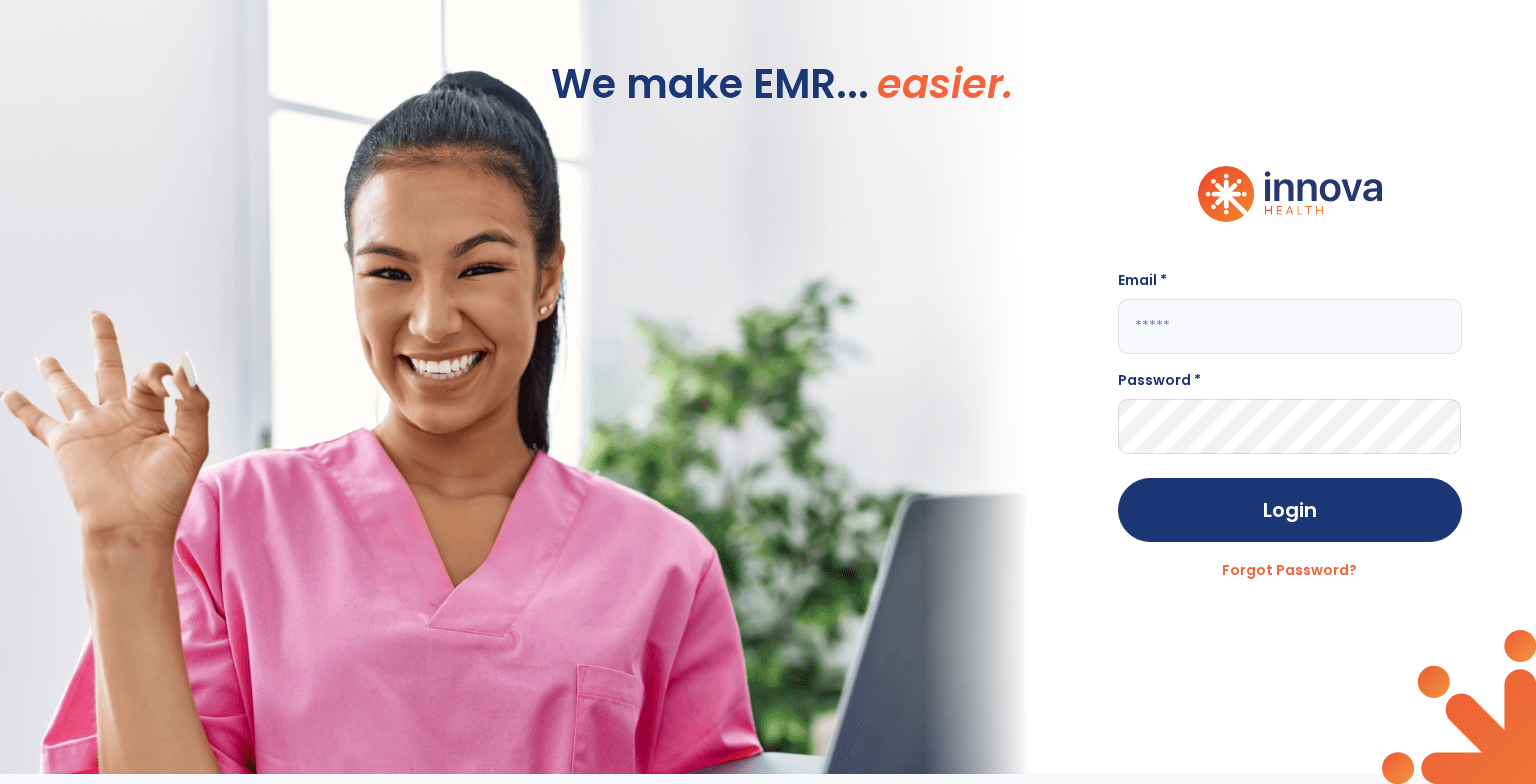 type on "**********" 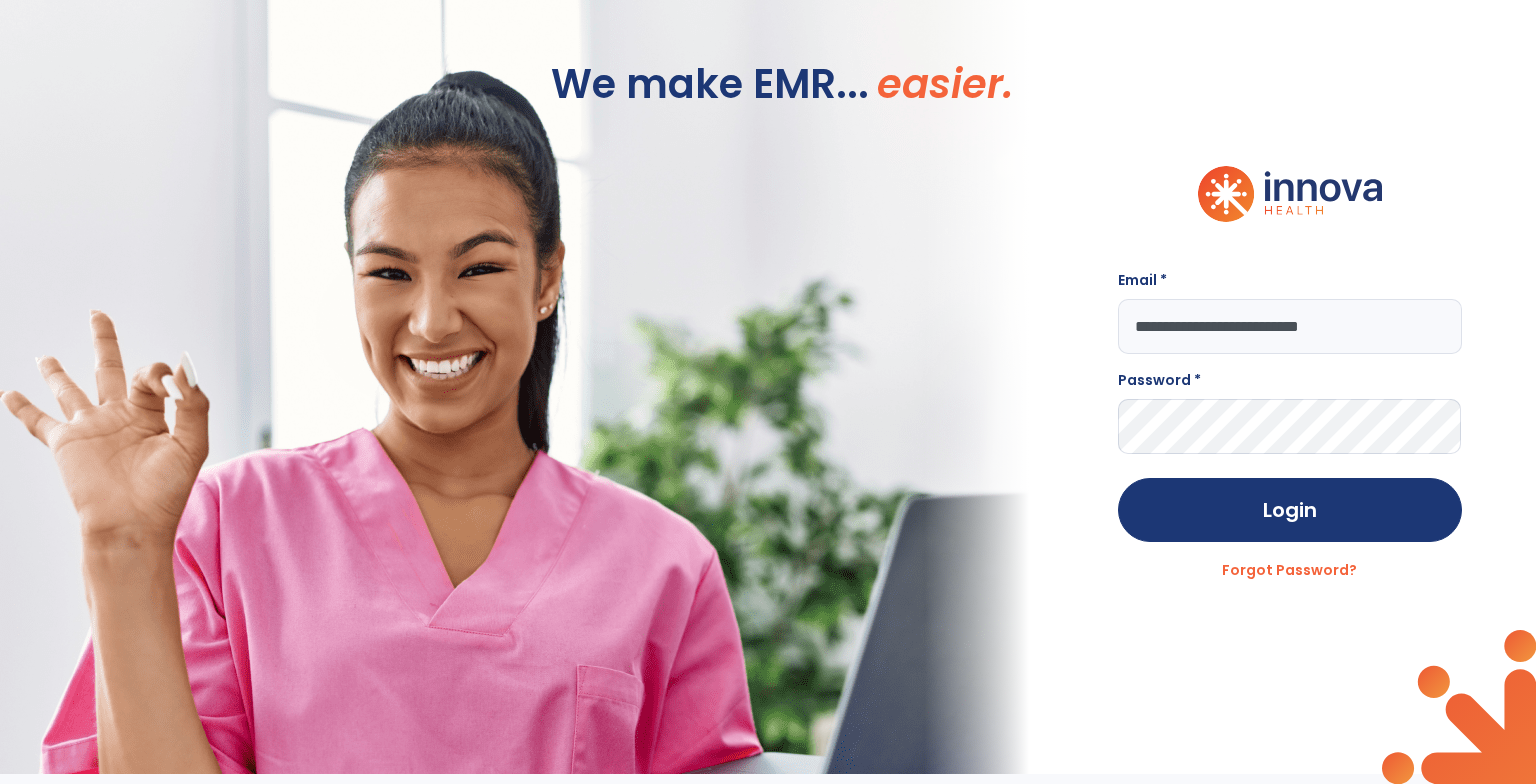 scroll, scrollTop: 0, scrollLeft: 0, axis: both 